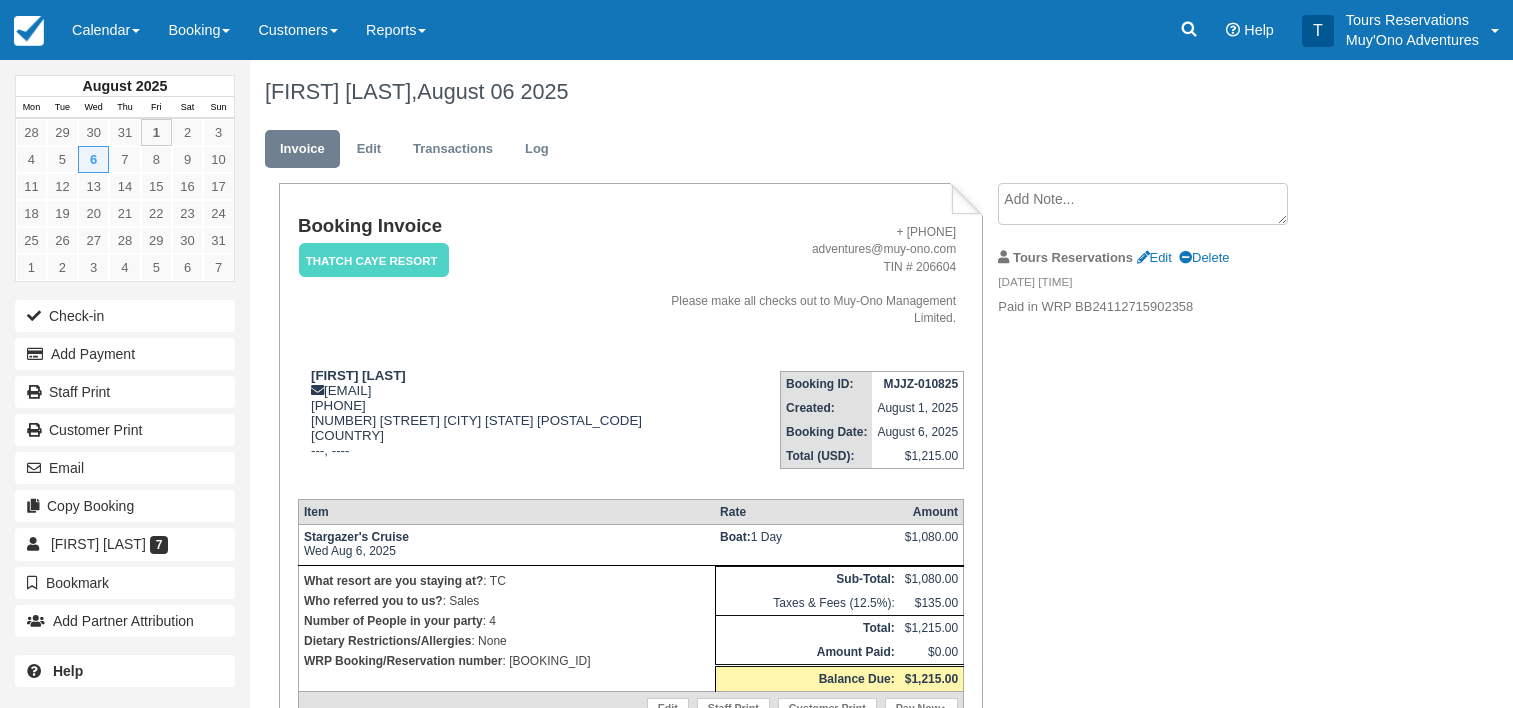 scroll, scrollTop: 12, scrollLeft: 0, axis: vertical 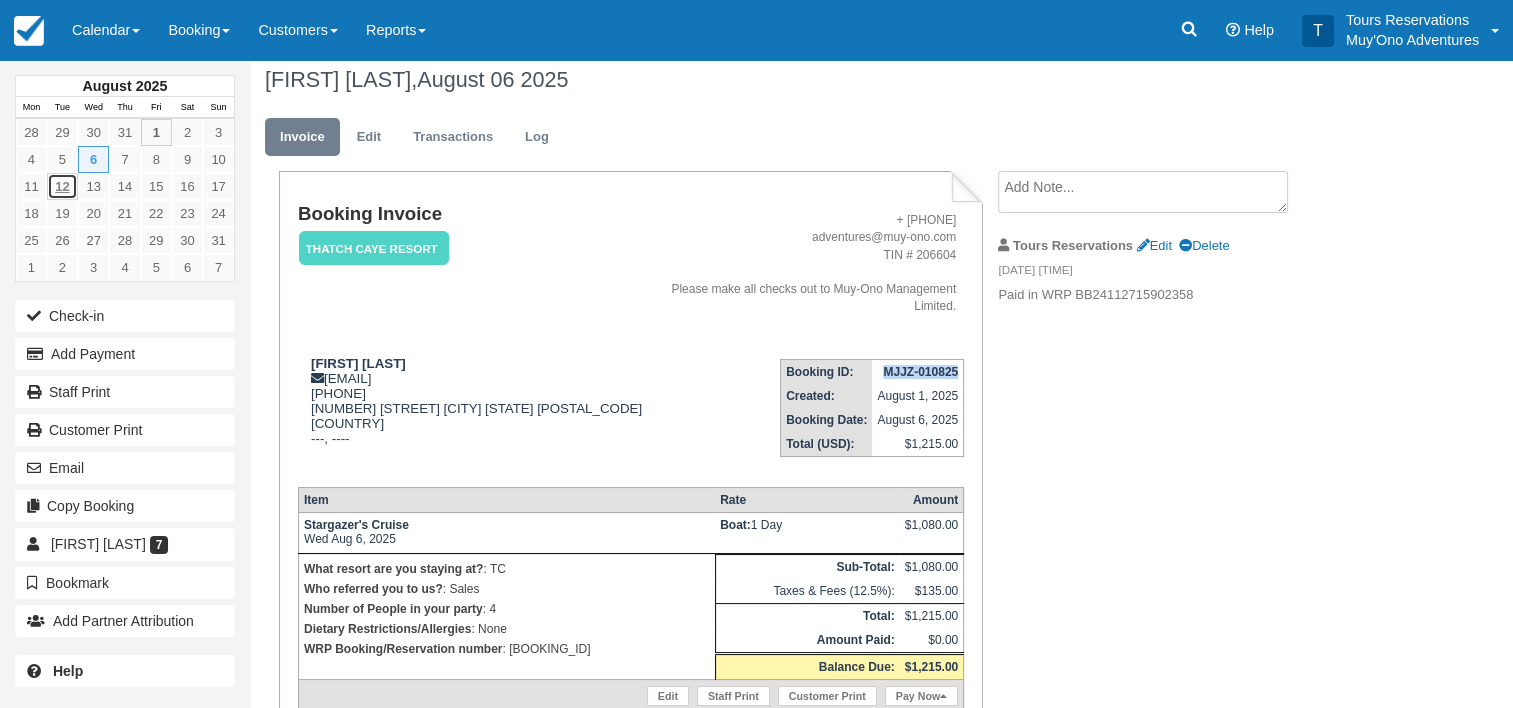 click on "12" at bounding box center [62, 186] 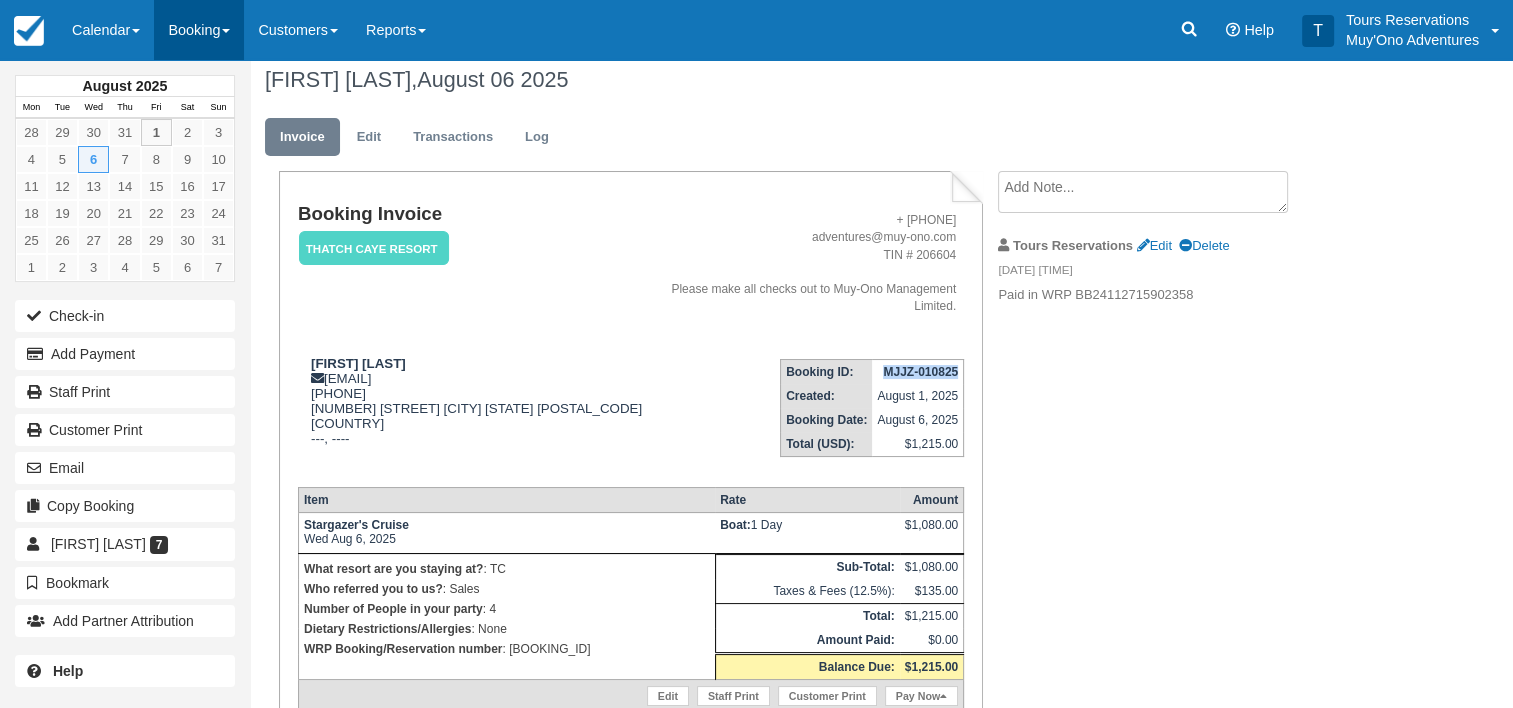 click on "Booking" at bounding box center [199, 30] 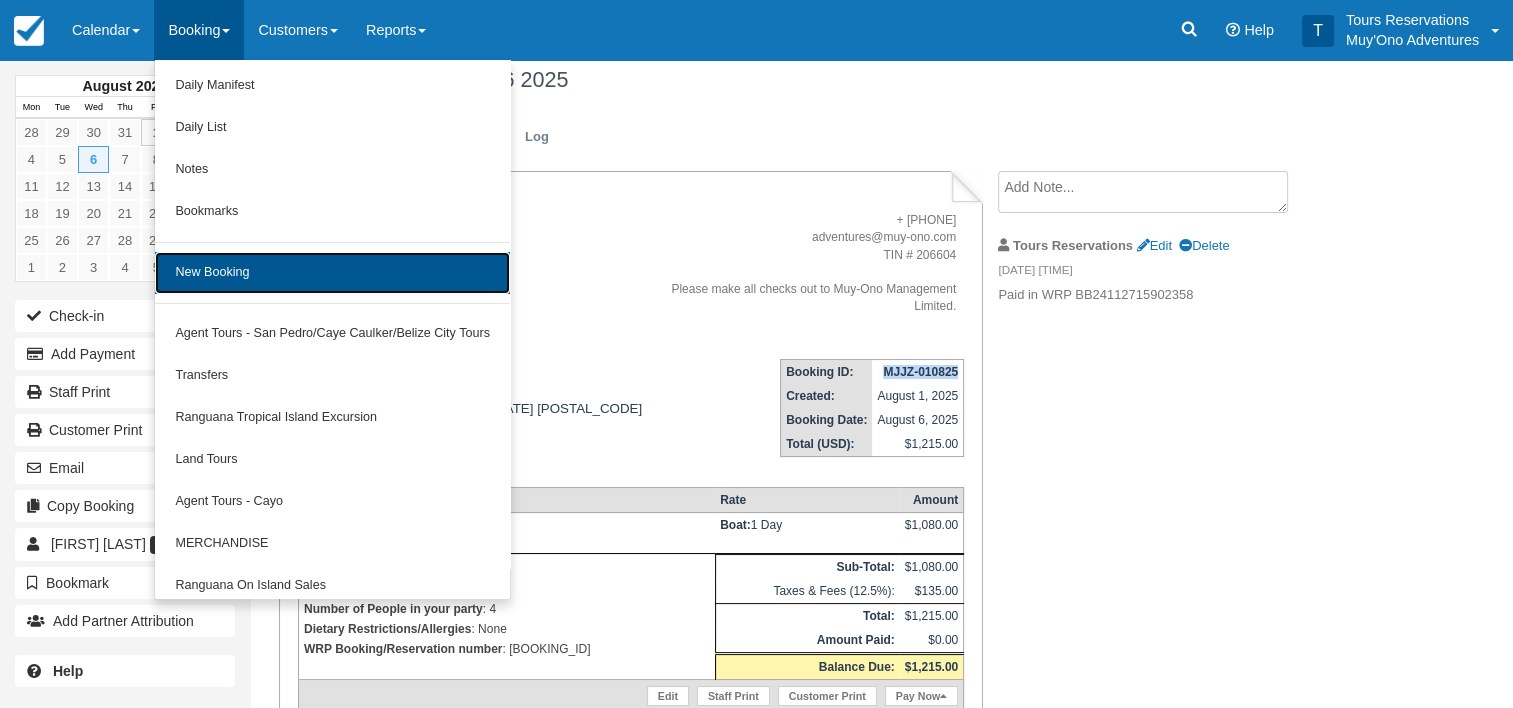 click on "New Booking" at bounding box center [332, 273] 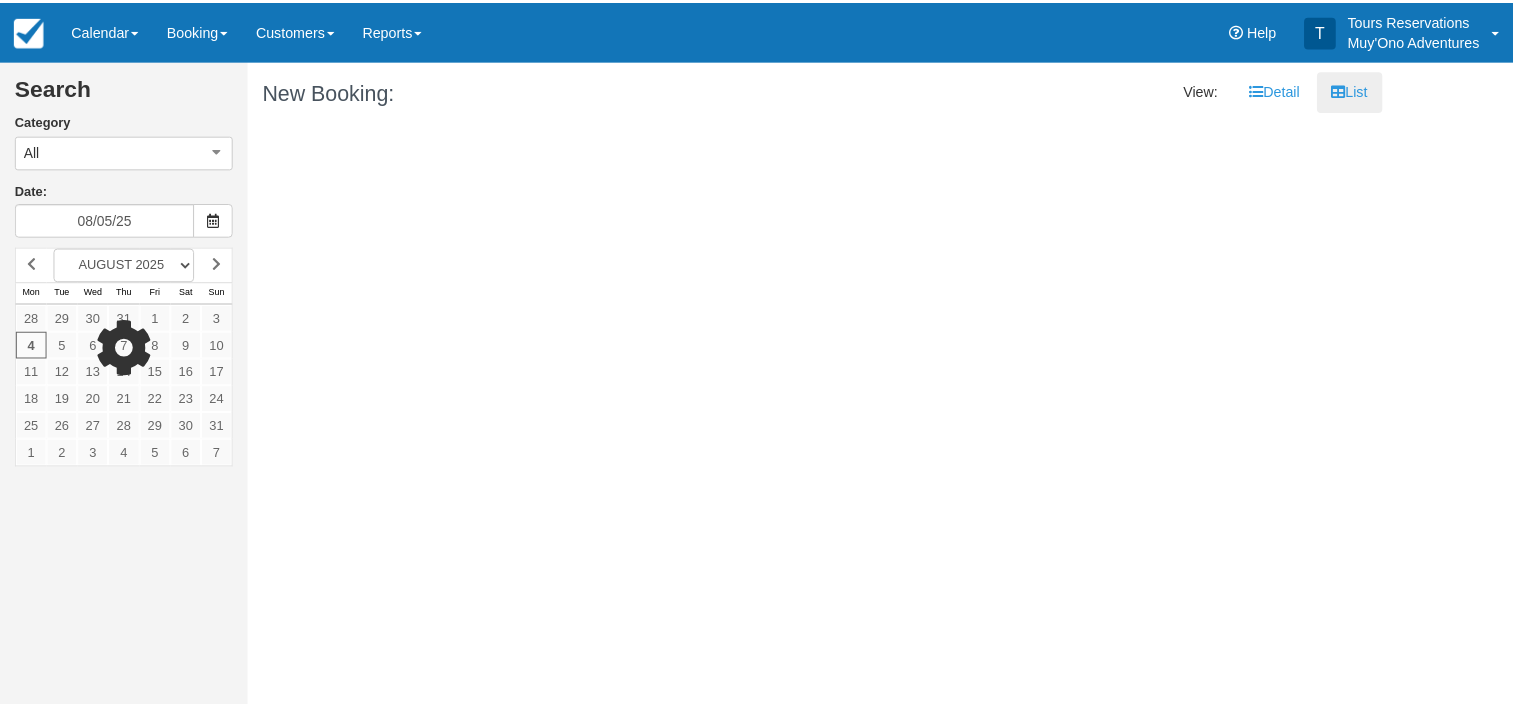 scroll, scrollTop: 0, scrollLeft: 0, axis: both 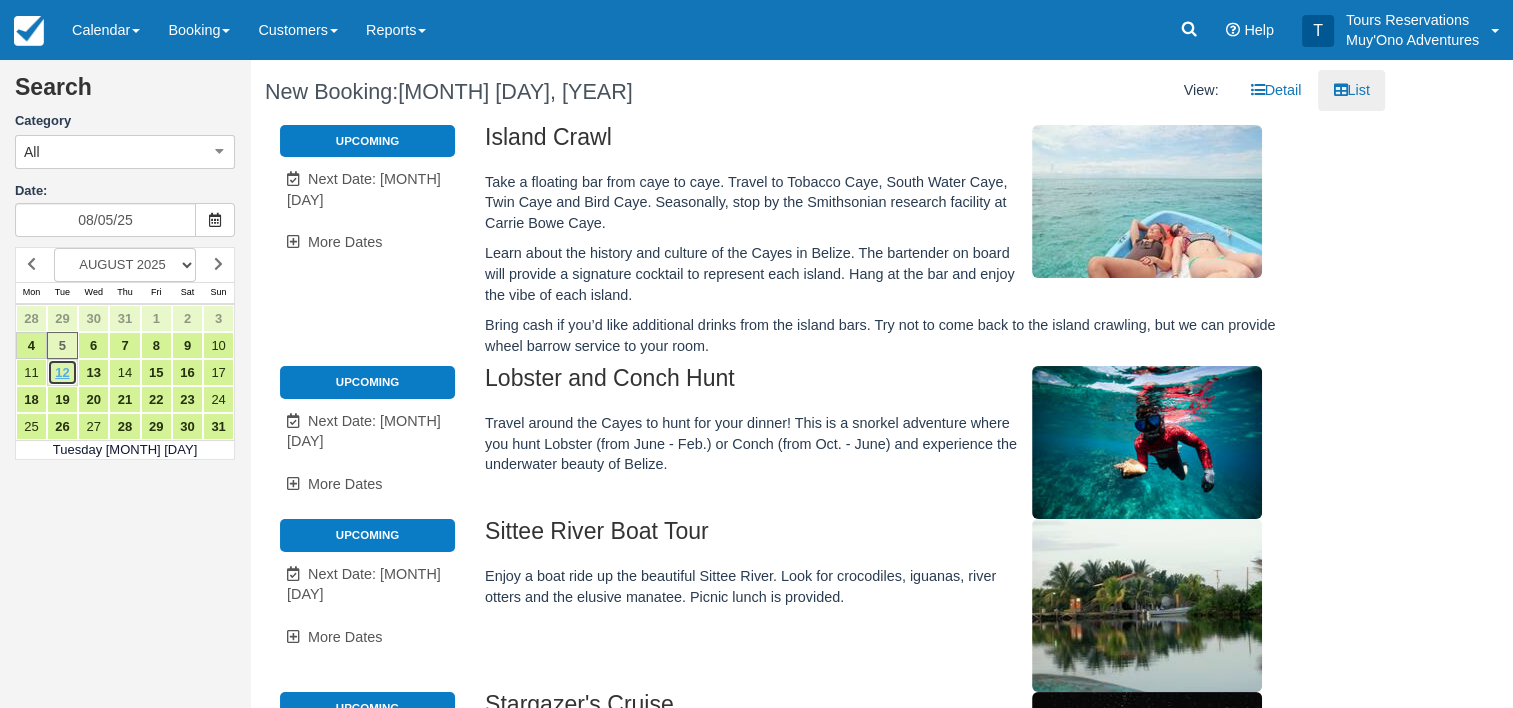 click on "12" at bounding box center (62, 372) 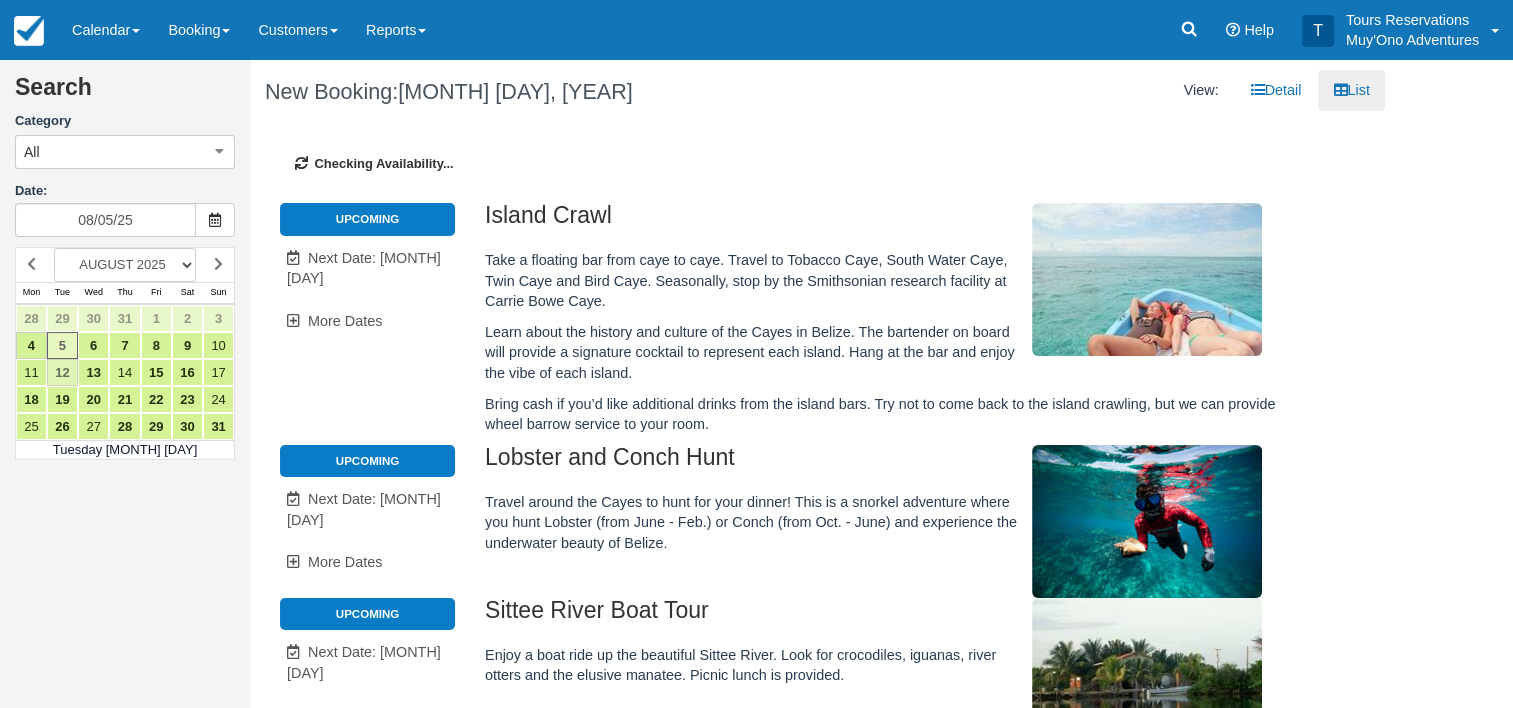 type on "08/12/25" 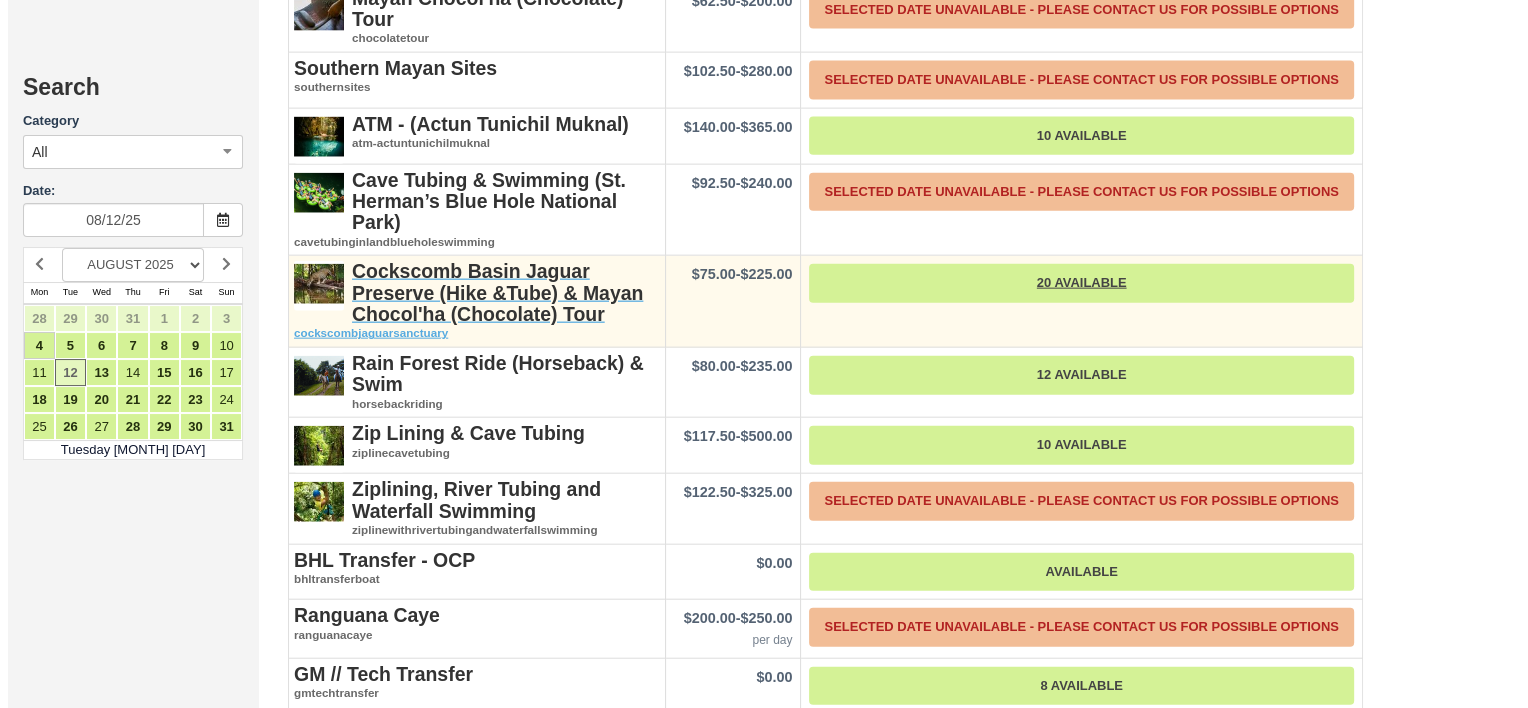 scroll, scrollTop: 4600, scrollLeft: 0, axis: vertical 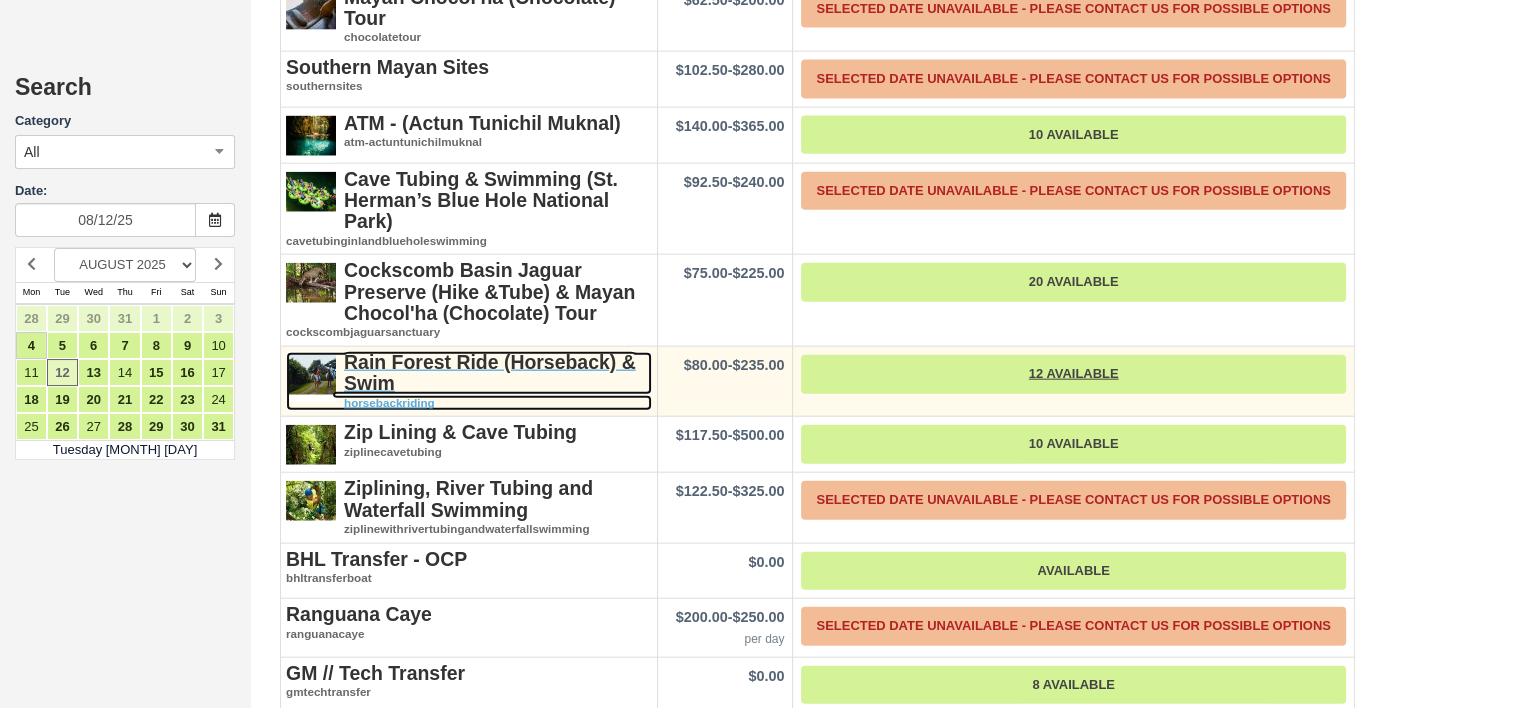 click on "Rain Forest Ride (Horseback) & Swim" at bounding box center [490, 372] 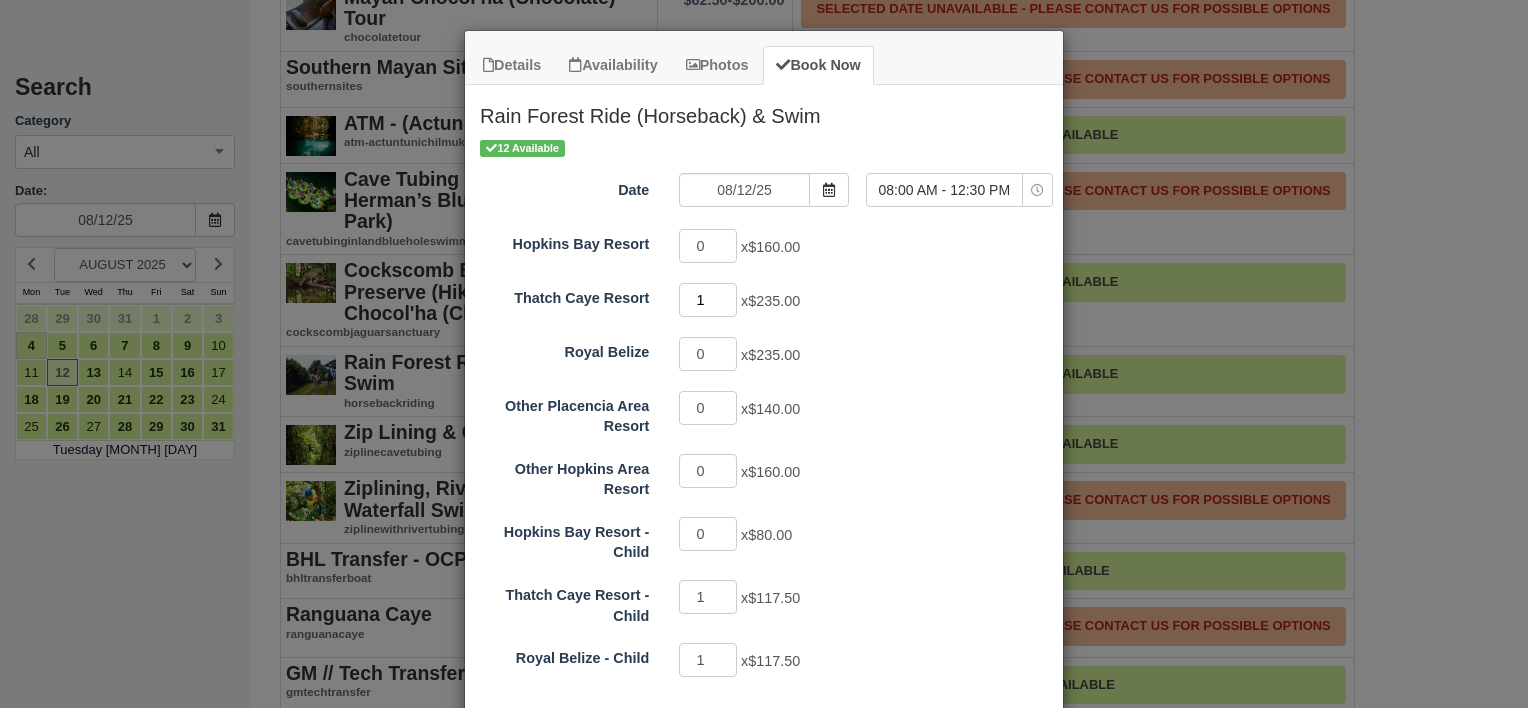 click on "1" at bounding box center [708, 300] 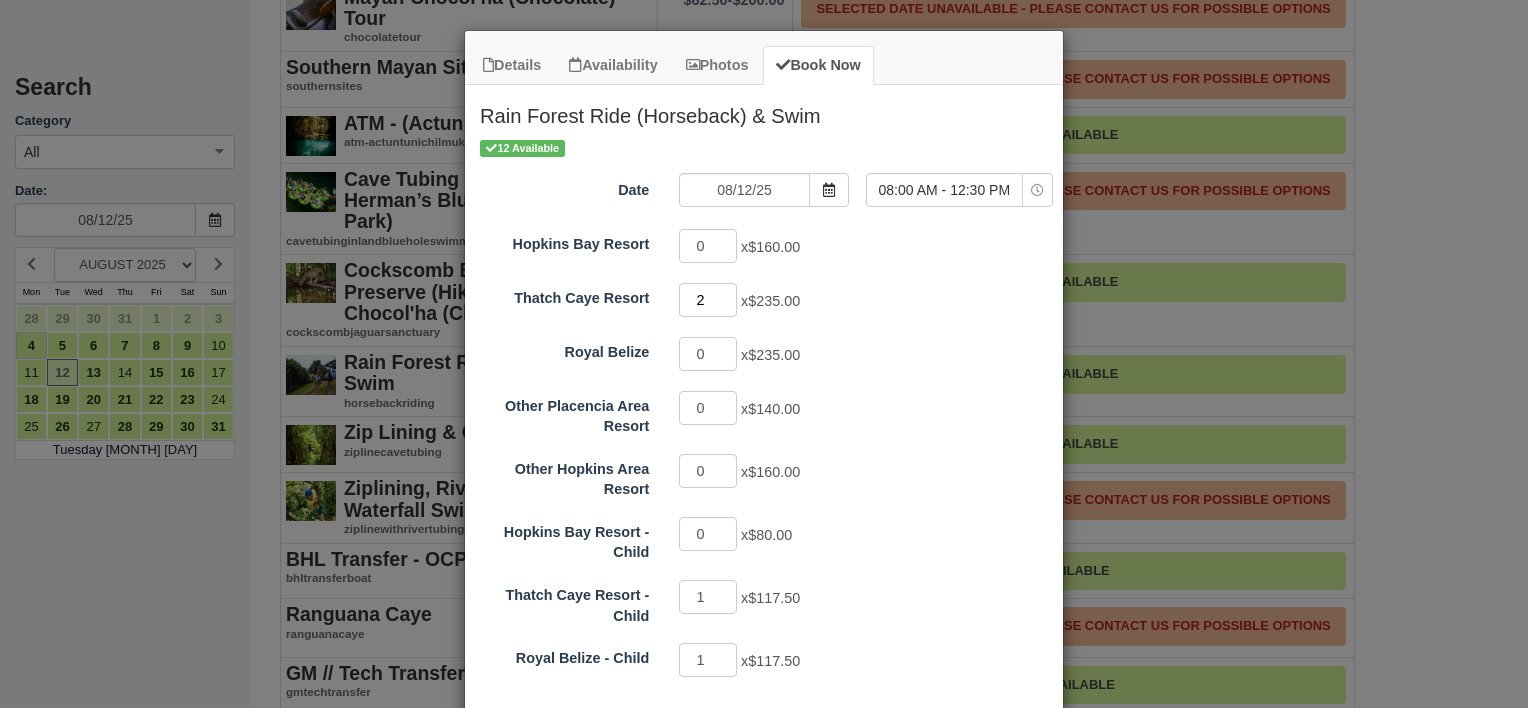 type on "2" 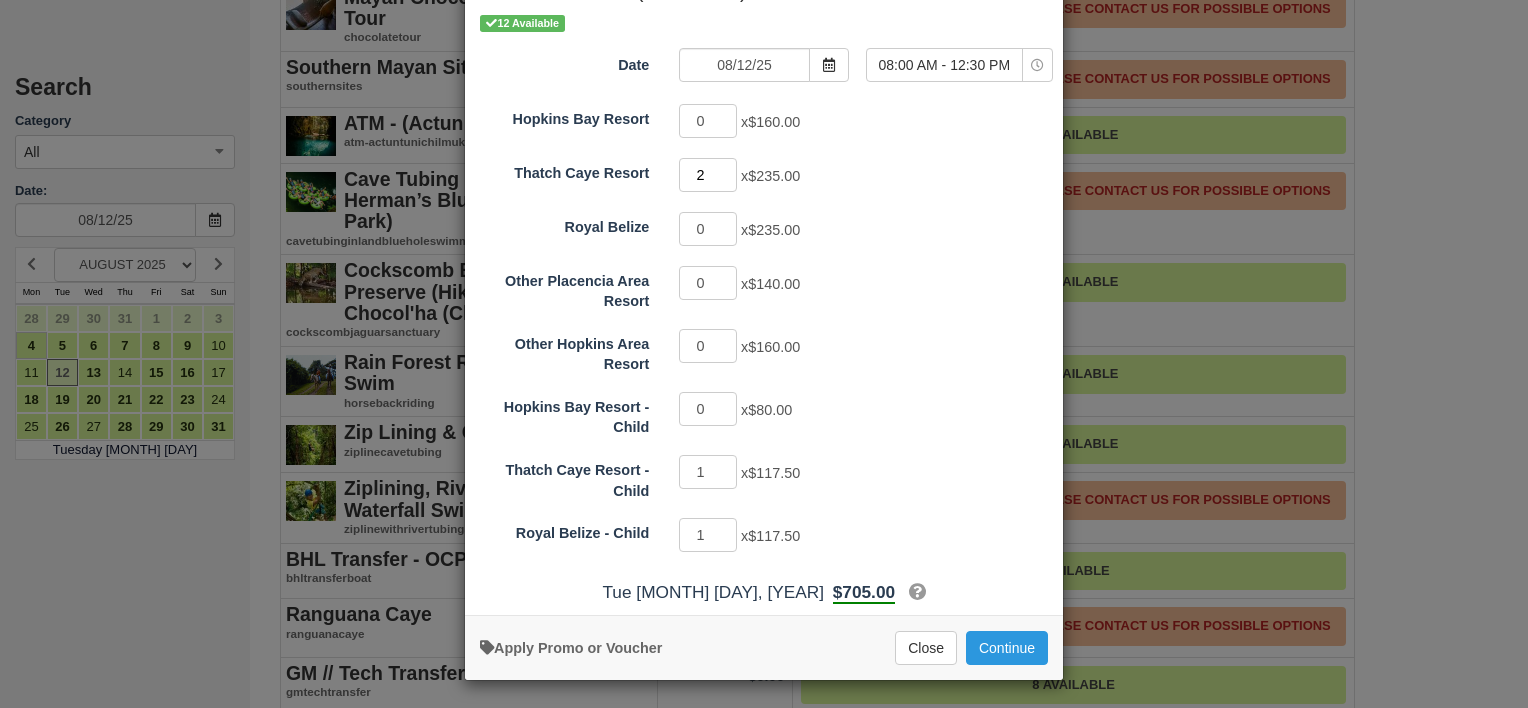 scroll, scrollTop: 126, scrollLeft: 0, axis: vertical 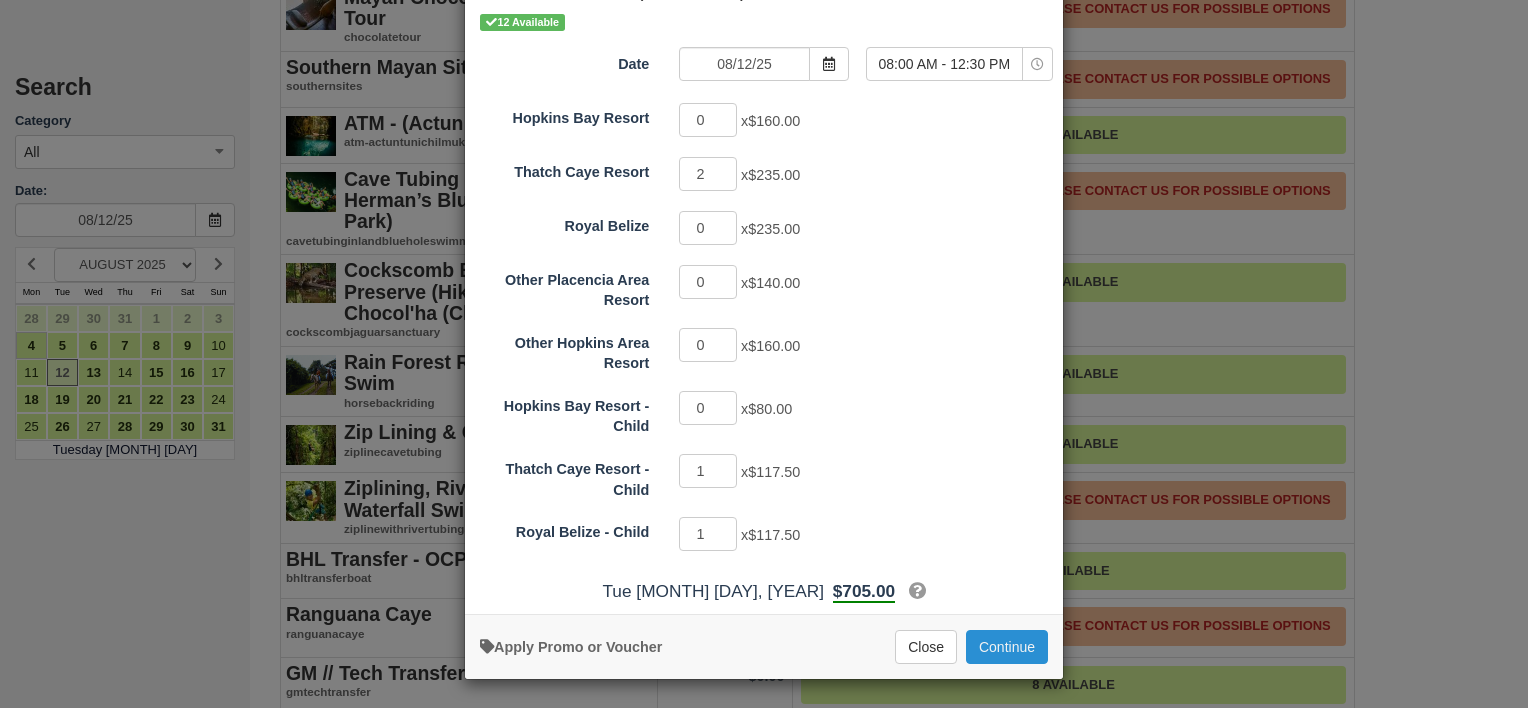 click on "Continue" at bounding box center (1007, 647) 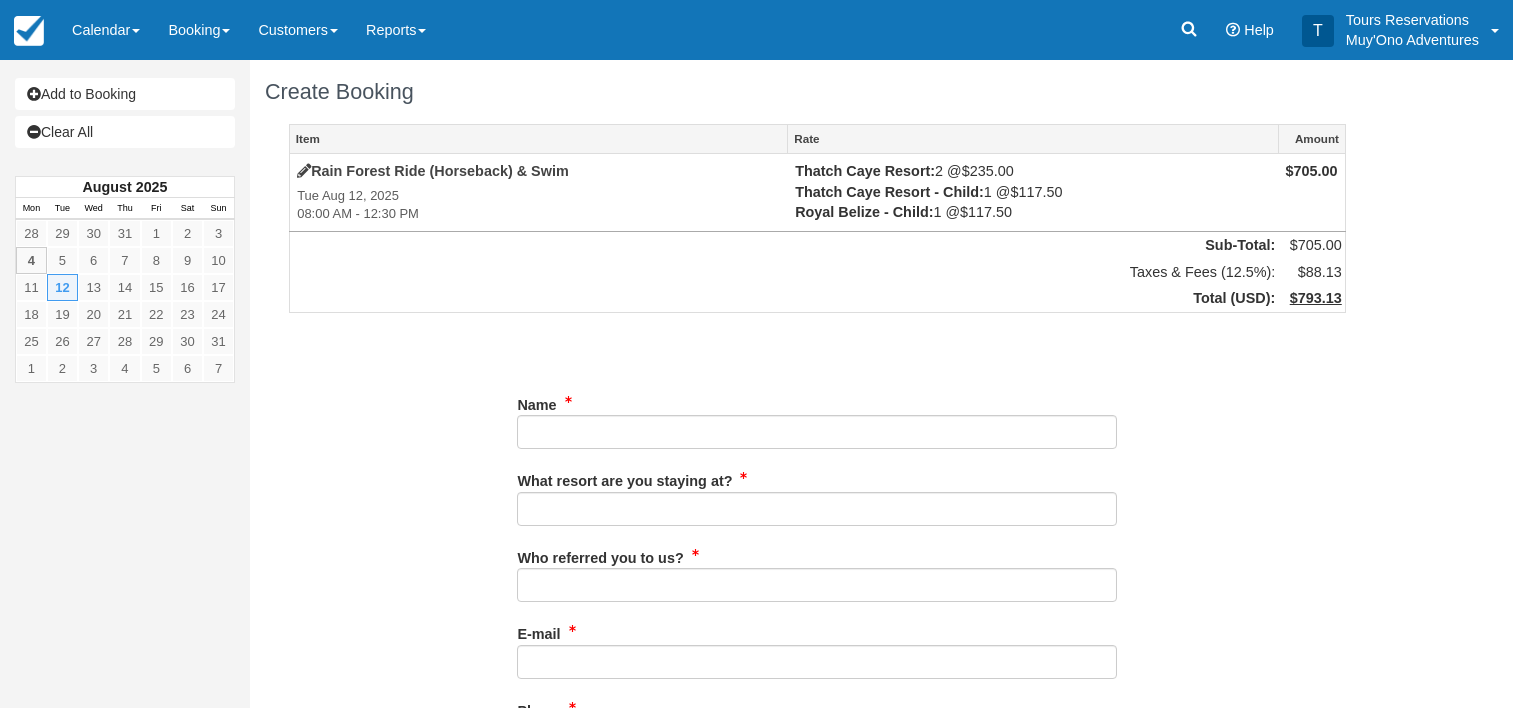 scroll, scrollTop: 0, scrollLeft: 0, axis: both 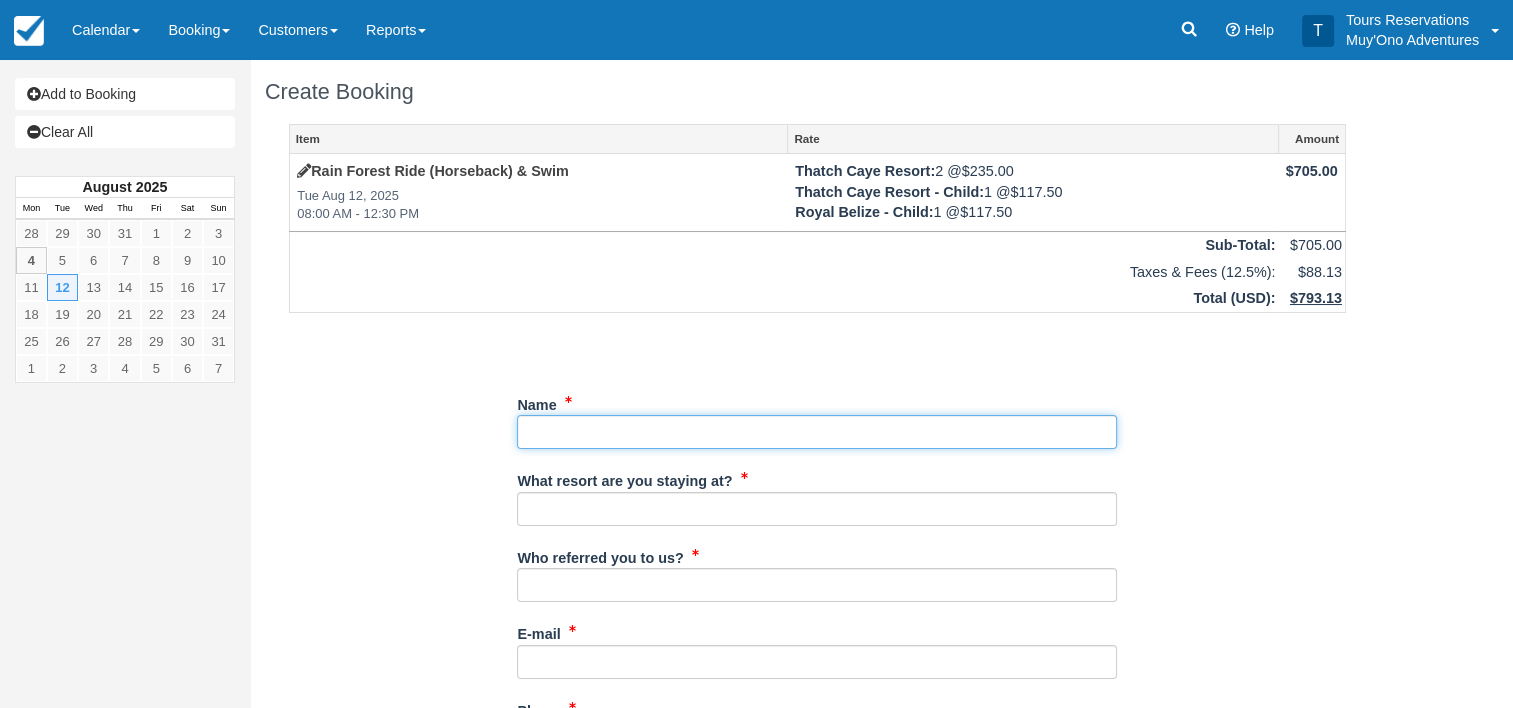 click on "Name" at bounding box center (817, 432) 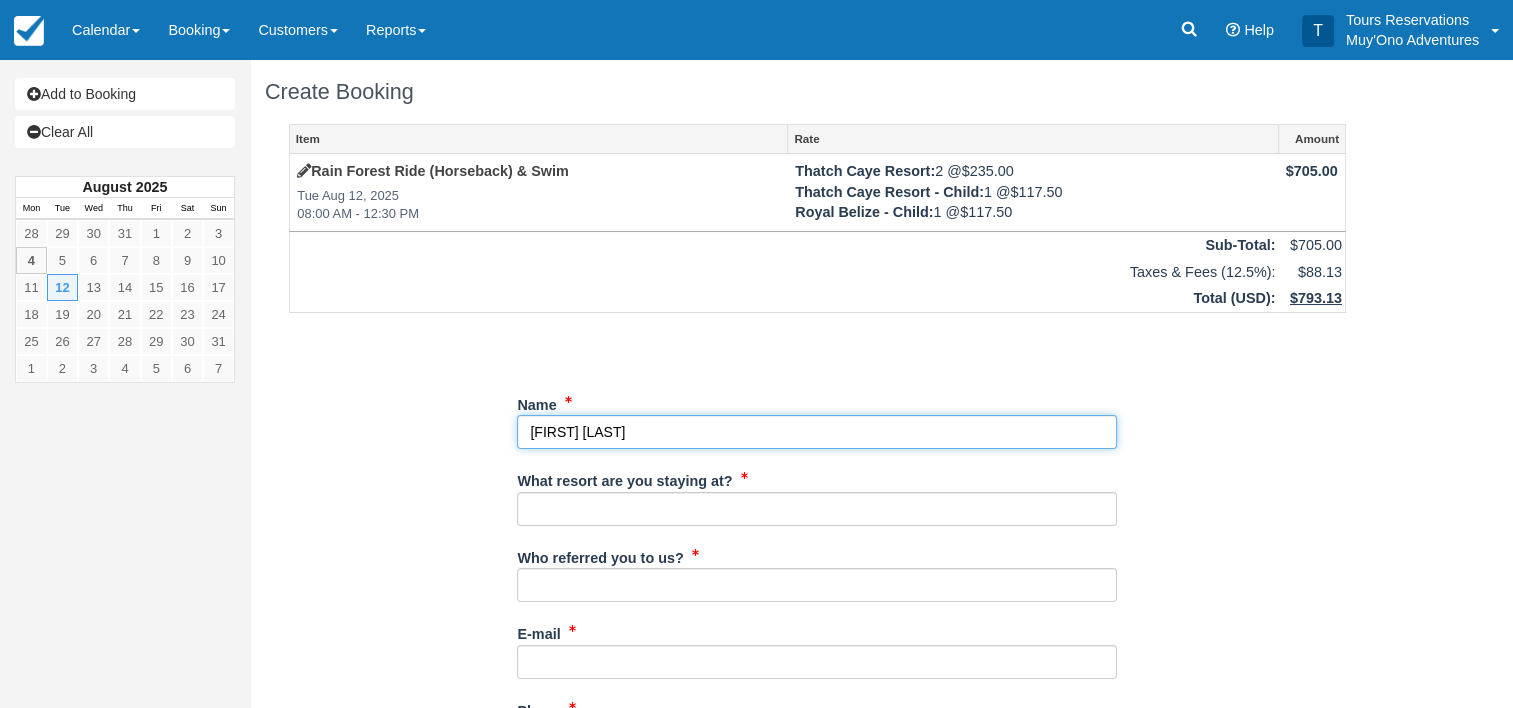 type on "Patrick Baker" 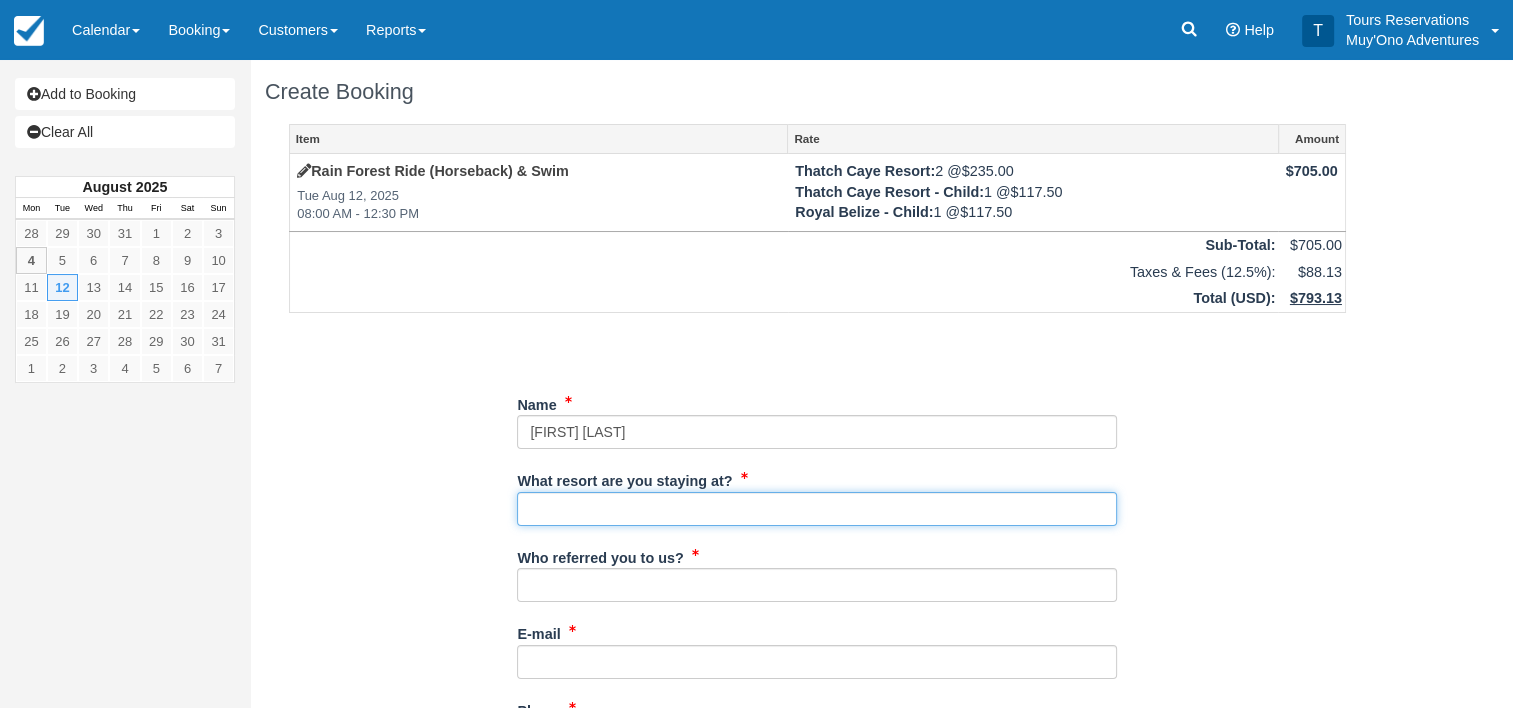click on "What resort are you staying at?" at bounding box center (817, 509) 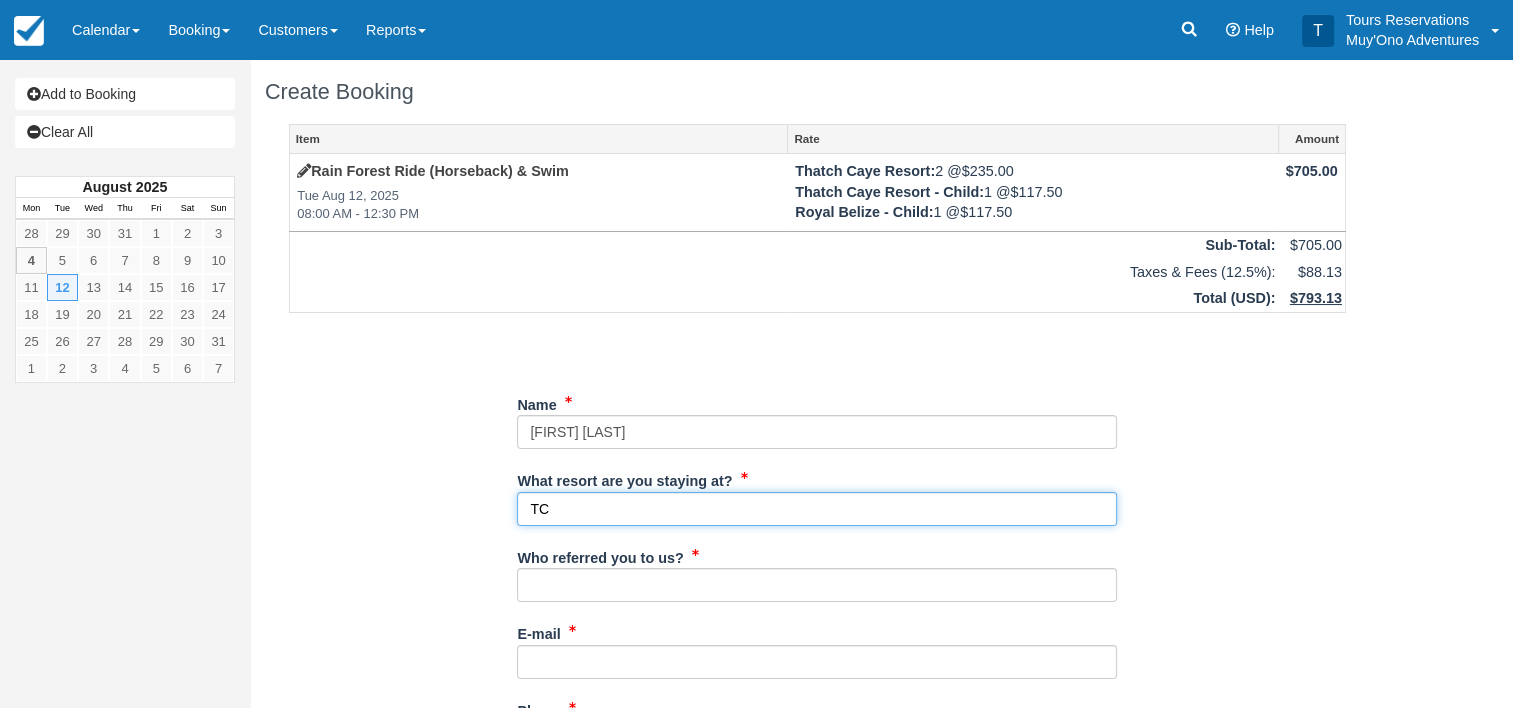 type on "TC" 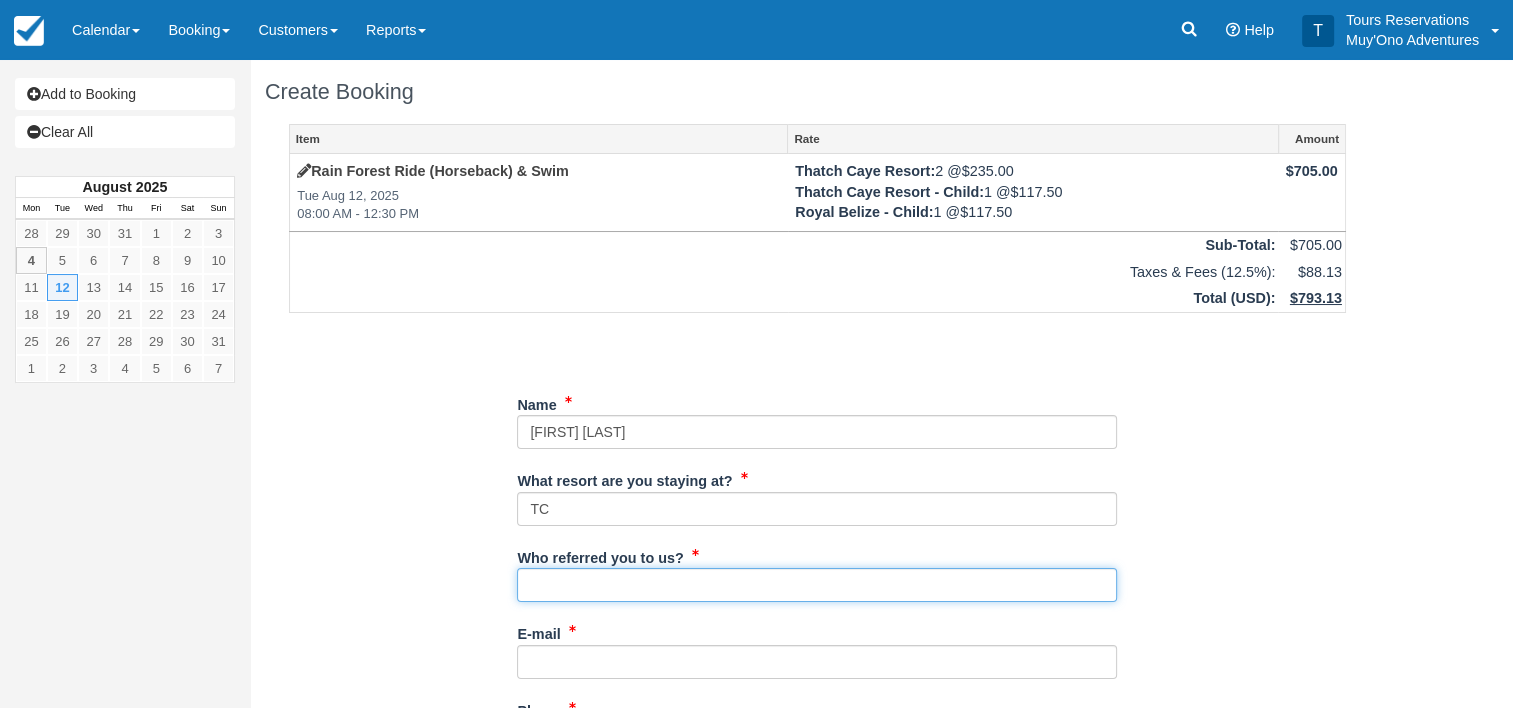click on "Who referred you to us?" at bounding box center (817, 585) 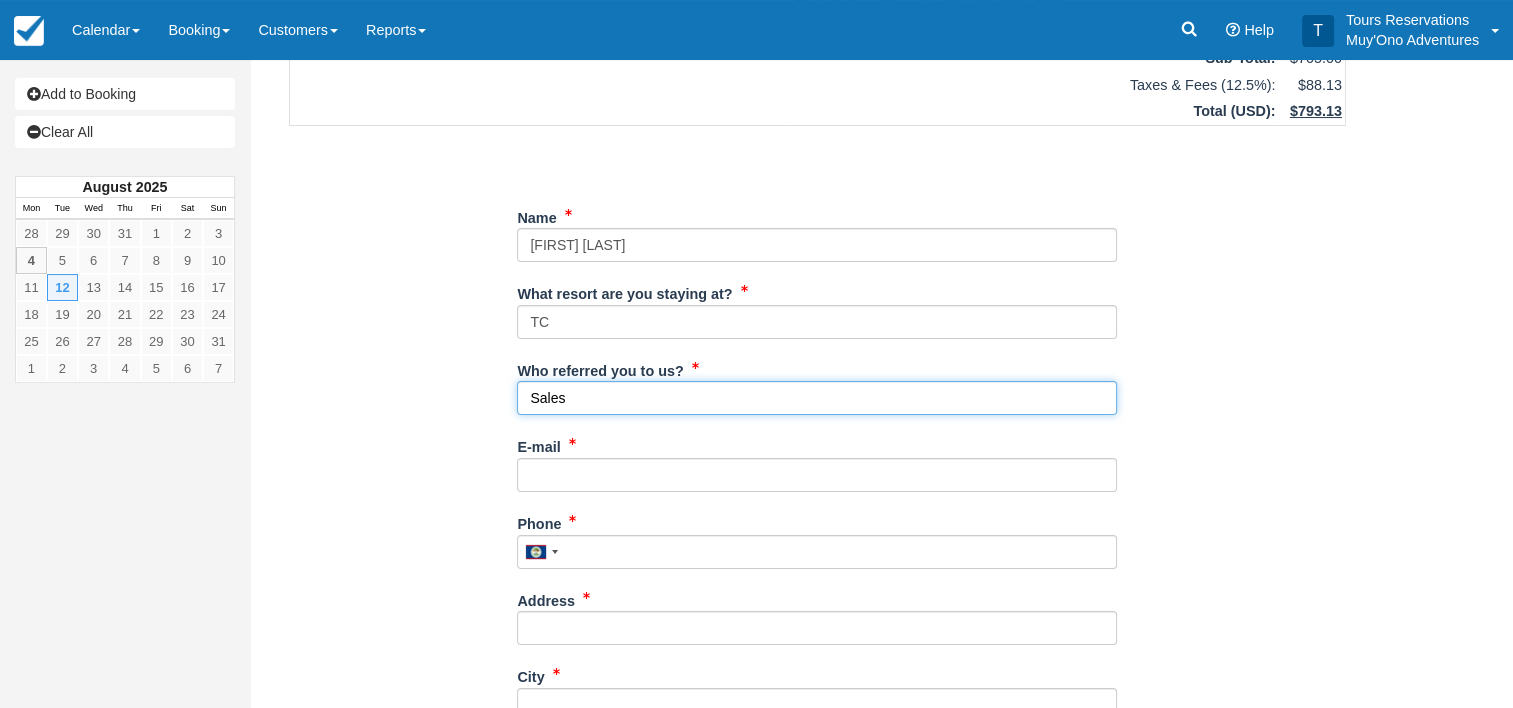scroll, scrollTop: 200, scrollLeft: 0, axis: vertical 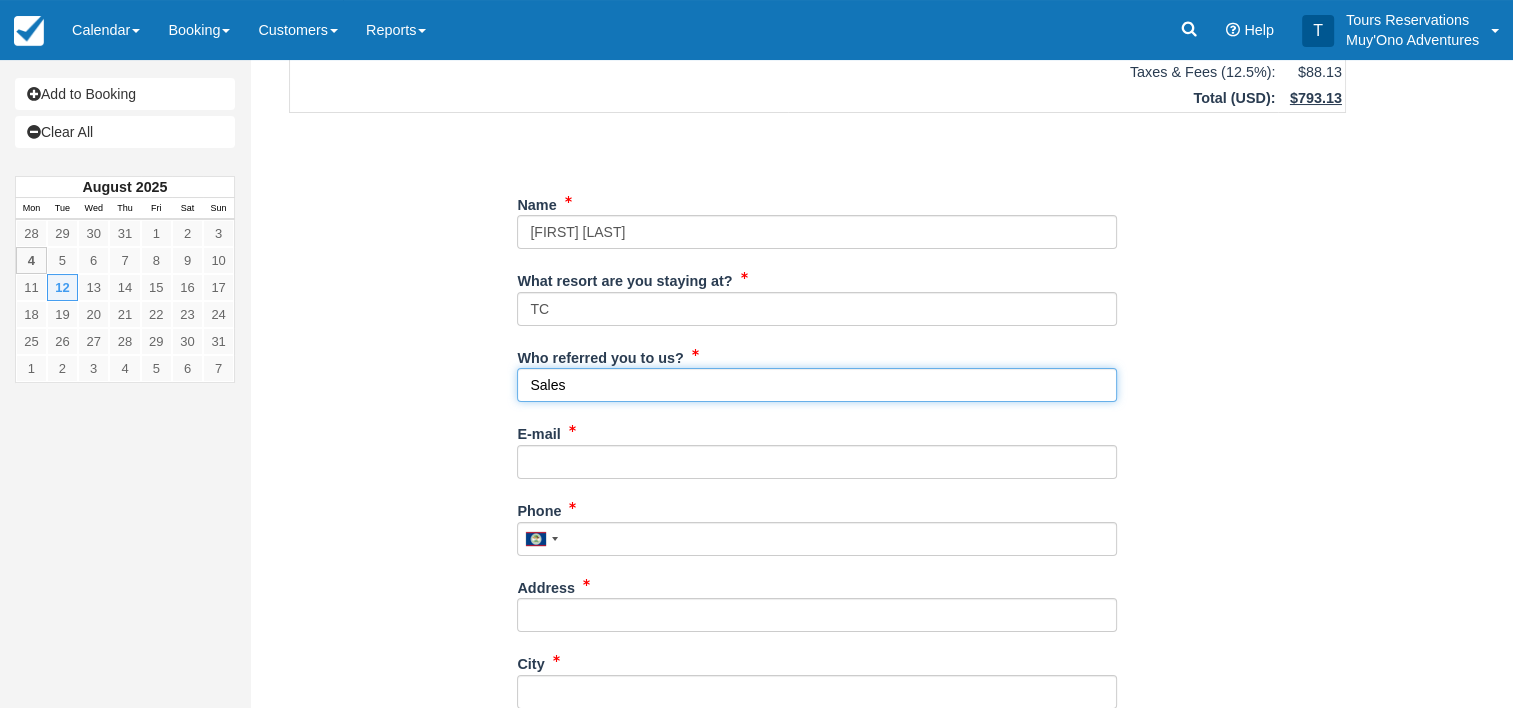 type on "Sales" 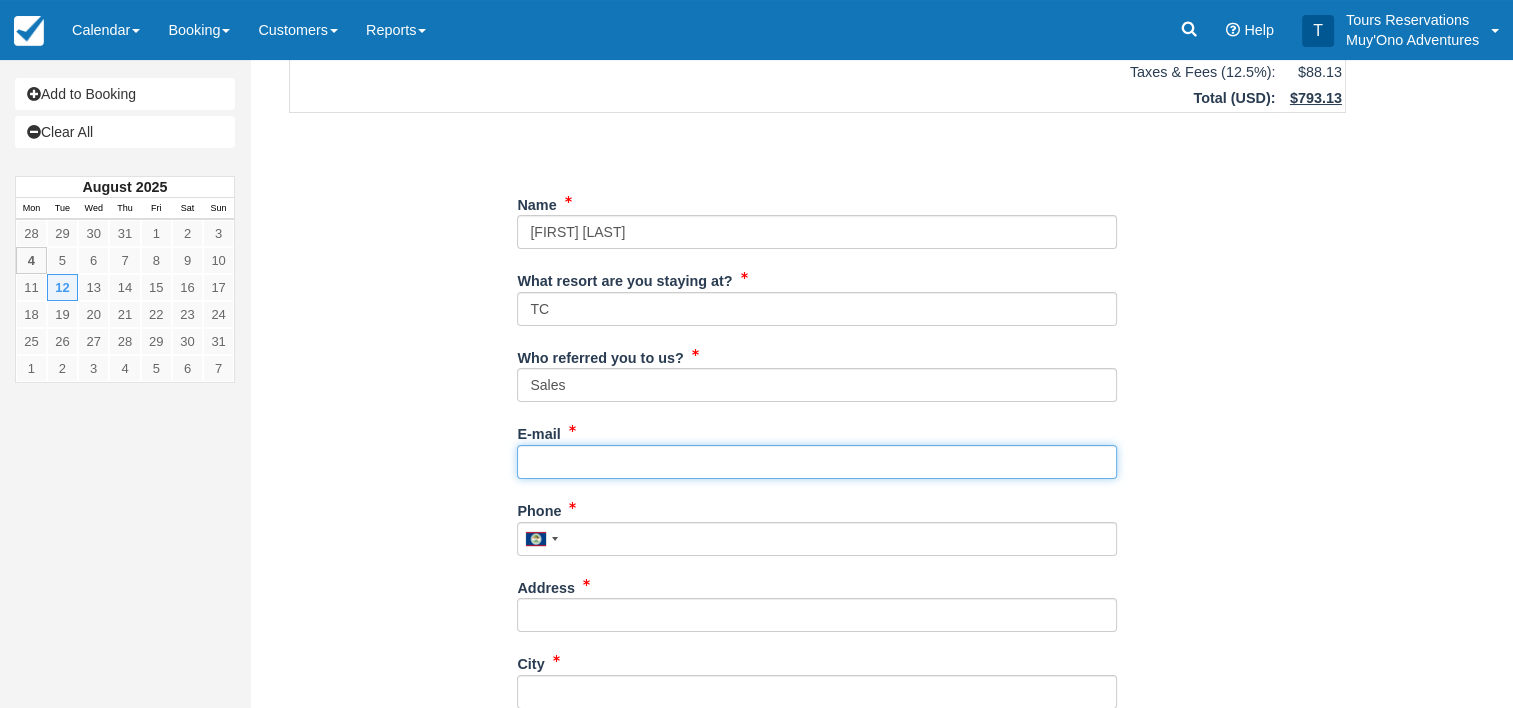 click on "E-mail" at bounding box center [817, 462] 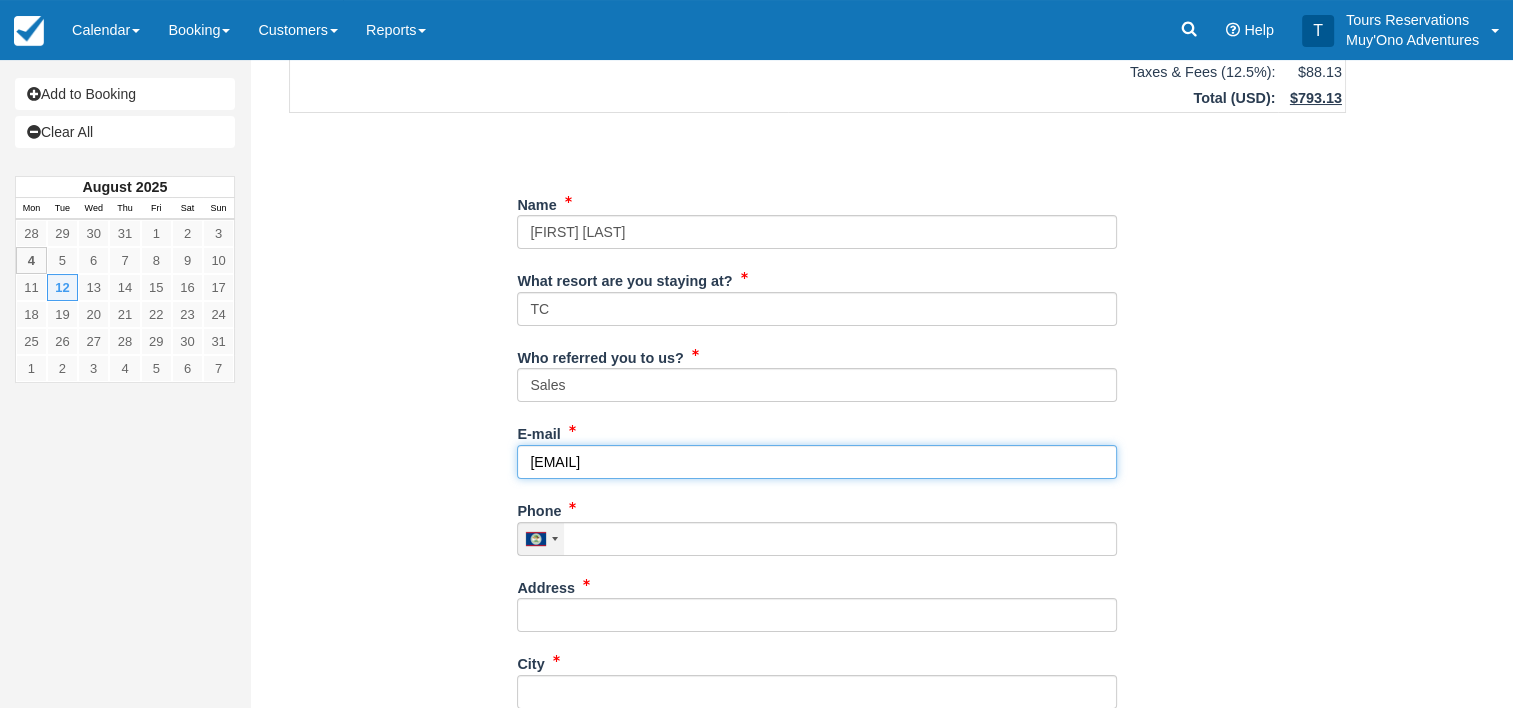 type on "[EMAIL]" 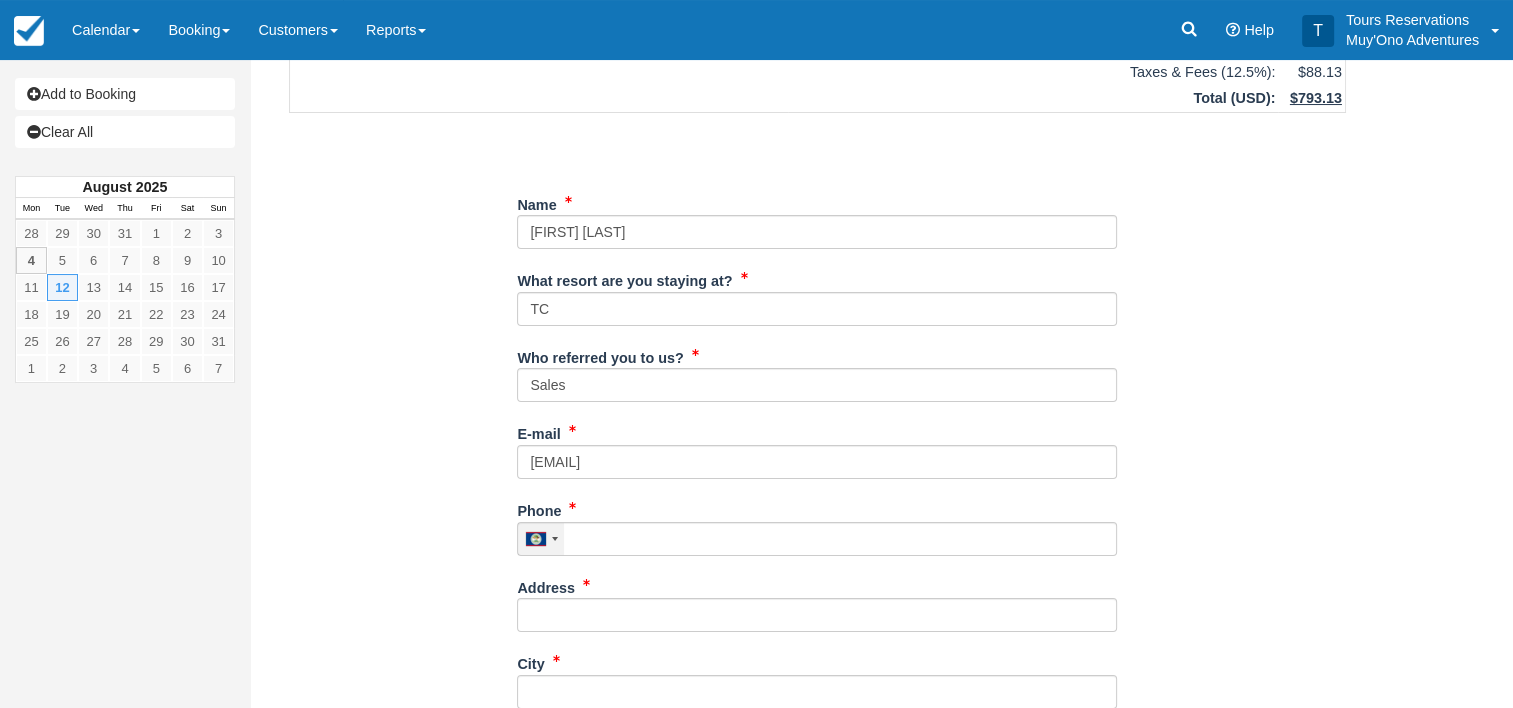 click at bounding box center [541, 539] 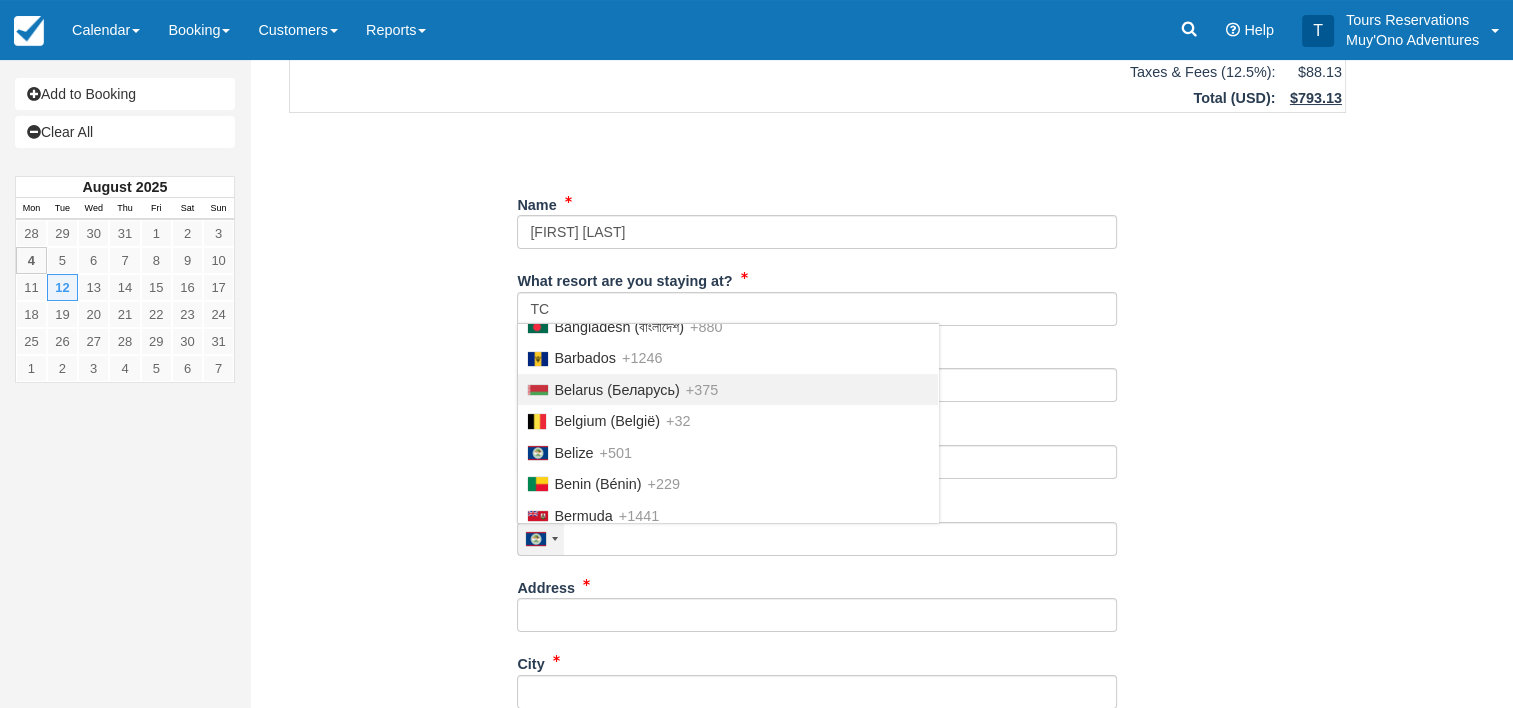 scroll, scrollTop: 655, scrollLeft: 0, axis: vertical 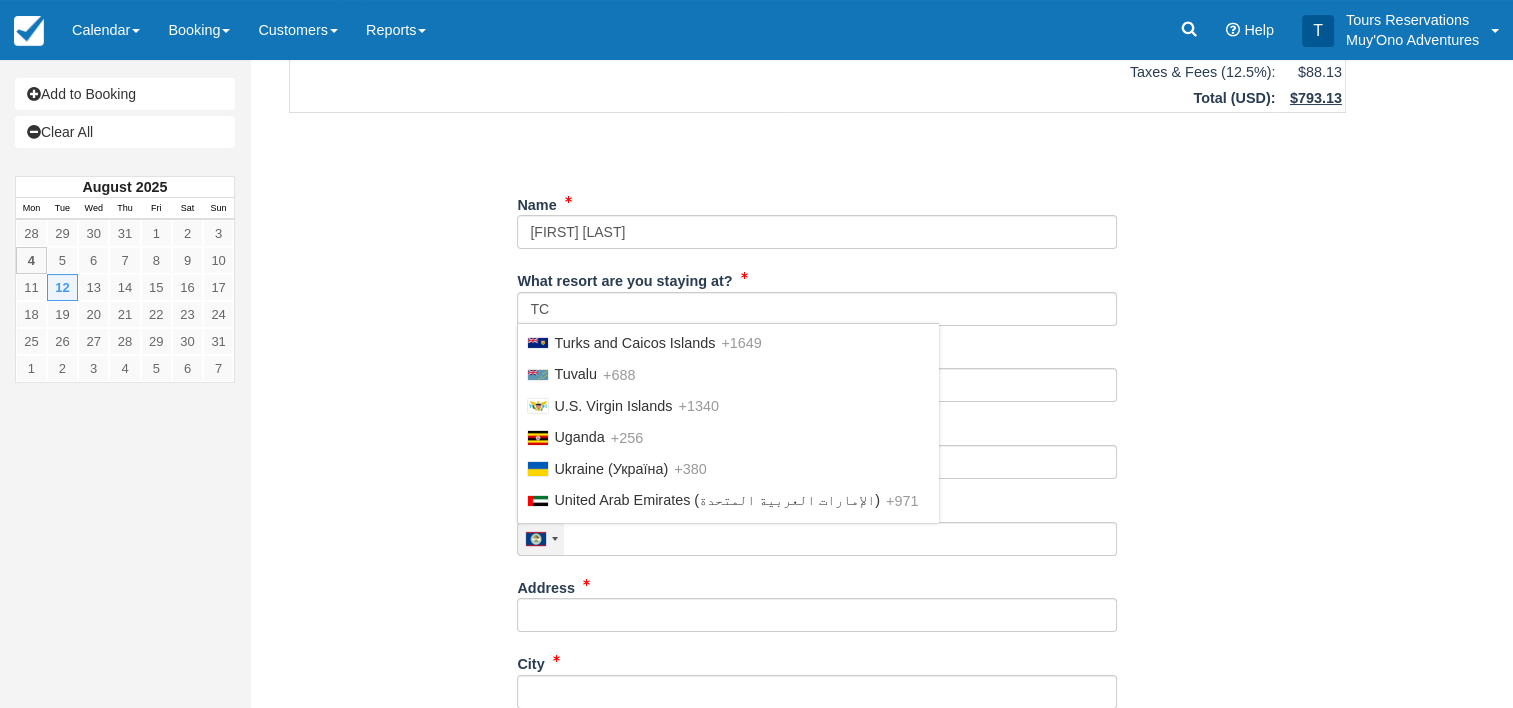 click on "United States +1" at bounding box center (728, 562) 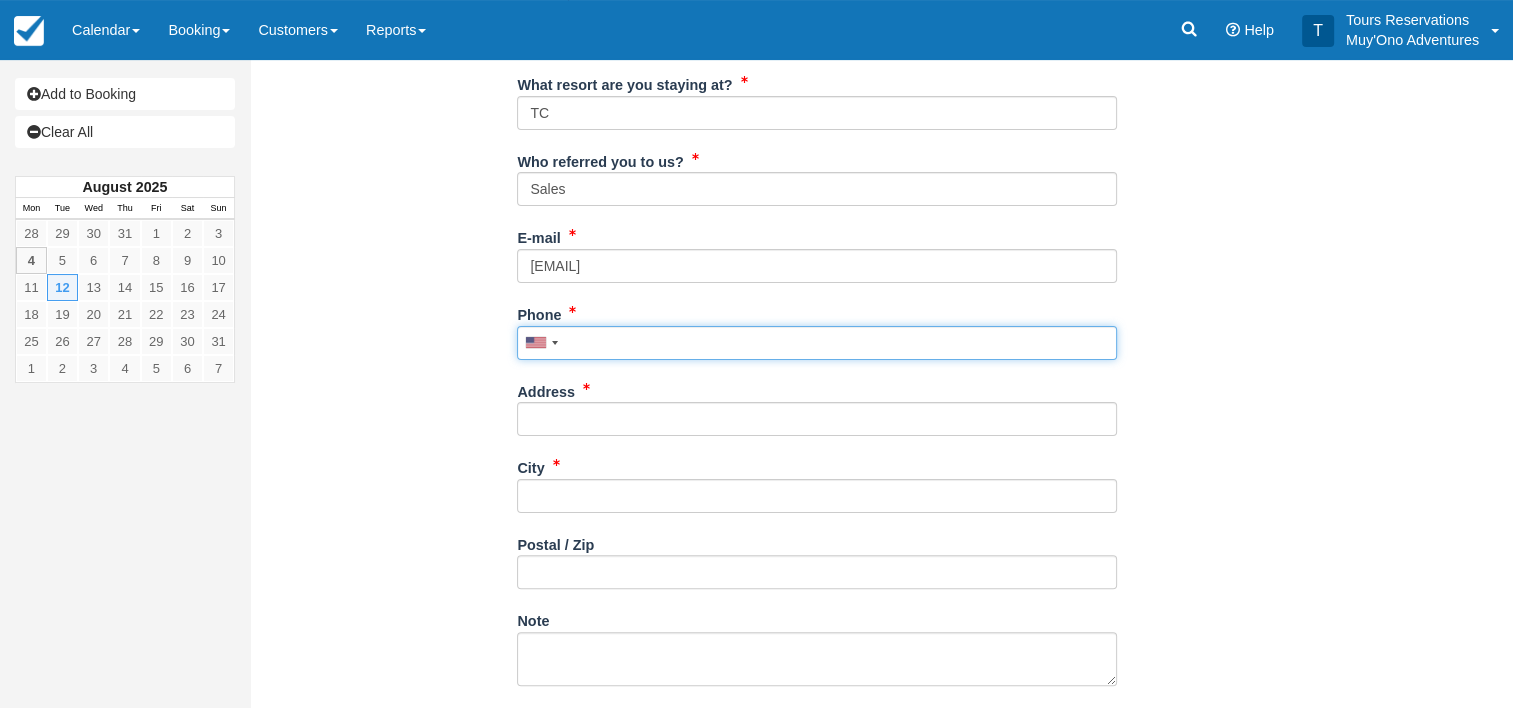 scroll, scrollTop: 400, scrollLeft: 0, axis: vertical 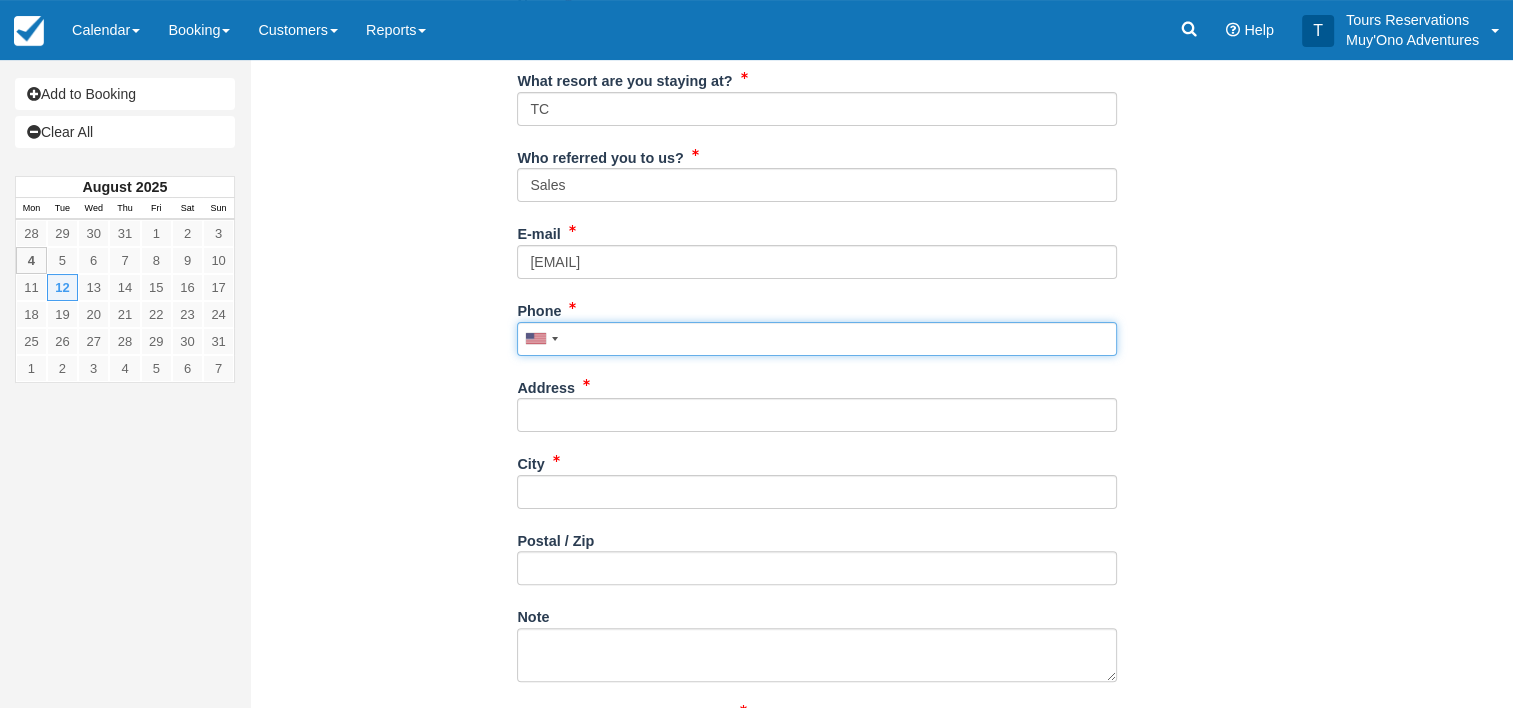 paste on "5127483170" 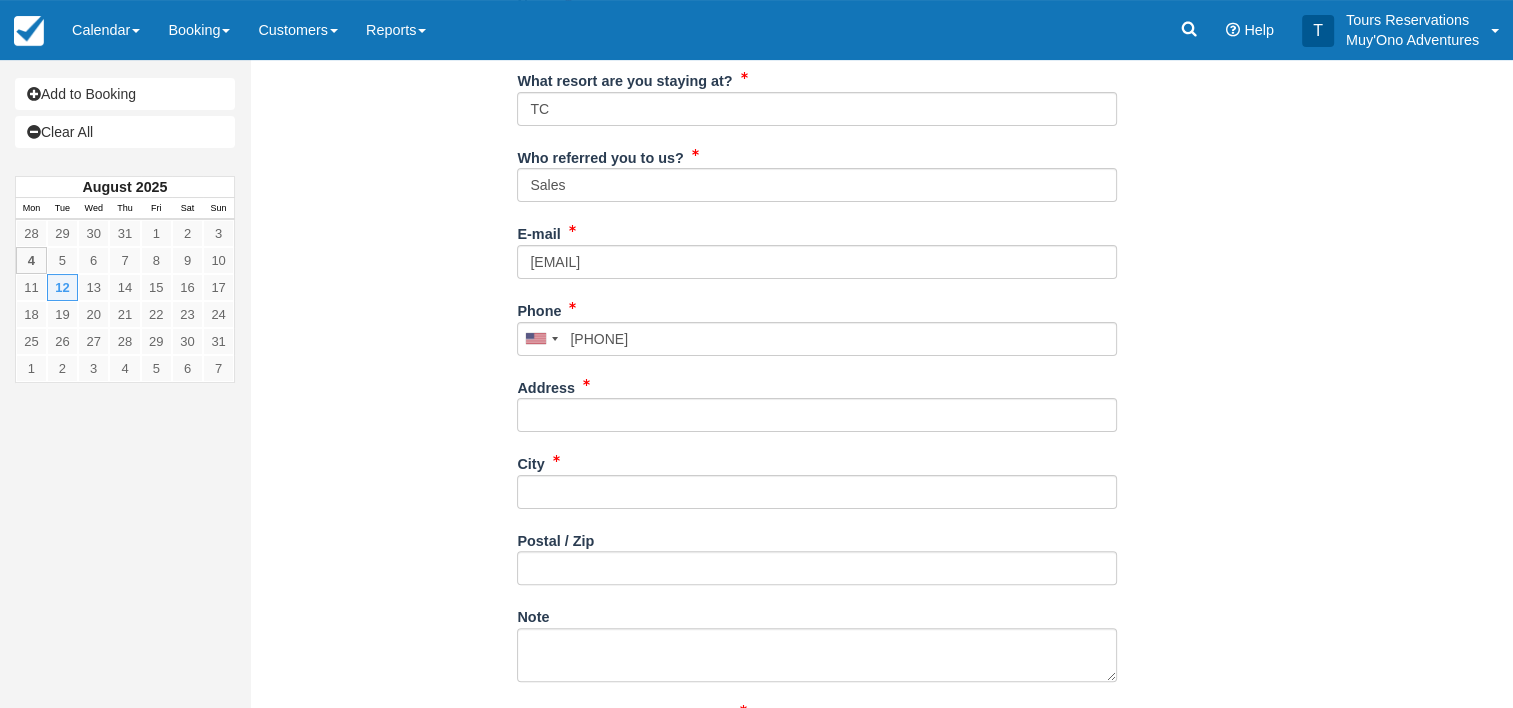 type on "(512) 748-3170" 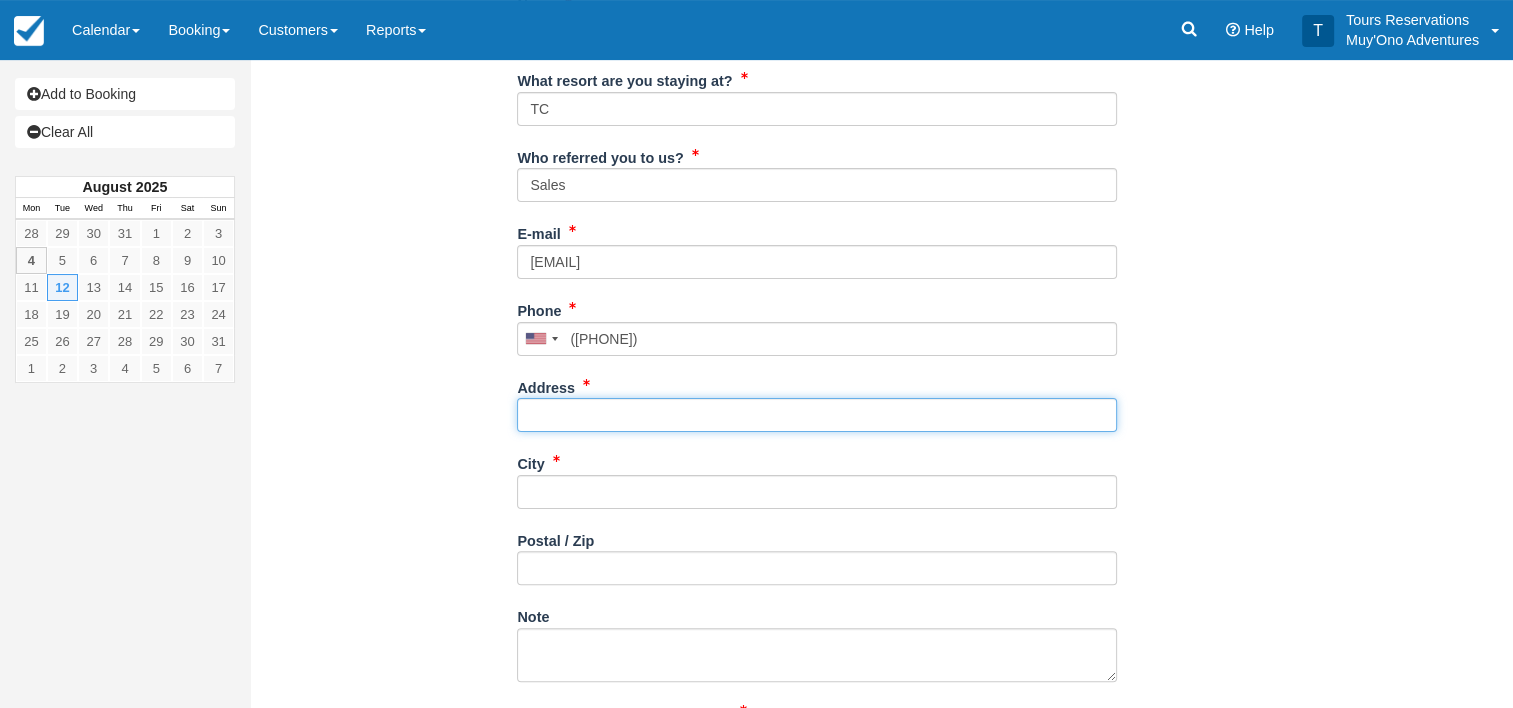 click on "Address" at bounding box center [817, 415] 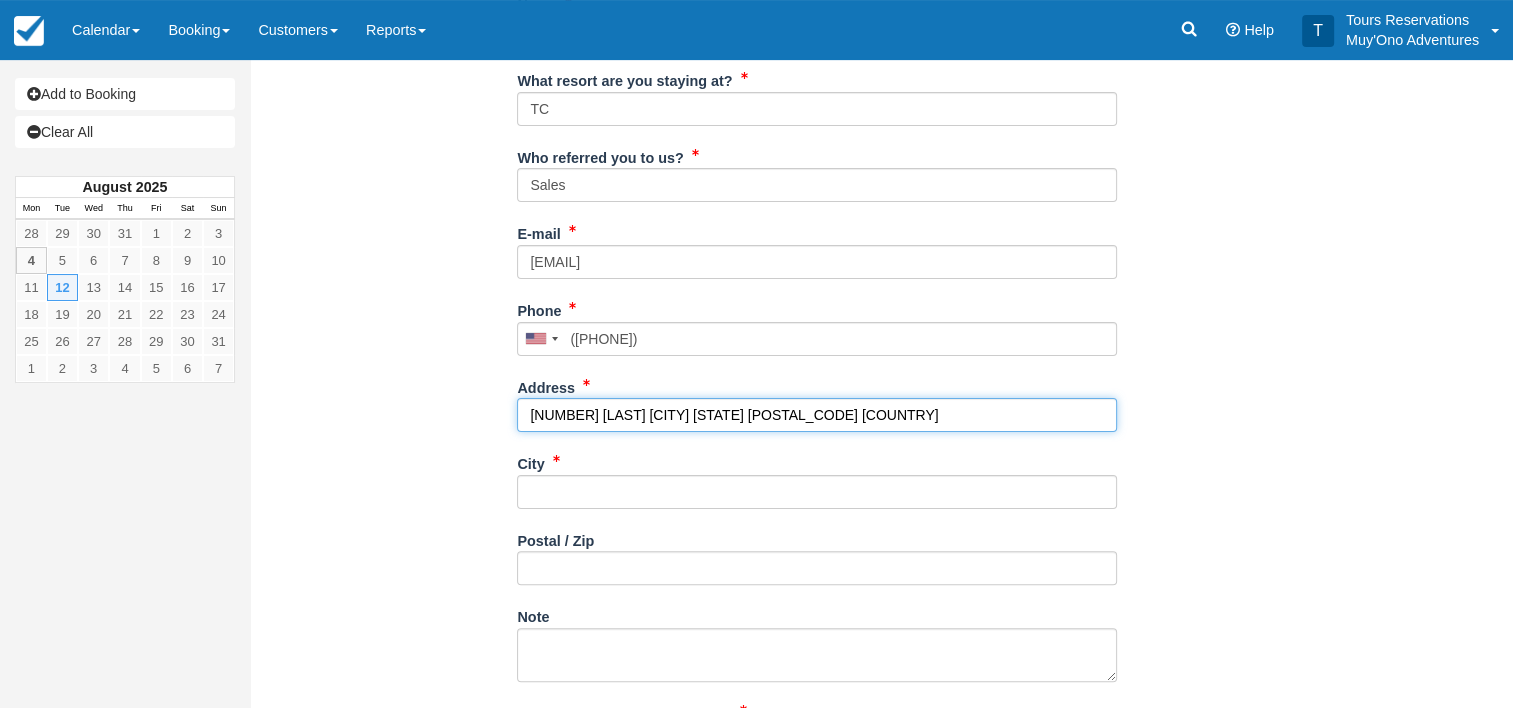 type on "147 Christensen Elgin TX 78621 United States" 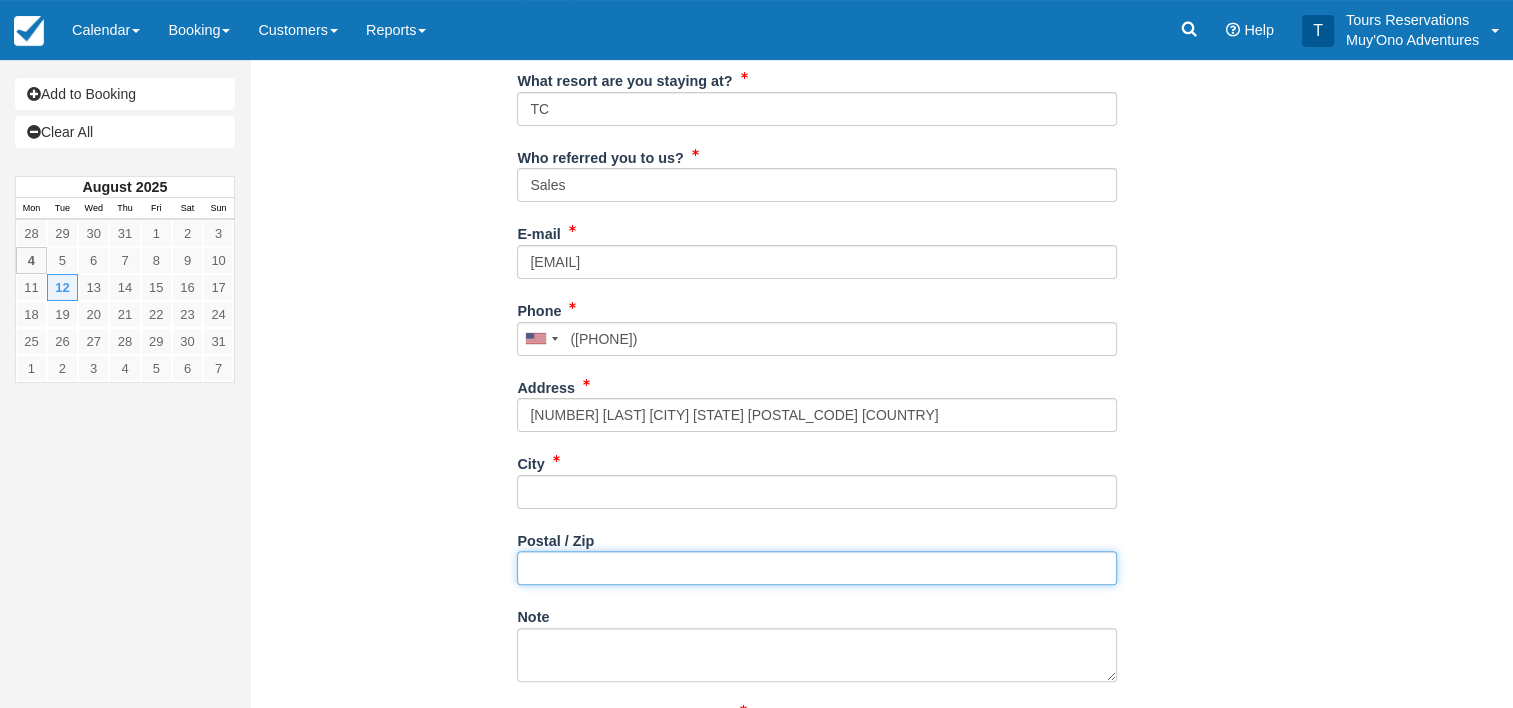 click on "Postal / Zip" at bounding box center [817, 568] 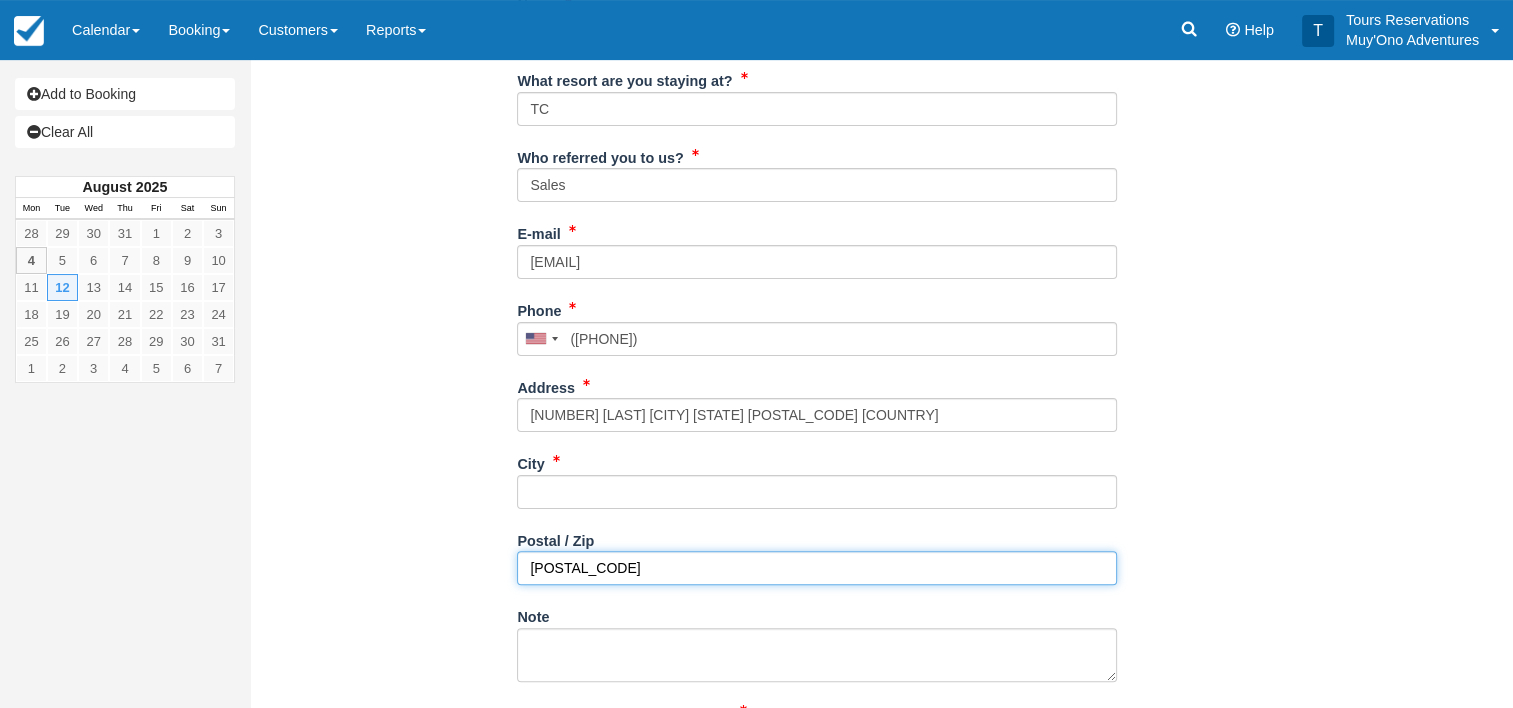type on "78621" 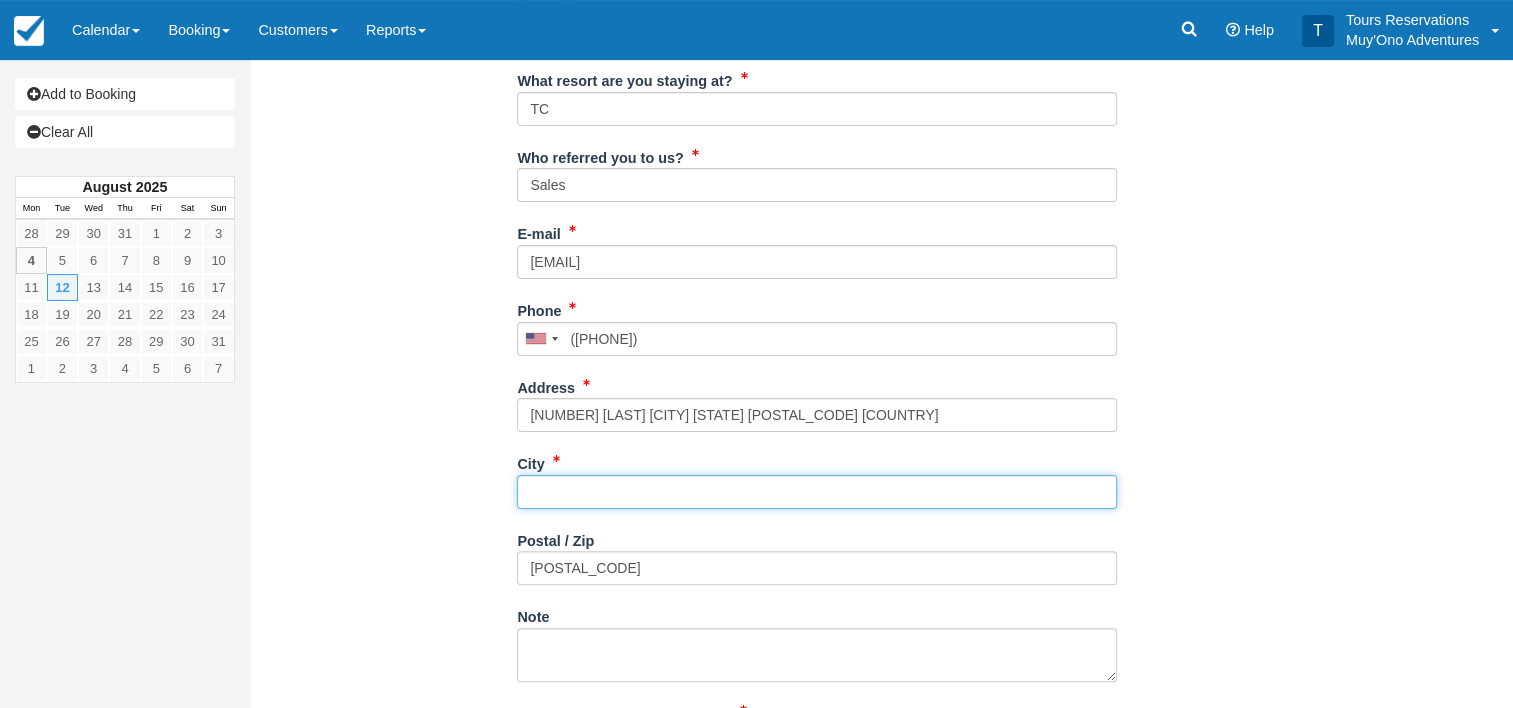 click on "City" at bounding box center [817, 492] 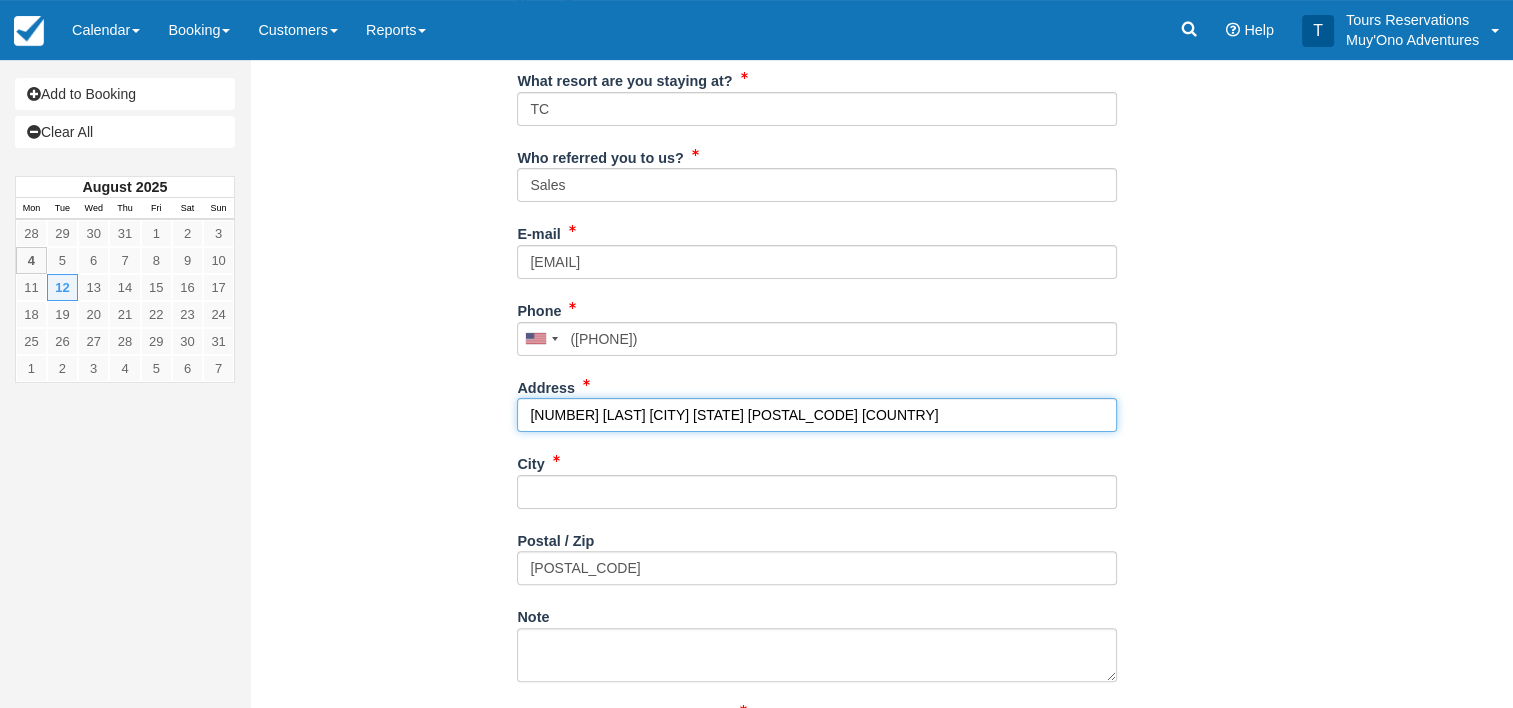 drag, startPoint x: 636, startPoint y: 413, endPoint x: 672, endPoint y: 415, distance: 36.05551 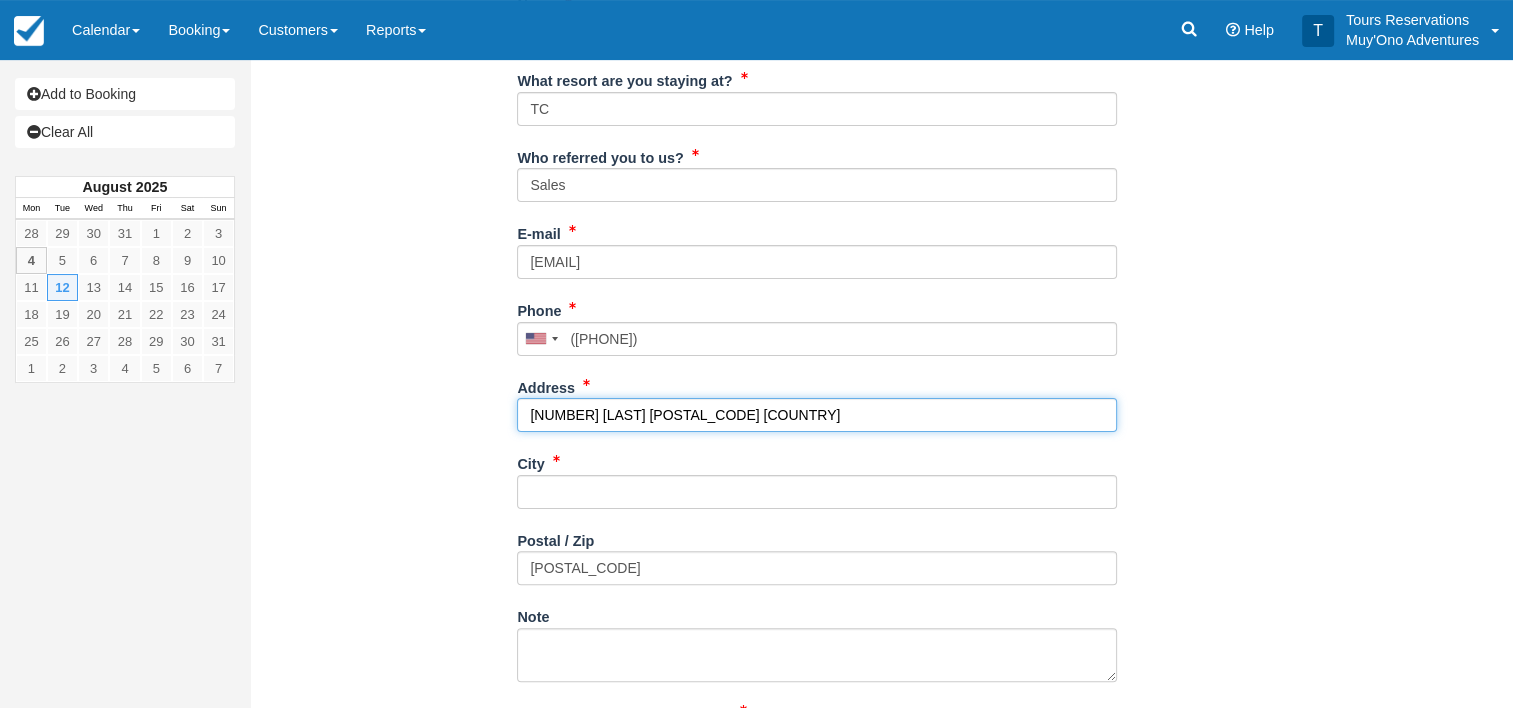 type on "147 Christensen  78621 United States" 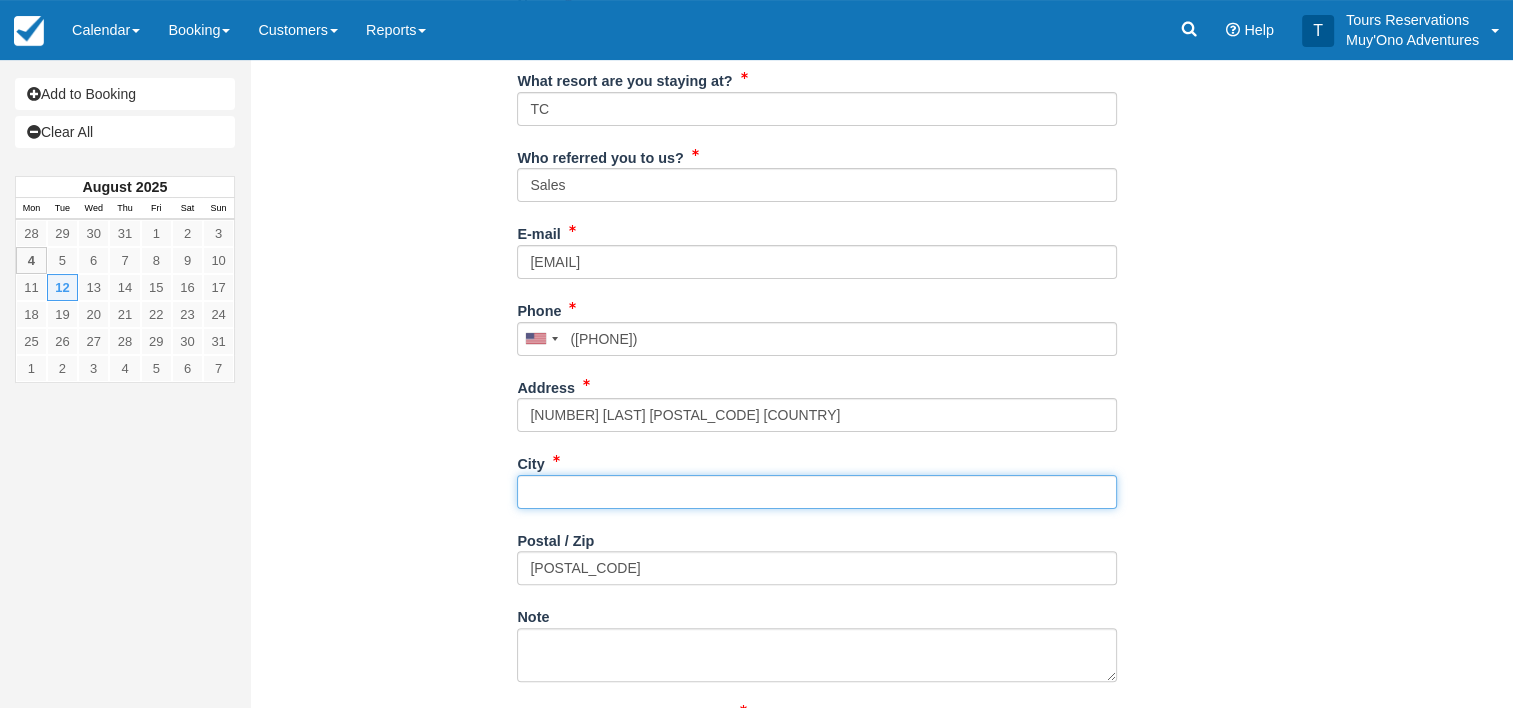 click on "City" at bounding box center [817, 492] 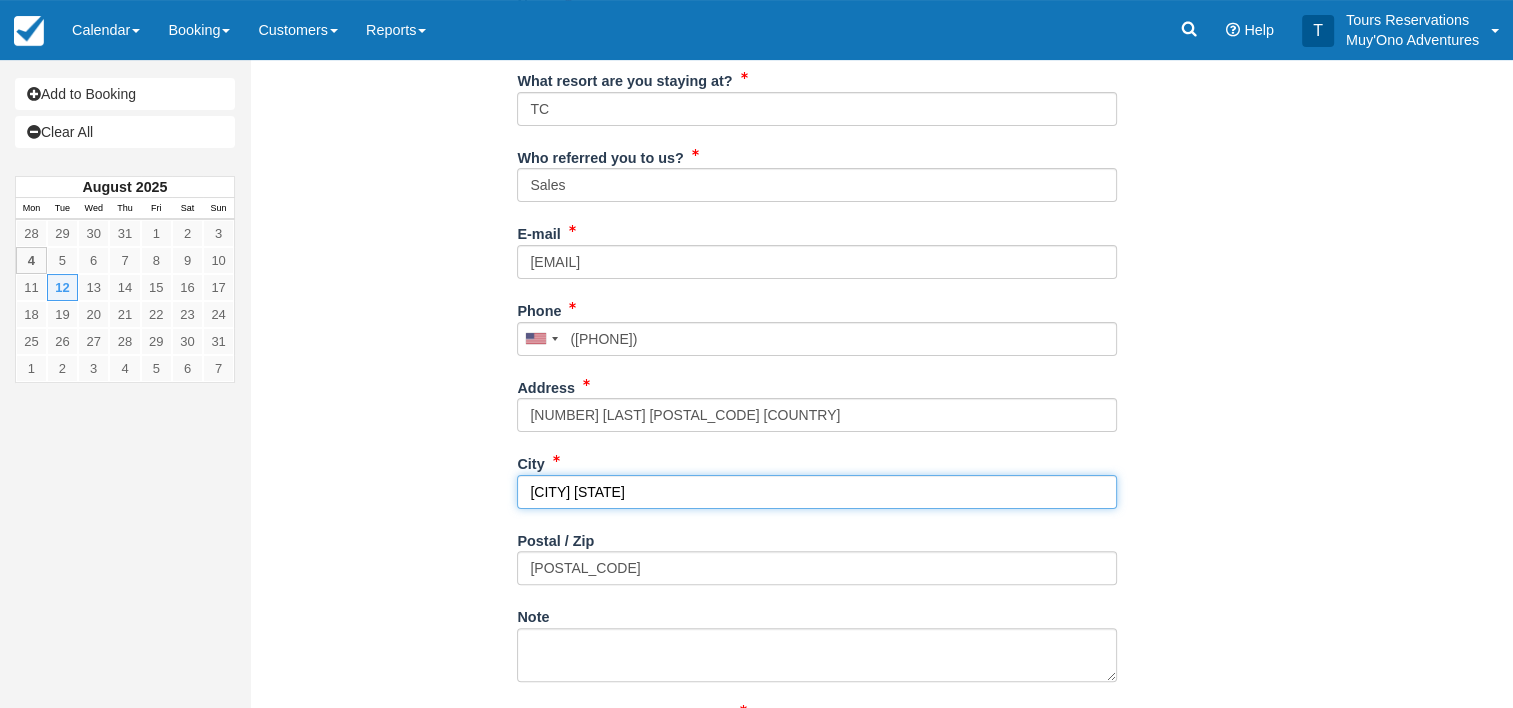 type on "Elgin TX" 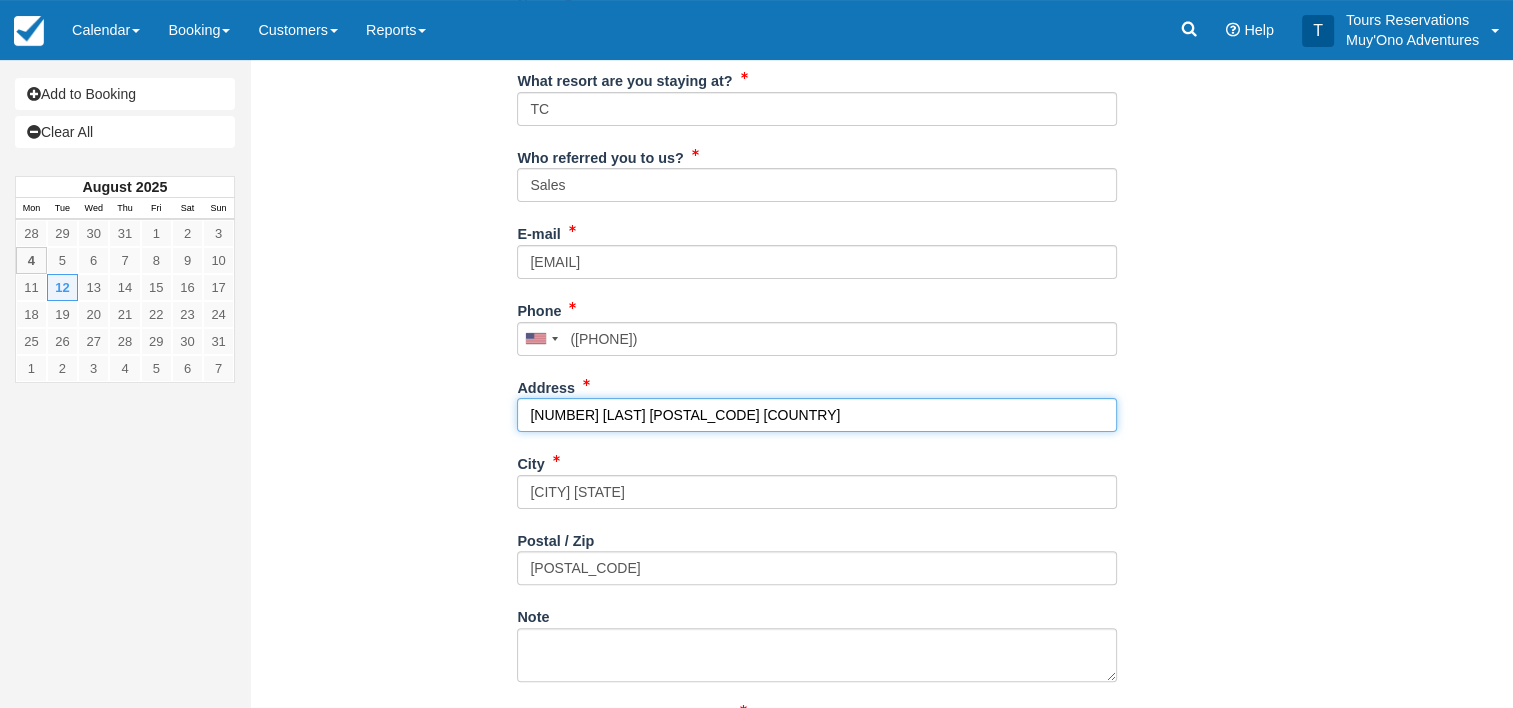 drag, startPoint x: 651, startPoint y: 414, endPoint x: 778, endPoint y: 411, distance: 127.03543 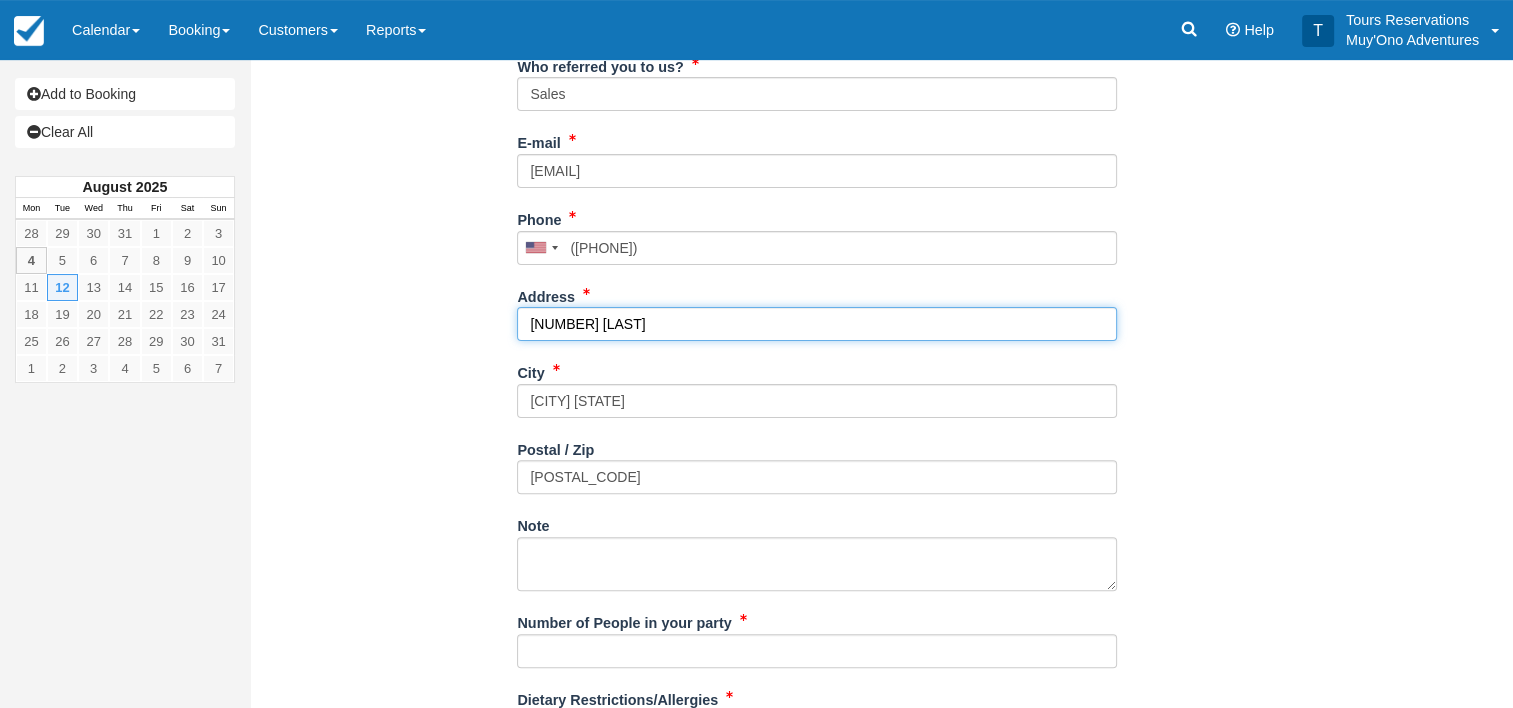 scroll, scrollTop: 600, scrollLeft: 0, axis: vertical 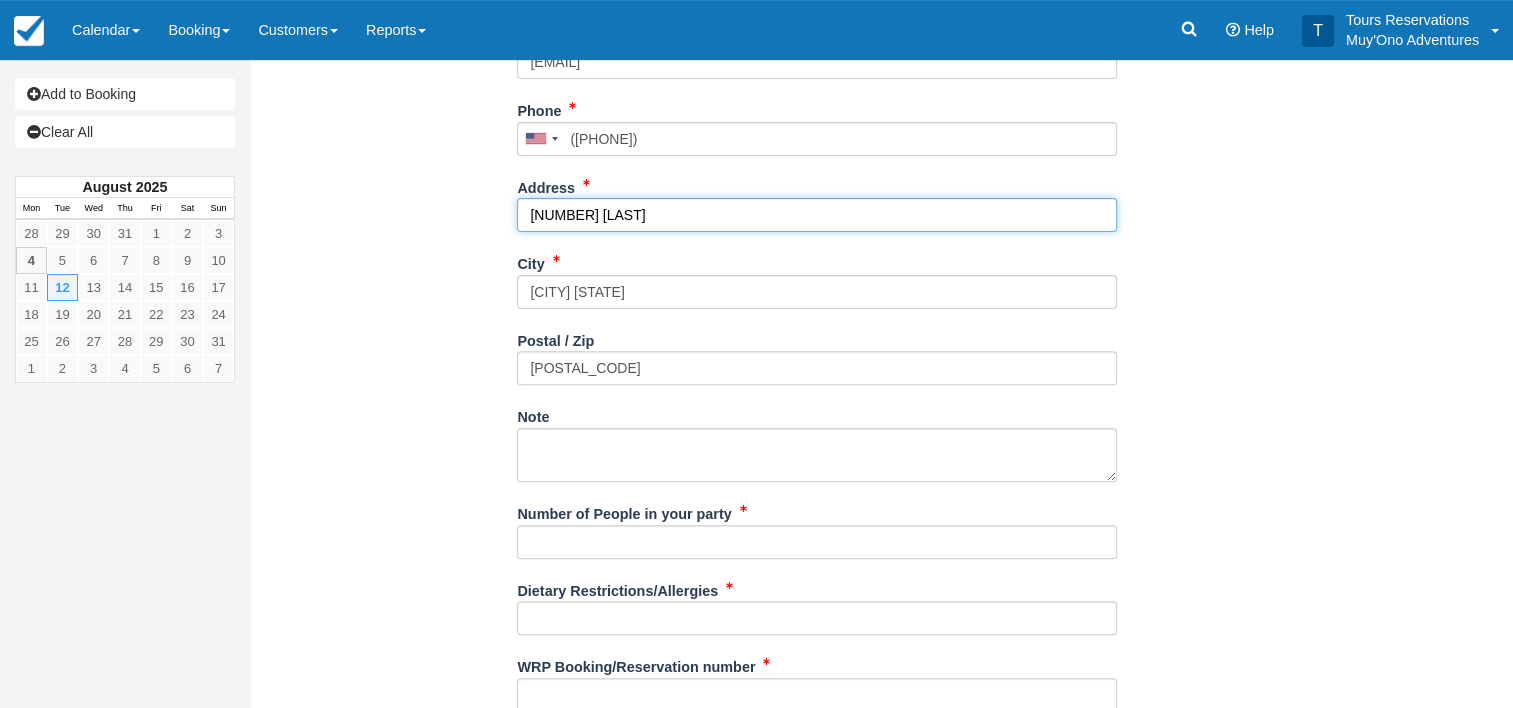 type on "[NUMBER] [STREET]" 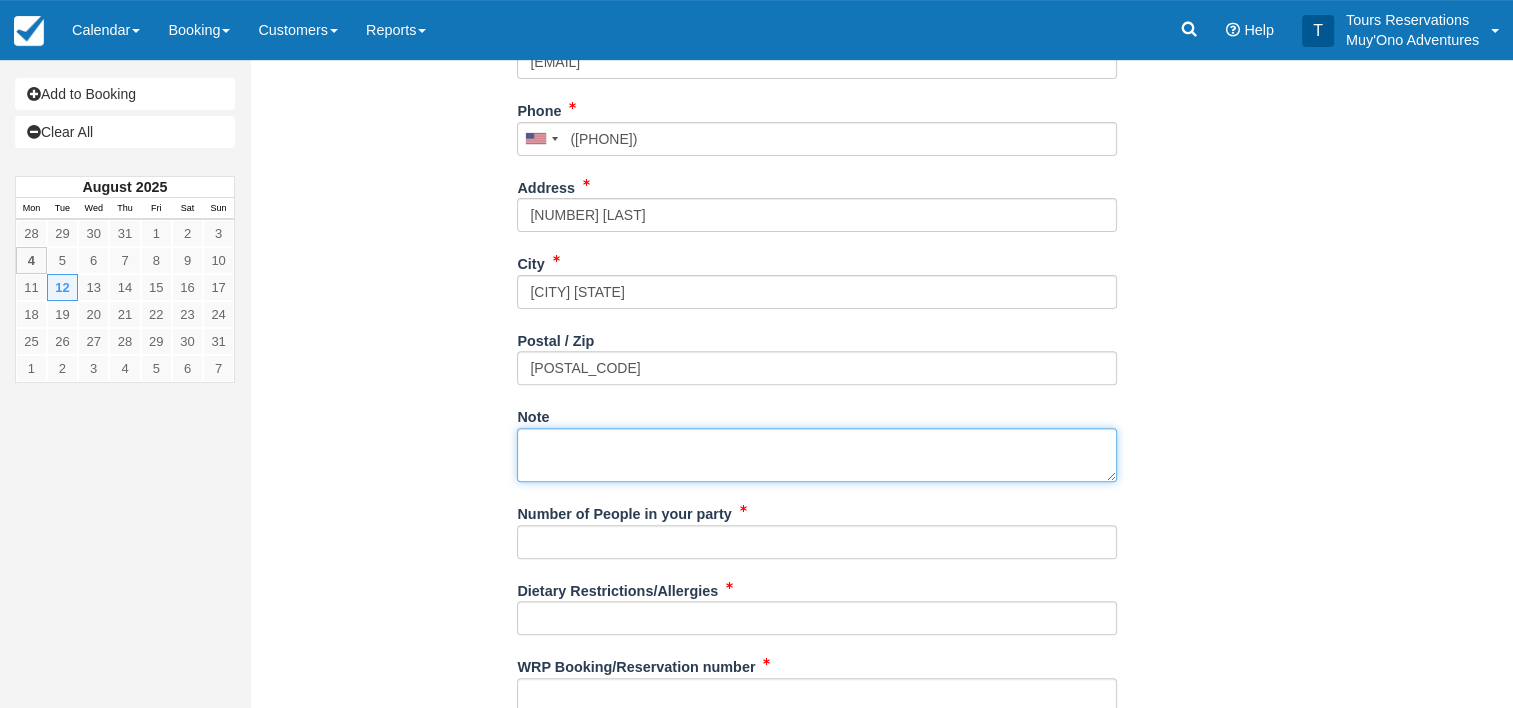 click on "Note" at bounding box center (817, 455) 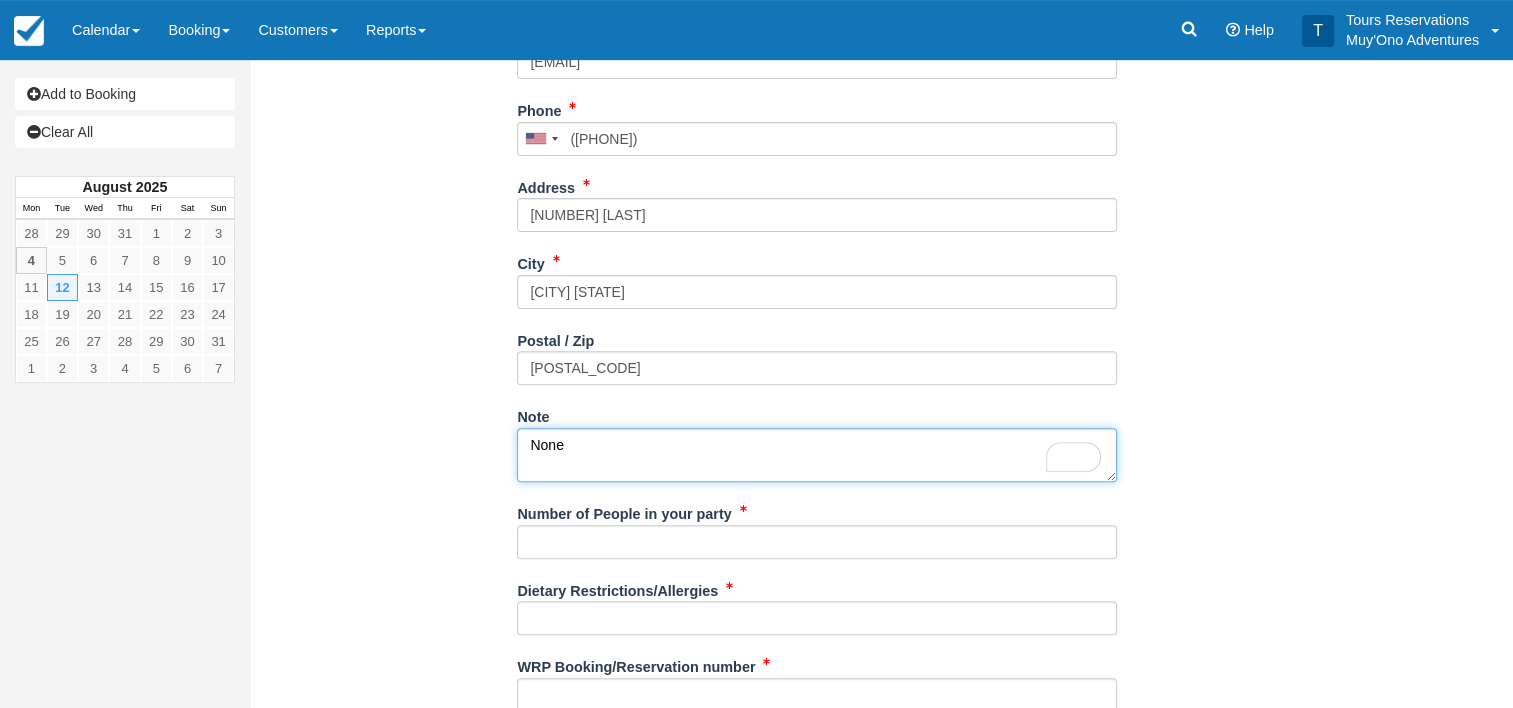 type on "None" 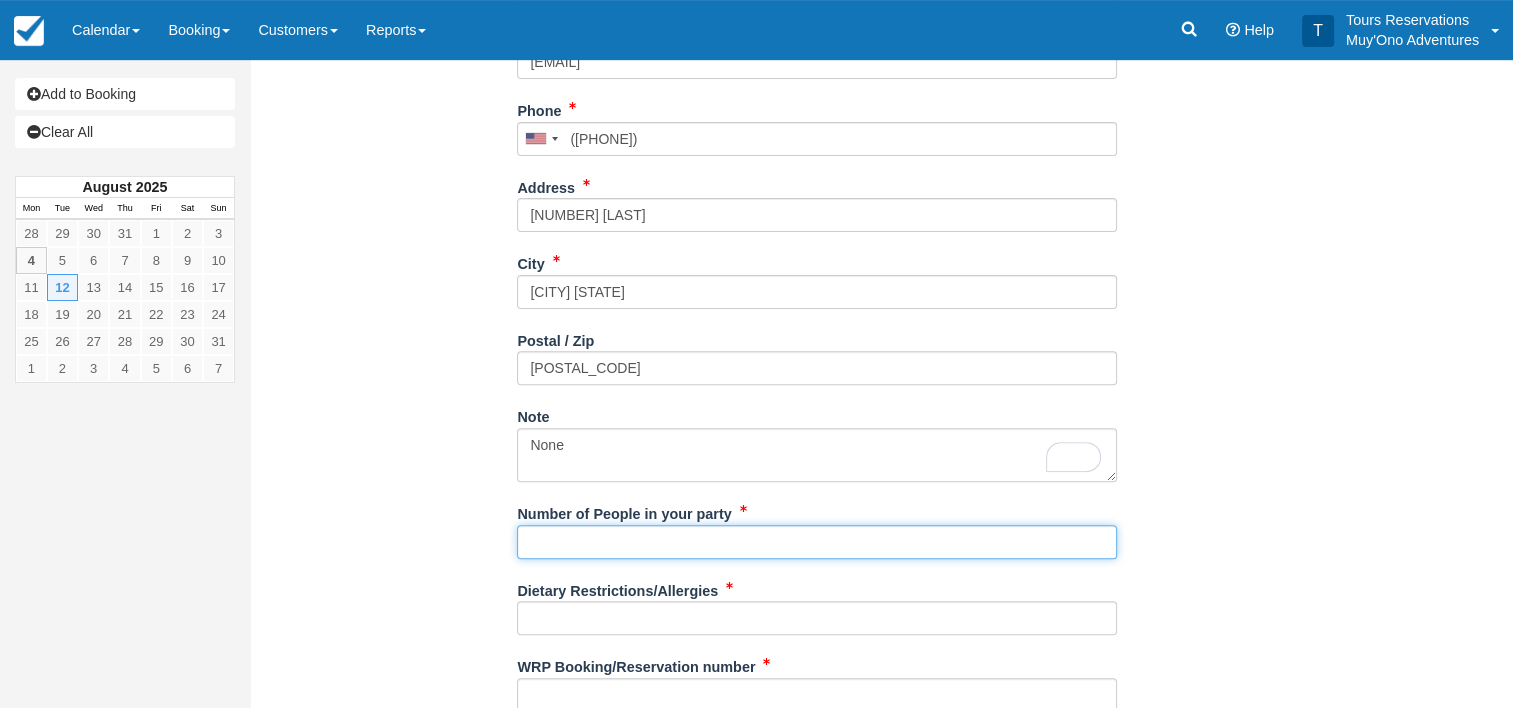 click on "Number of People in your party" at bounding box center (817, 542) 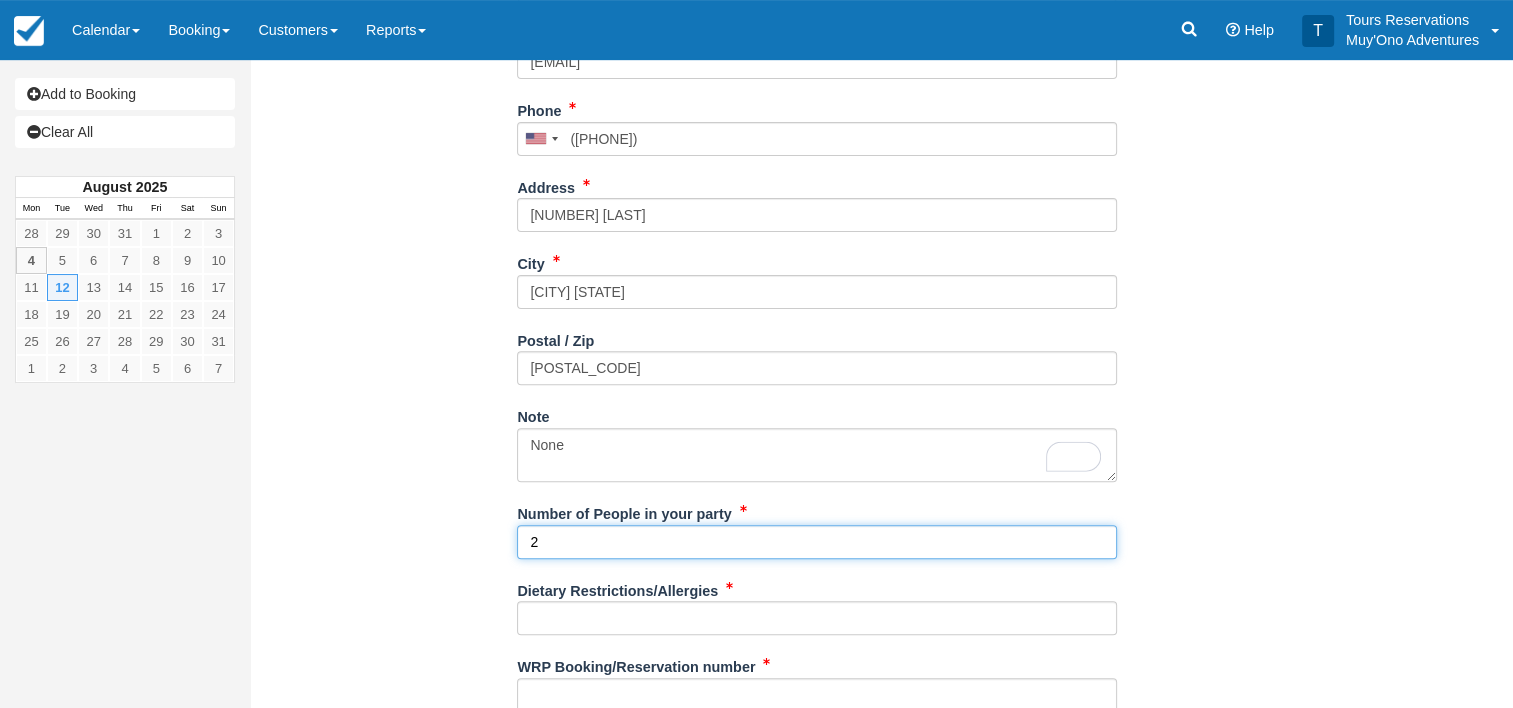scroll, scrollTop: 665, scrollLeft: 0, axis: vertical 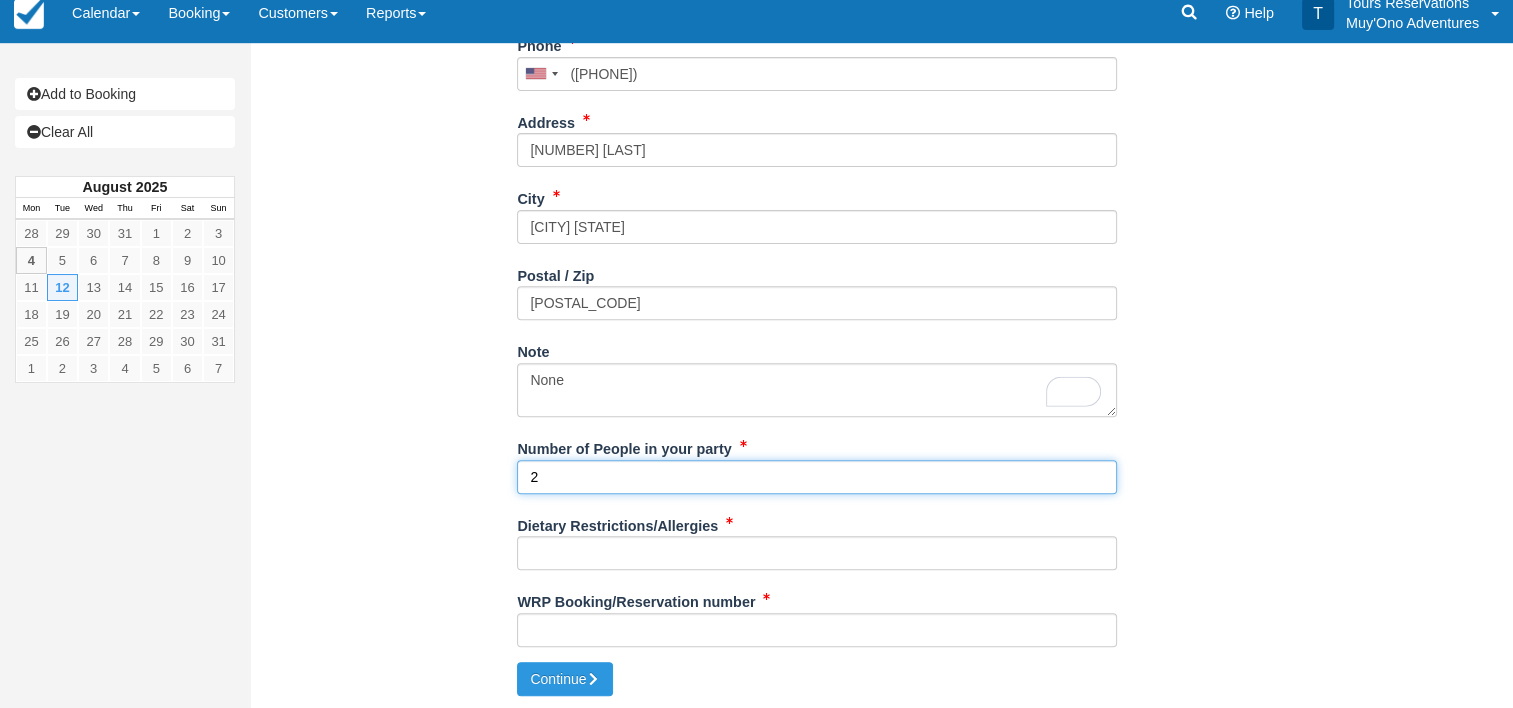 type on "2" 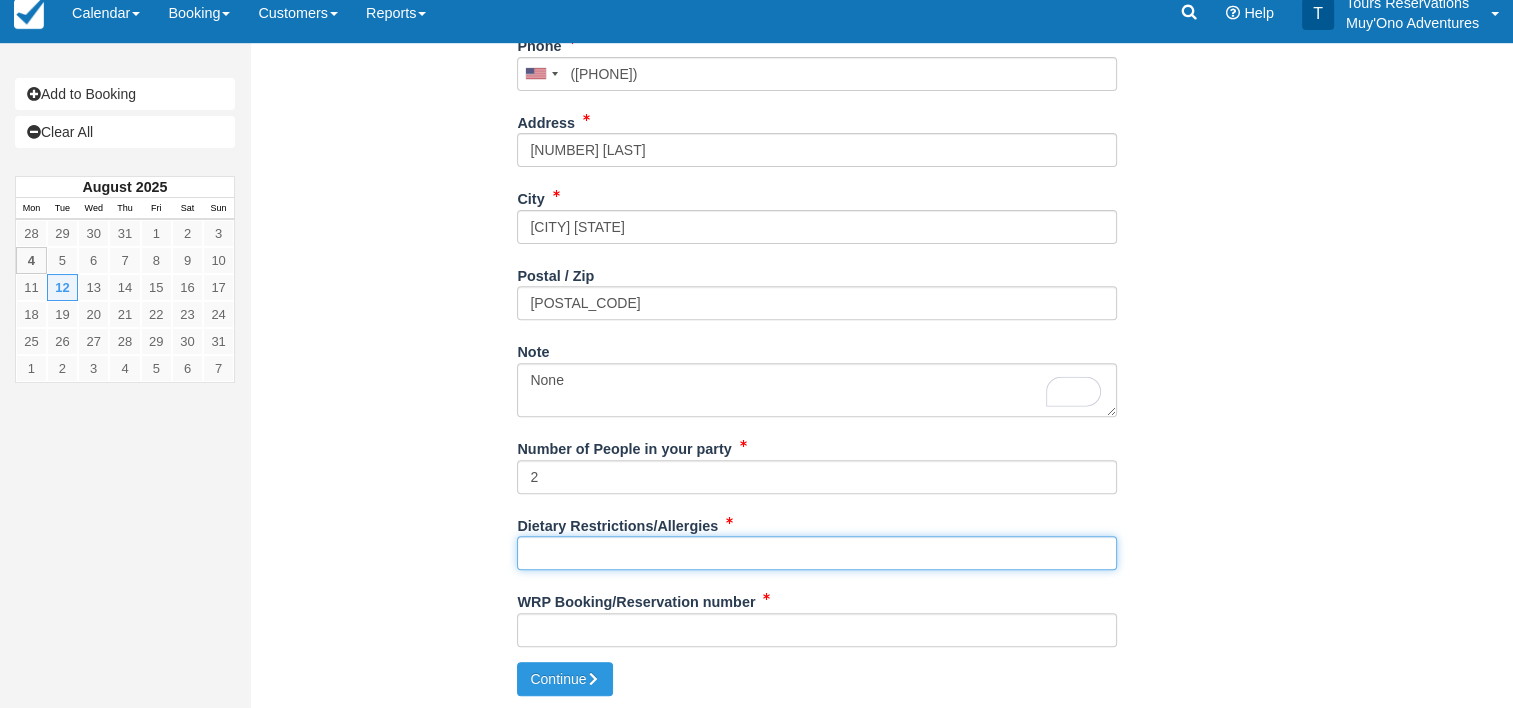 click on "Dietary Restrictions/Allergies" at bounding box center [817, 553] 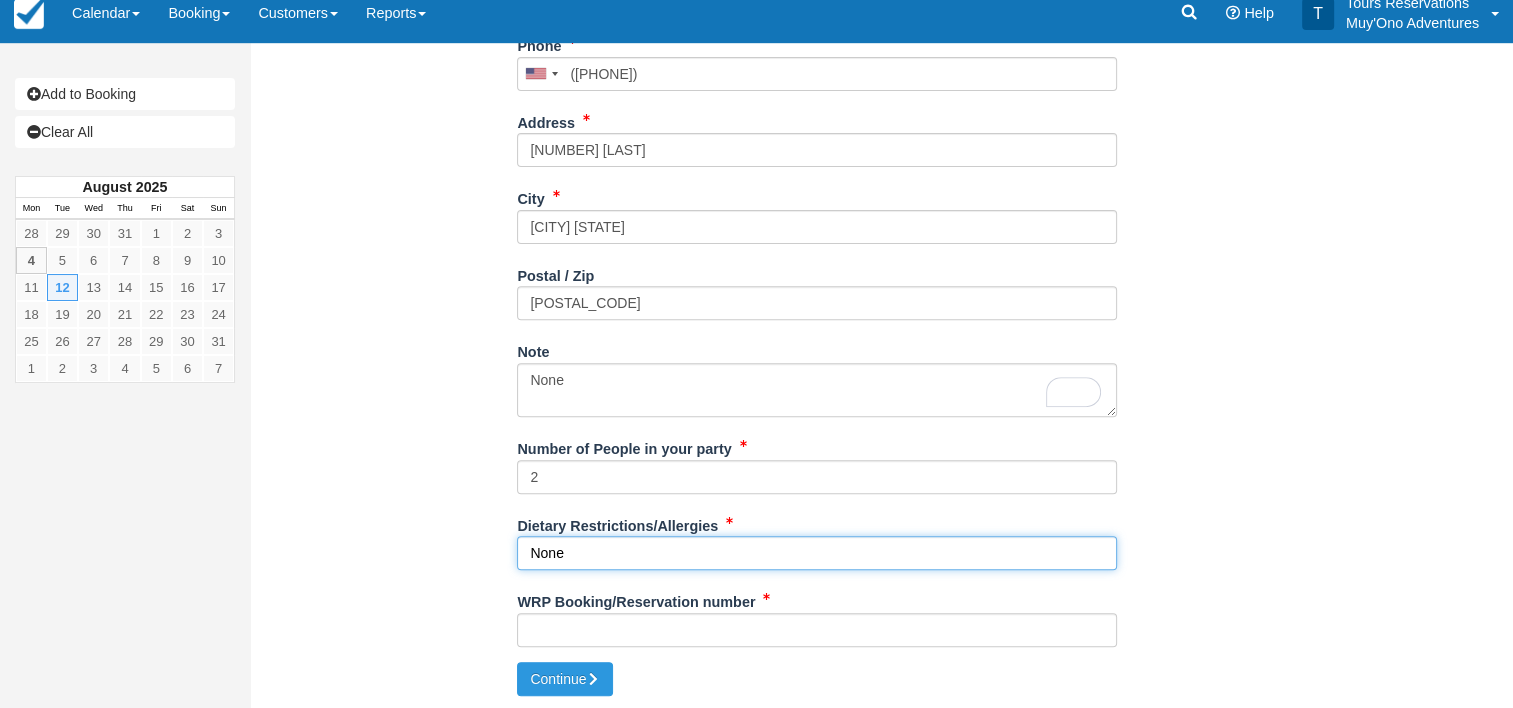 type on "None" 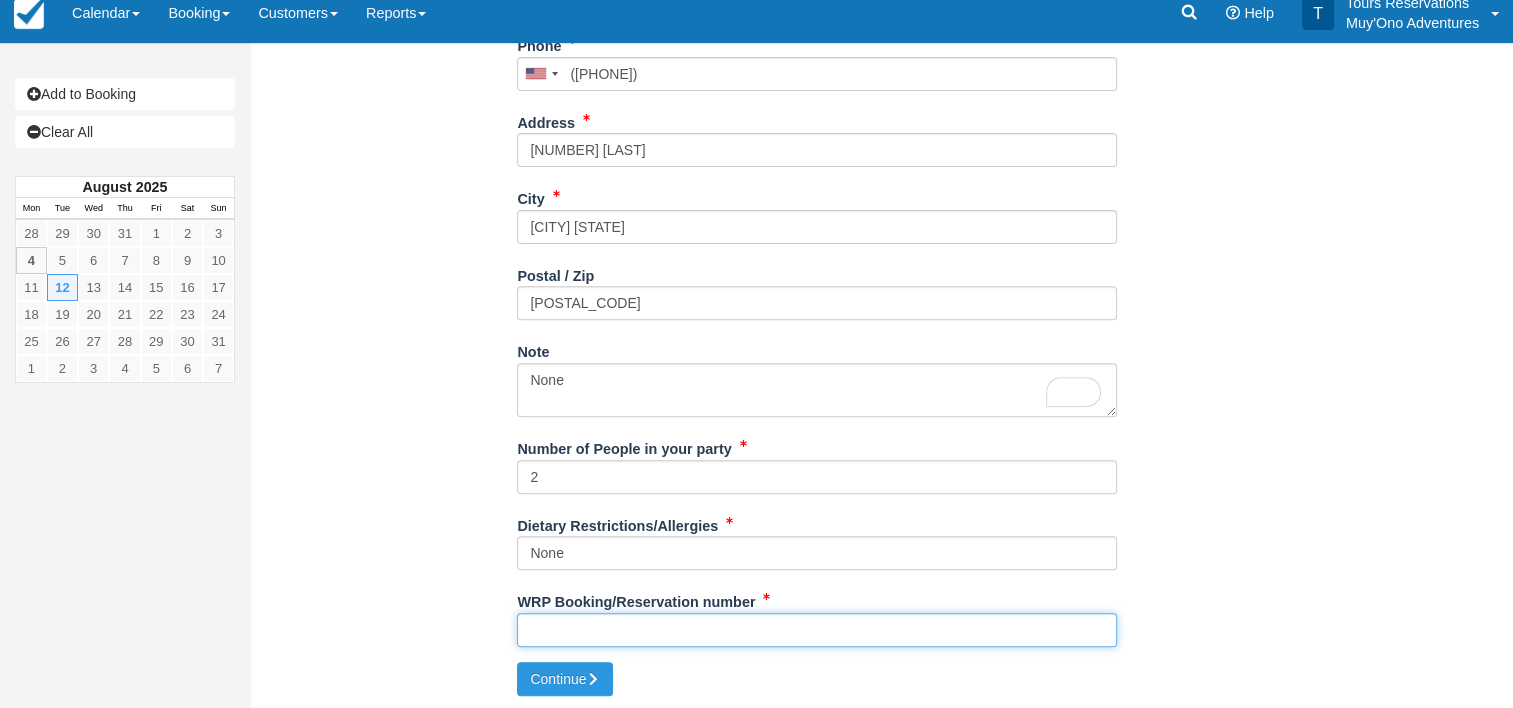 click on "WRP Booking/Reservation number" at bounding box center (817, 630) 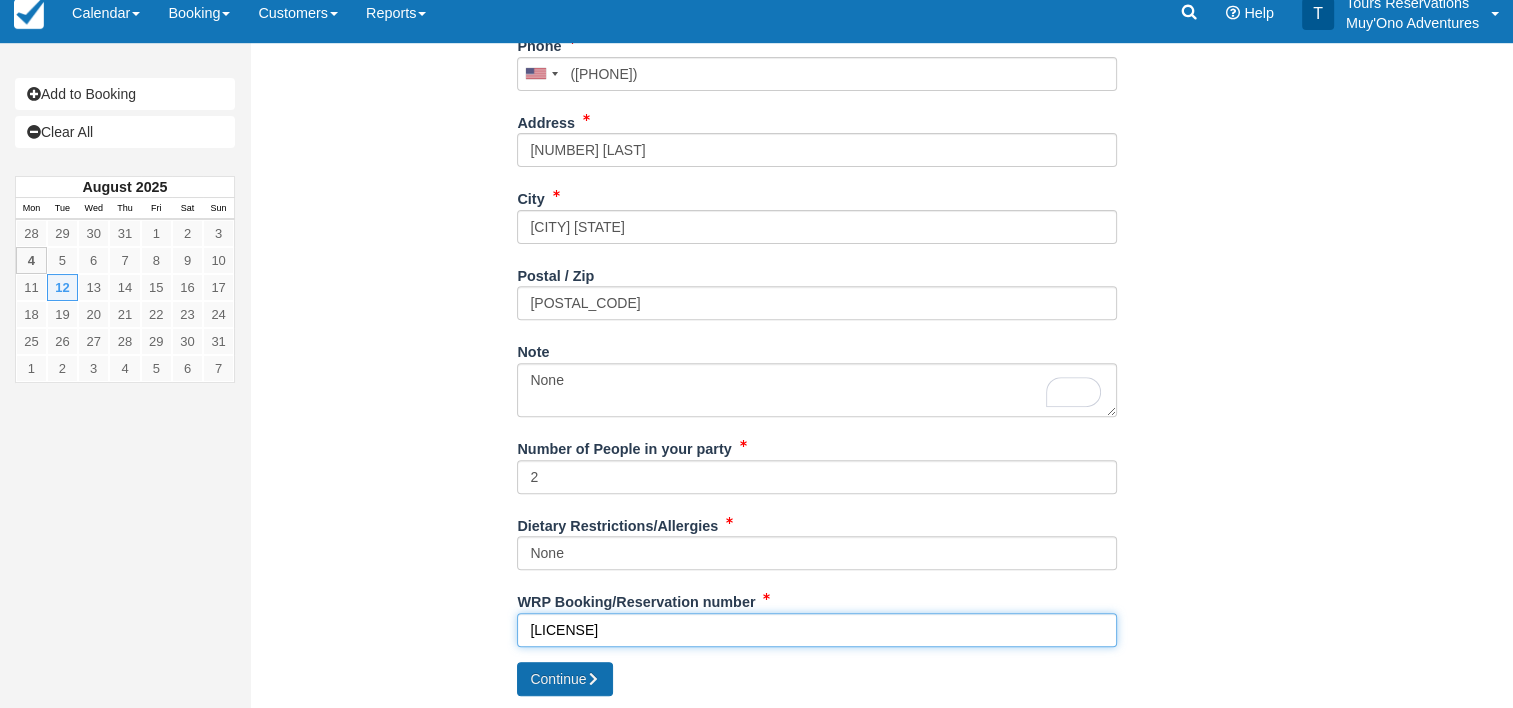 type on "BB25061217742585" 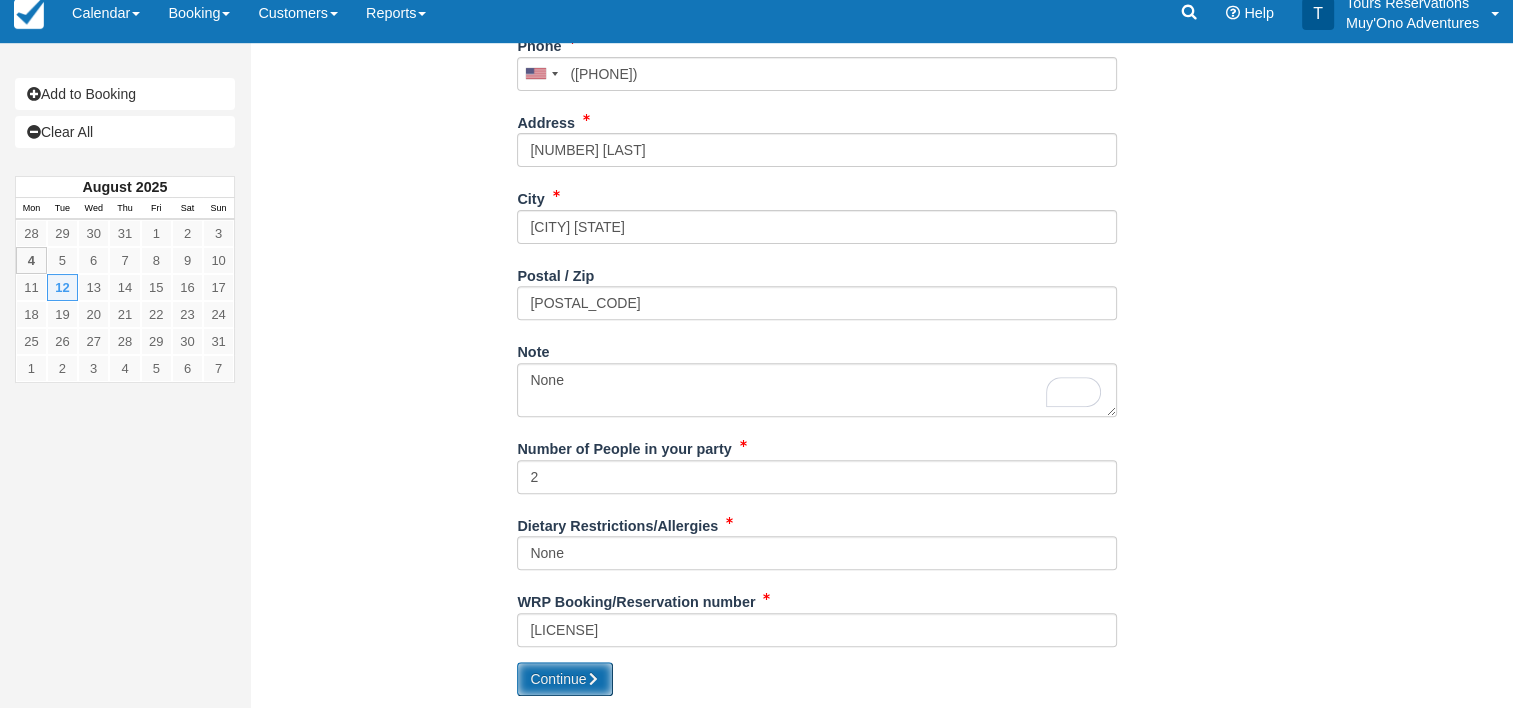 drag, startPoint x: 589, startPoint y: 678, endPoint x: 600, endPoint y: 664, distance: 17.804493 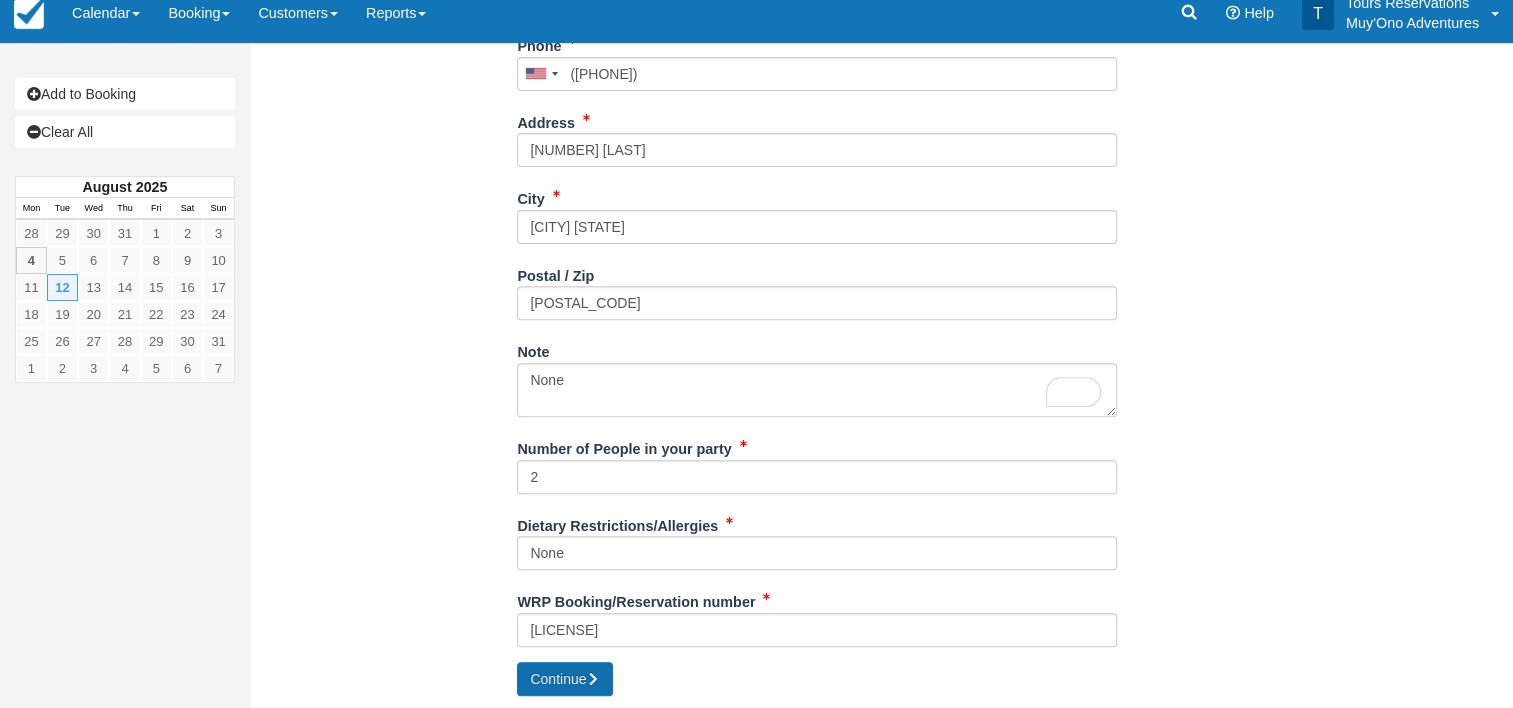 type on "+15127483170" 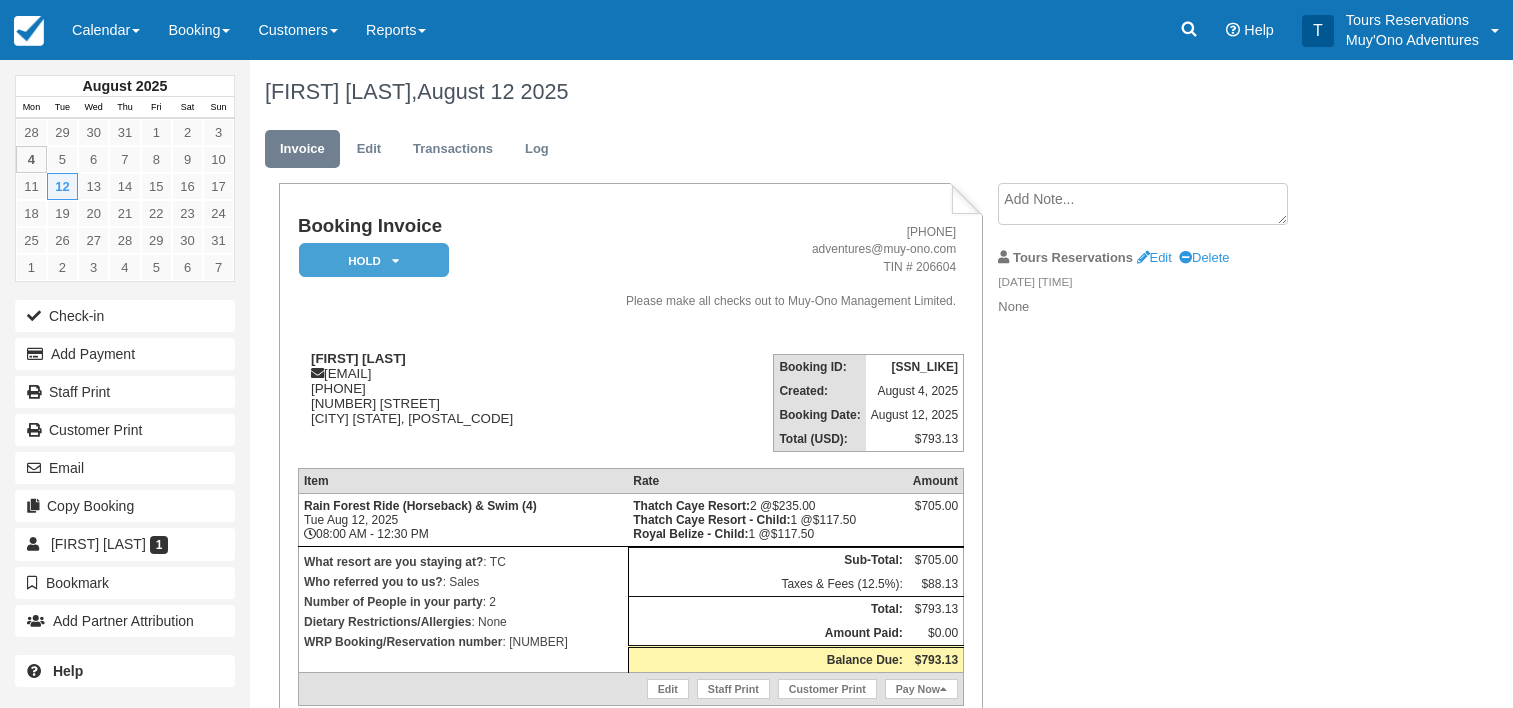 scroll, scrollTop: 0, scrollLeft: 0, axis: both 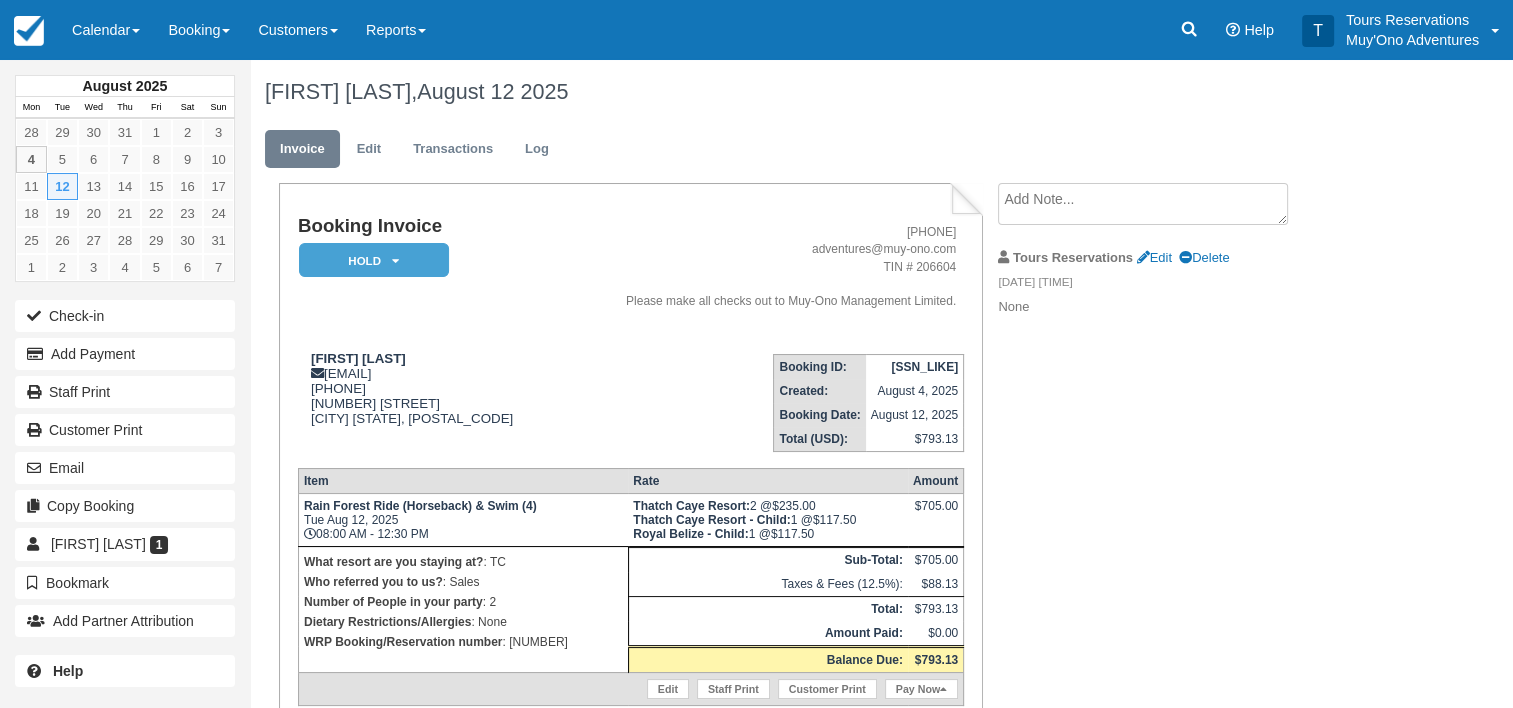 click at bounding box center (1143, 204) 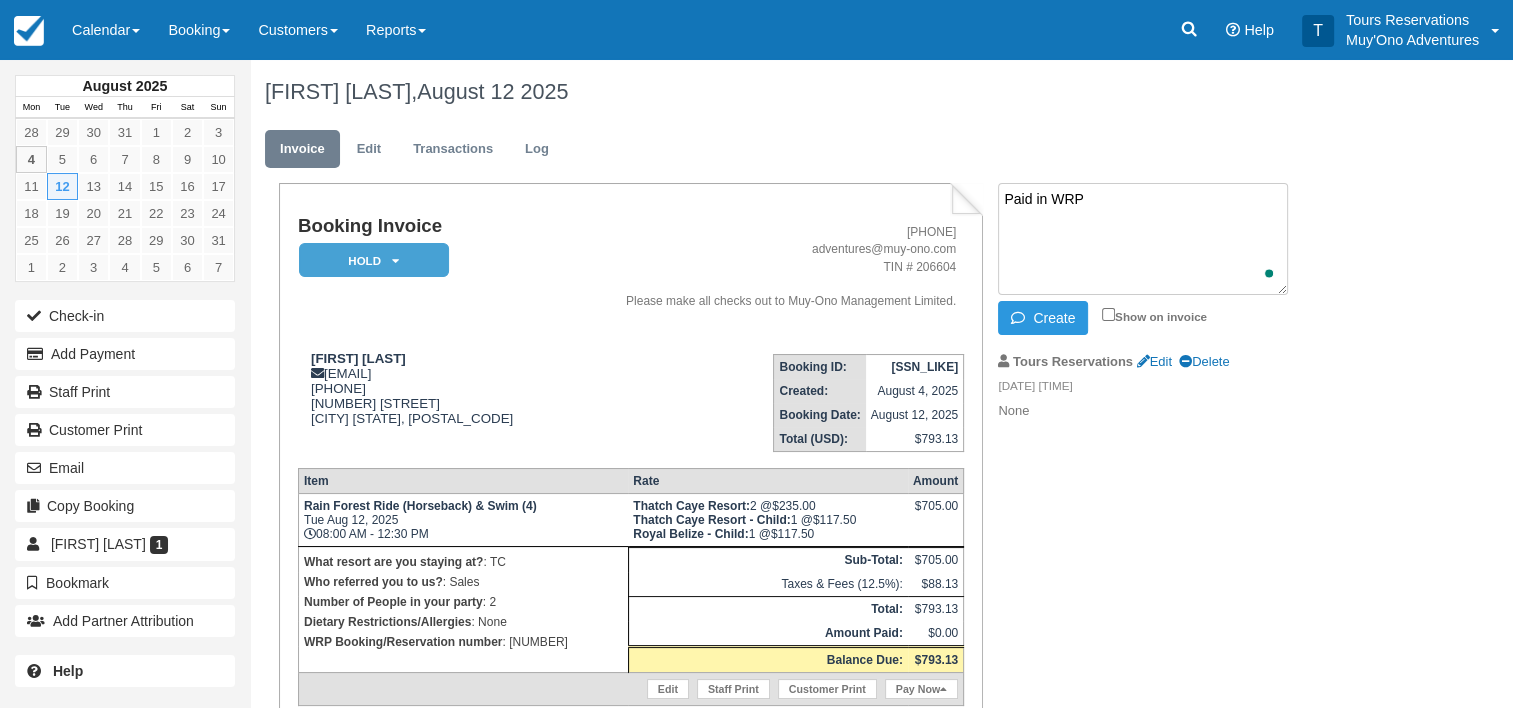 paste on "[LICENSE]" 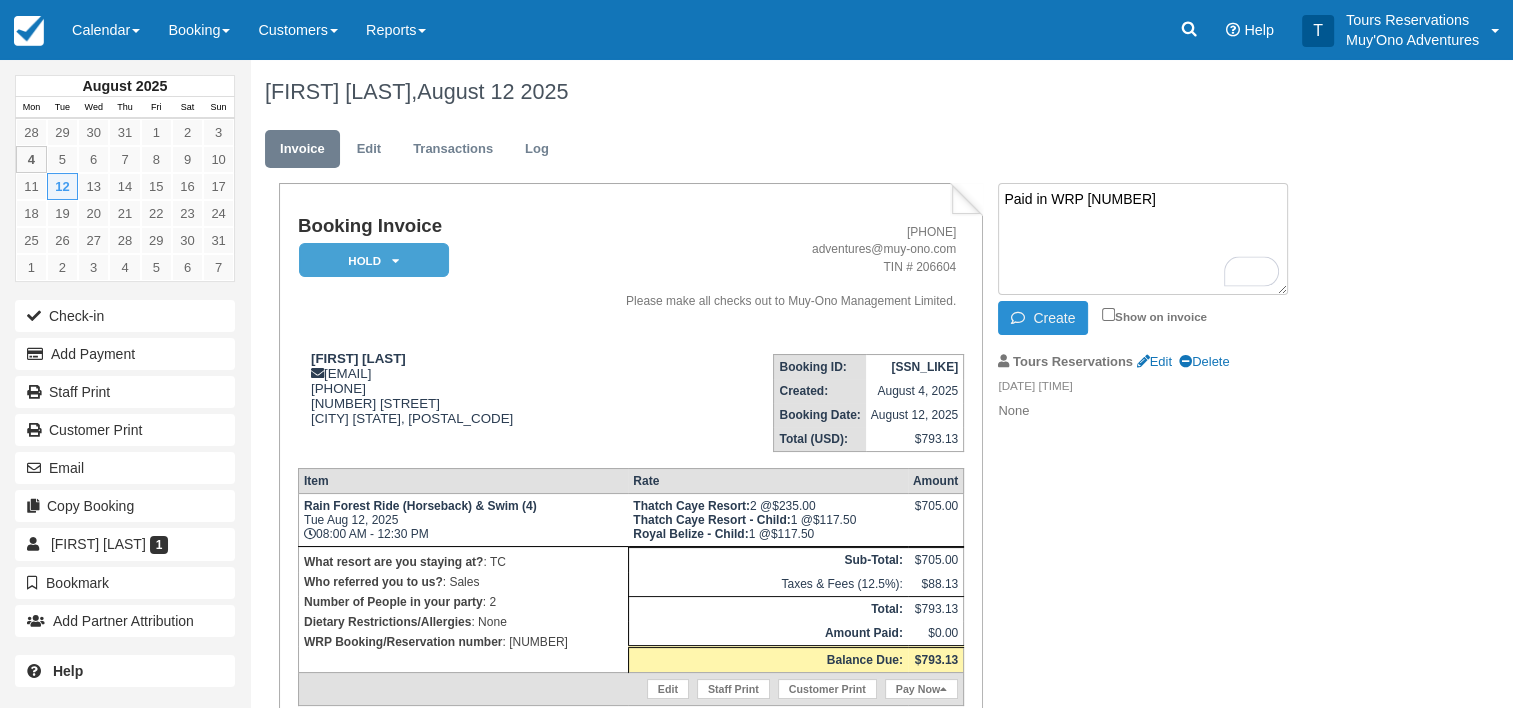 type on "Paid in WRP BB25061217742585" 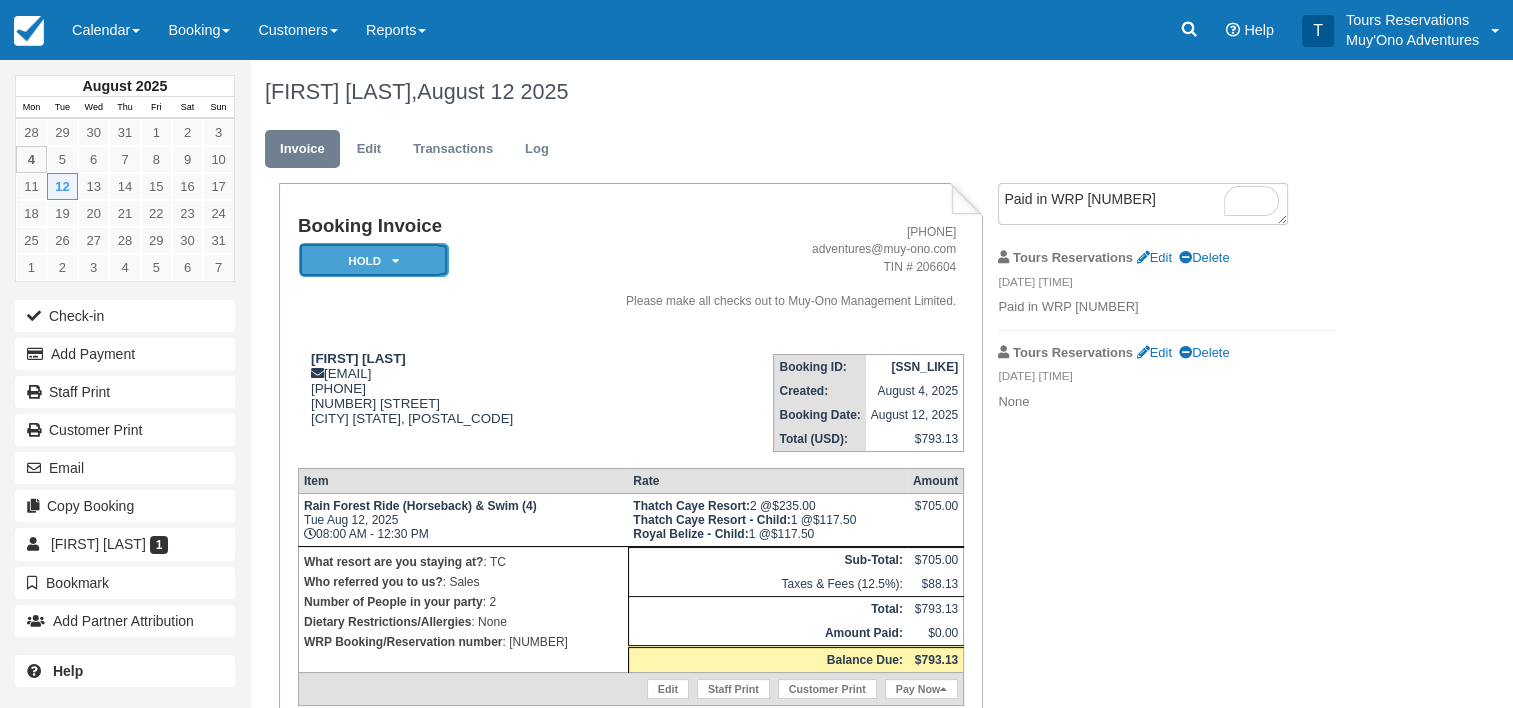 click on "HOLD" at bounding box center [374, 260] 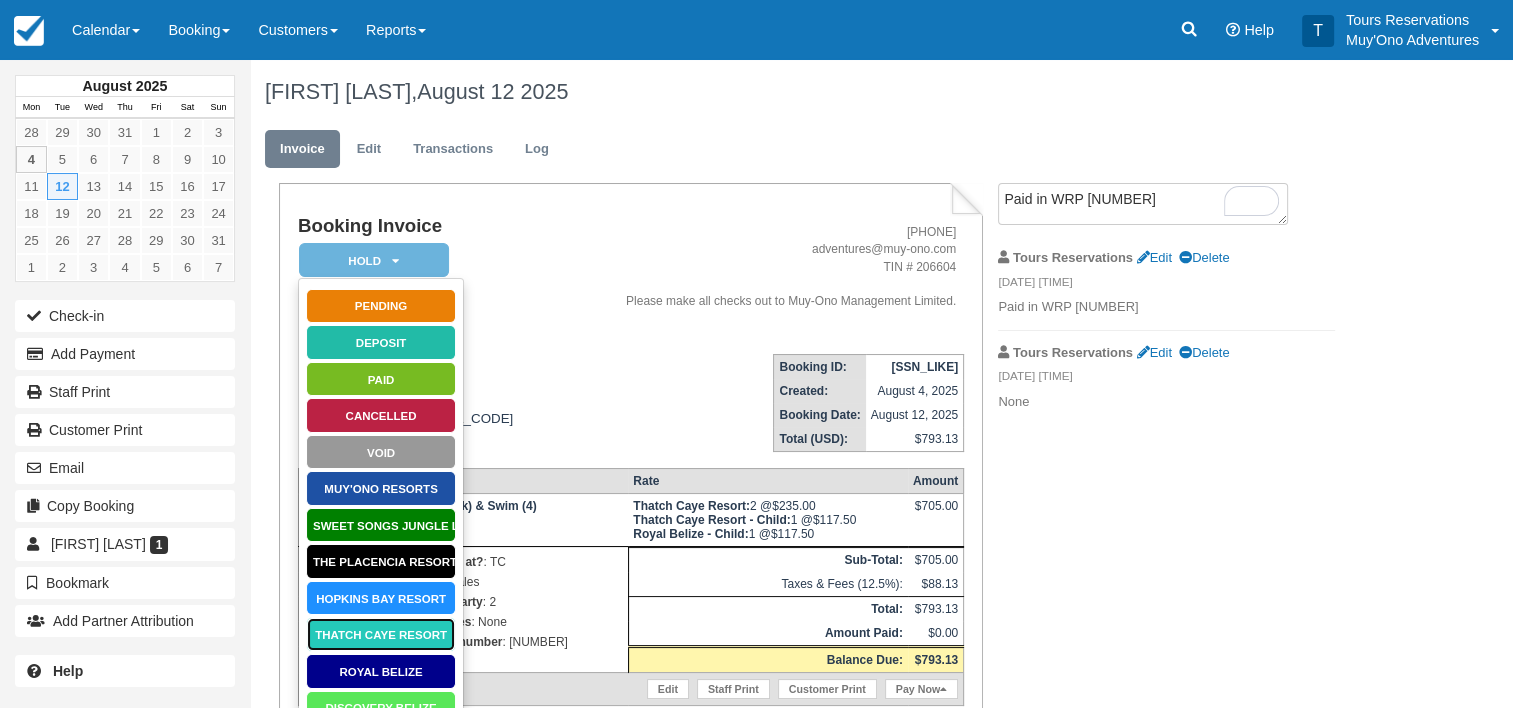 click on "Thatch Caye Resort" at bounding box center (381, 634) 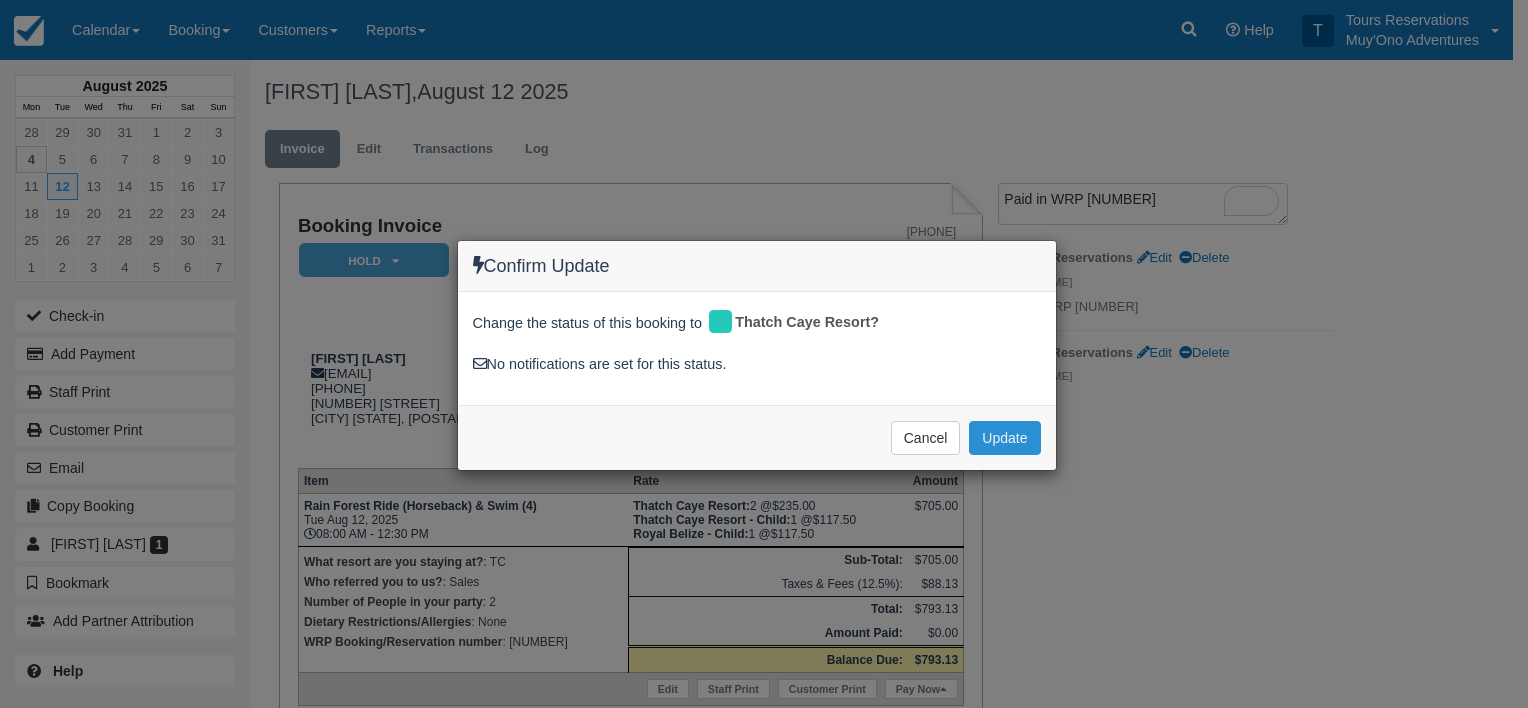 click on "Update" at bounding box center (1004, 438) 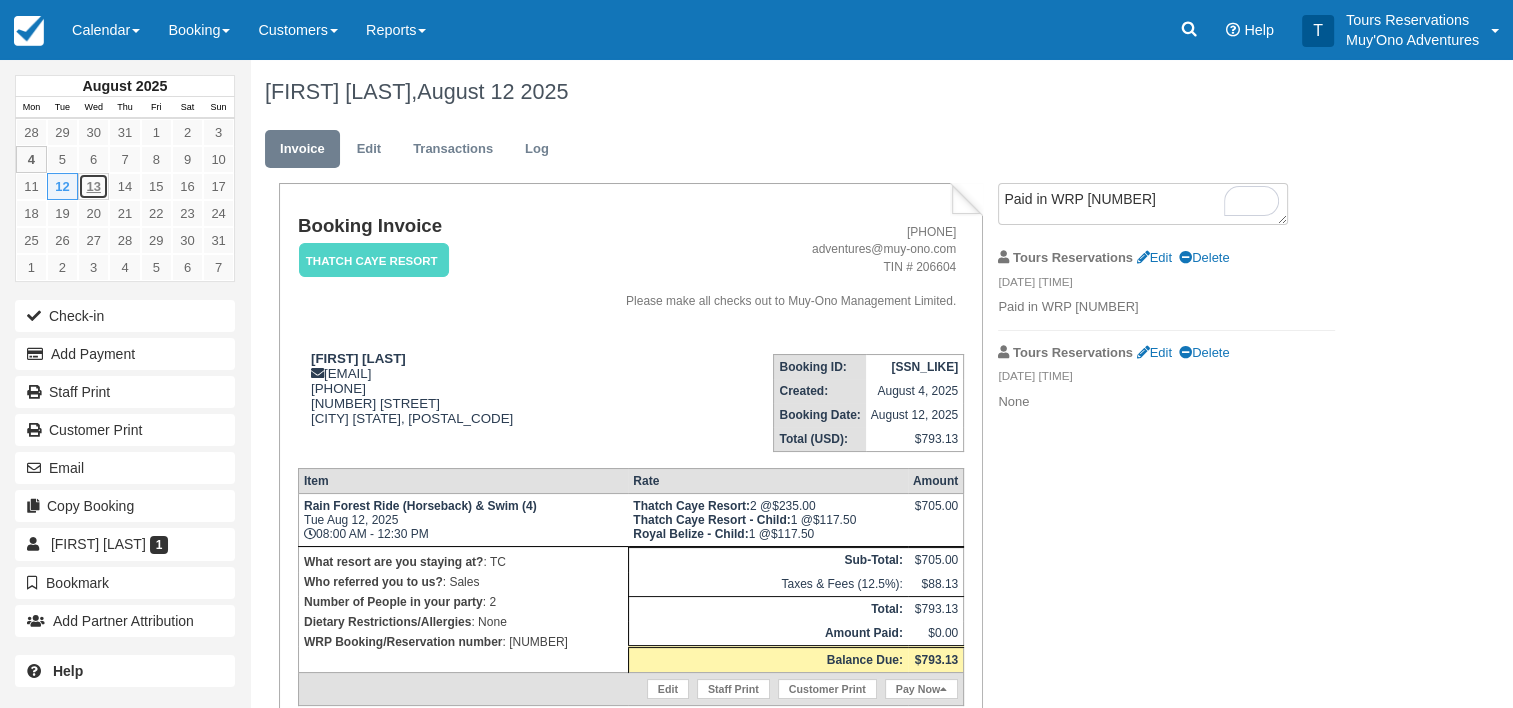 click on "13" at bounding box center [93, 186] 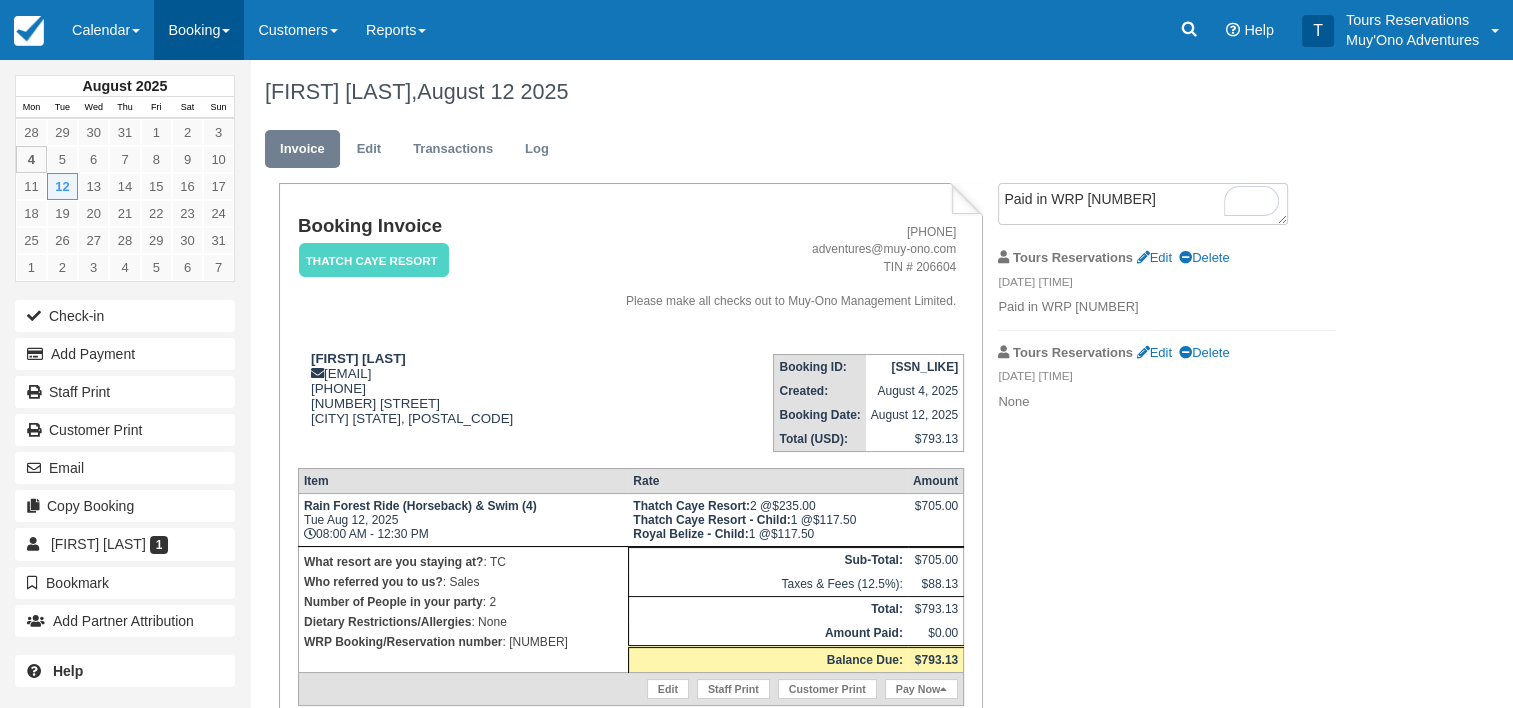 click on "Booking" at bounding box center [199, 30] 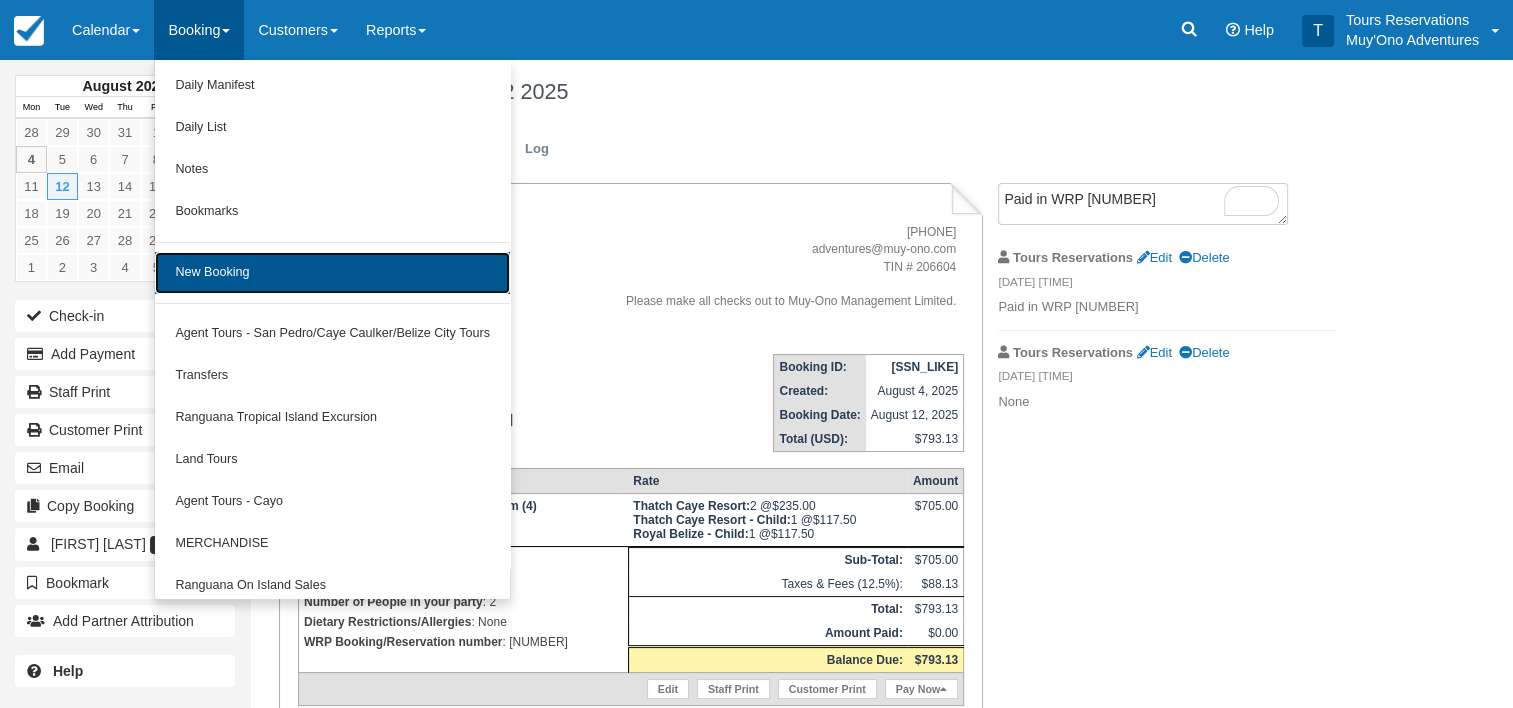 click on "New Booking" at bounding box center [332, 273] 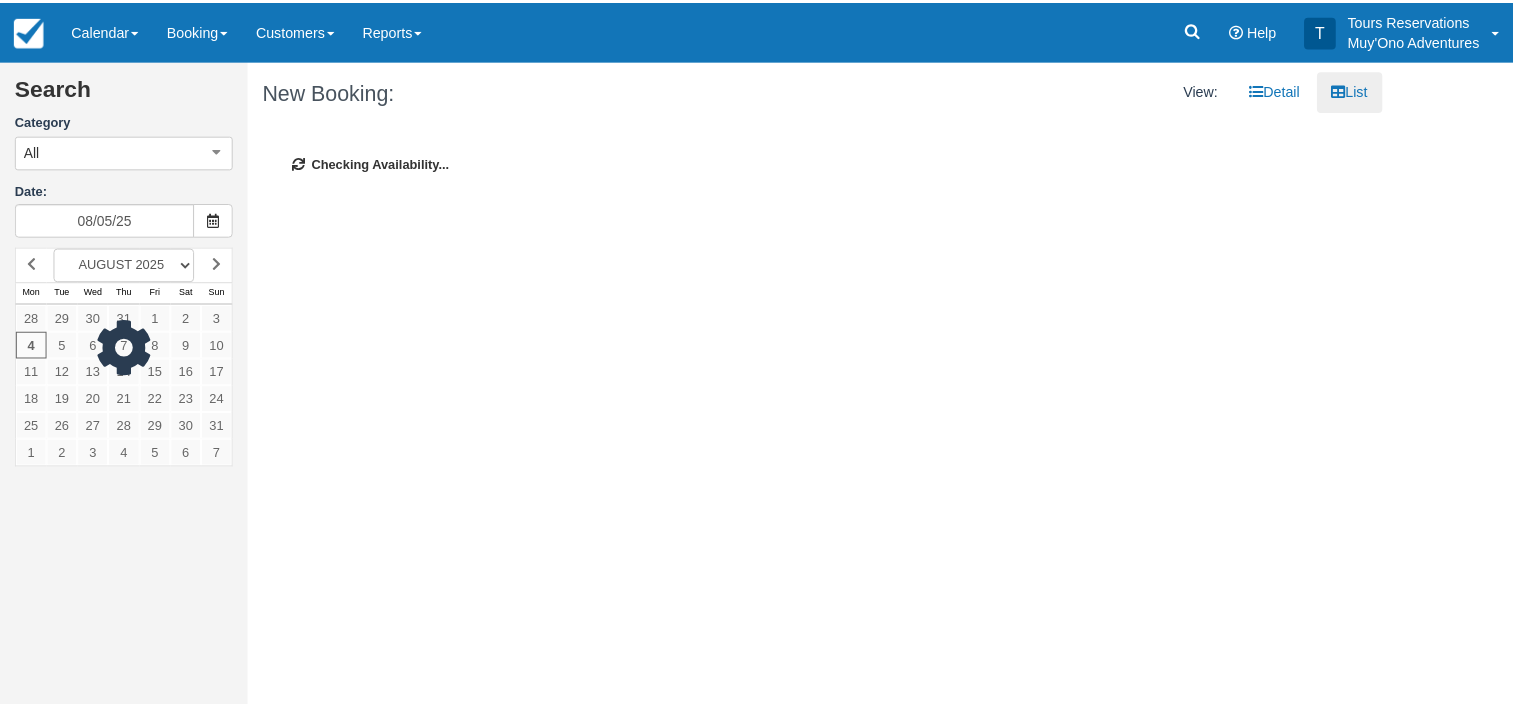 scroll, scrollTop: 0, scrollLeft: 0, axis: both 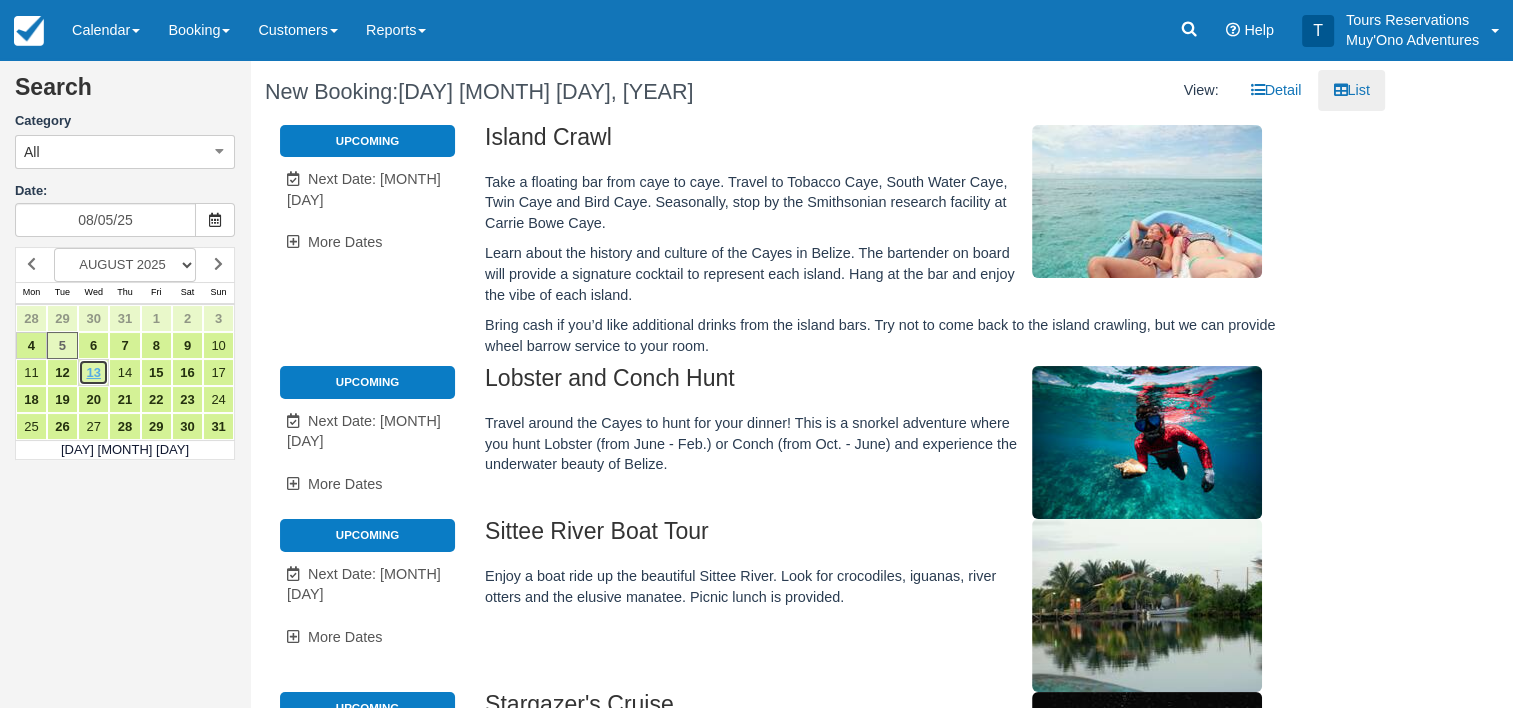 click on "13" at bounding box center (93, 372) 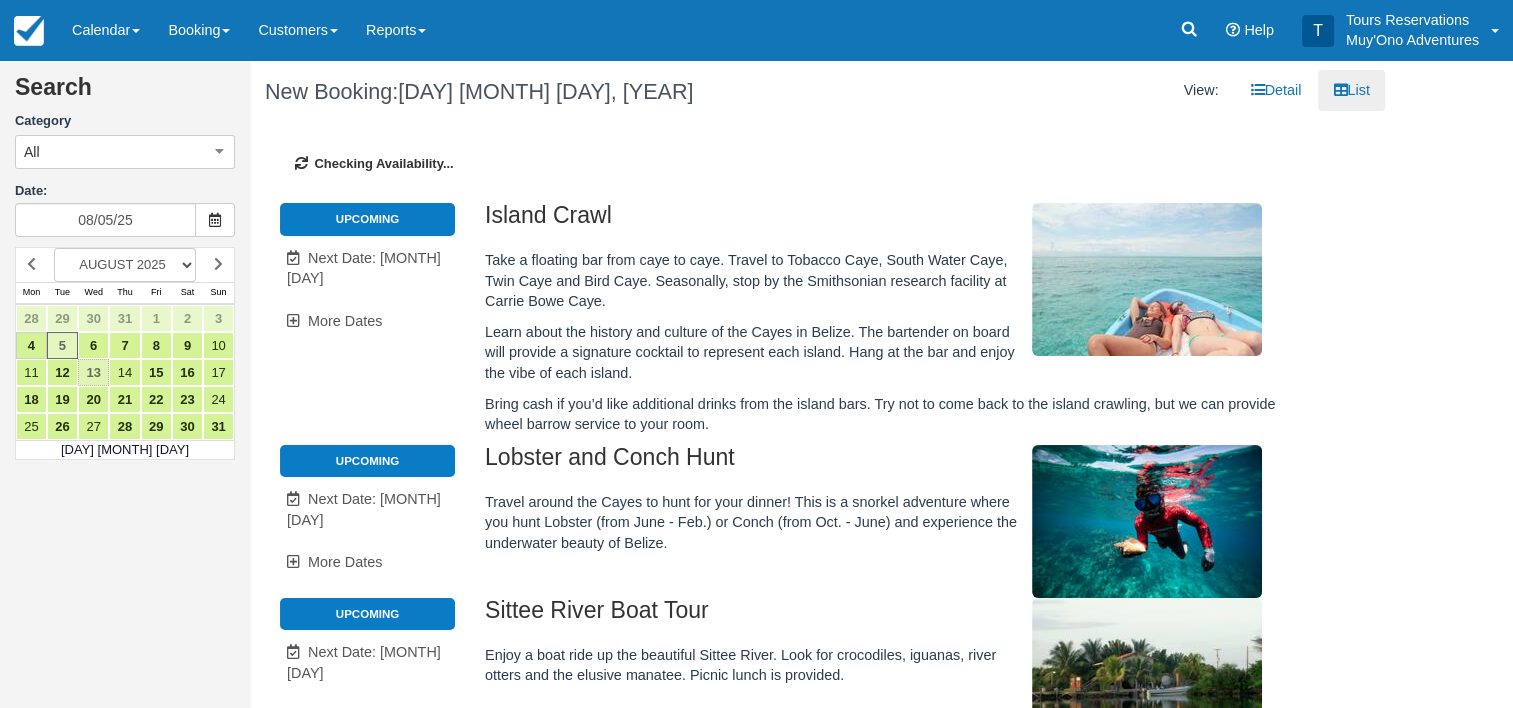 type on "08/13/25" 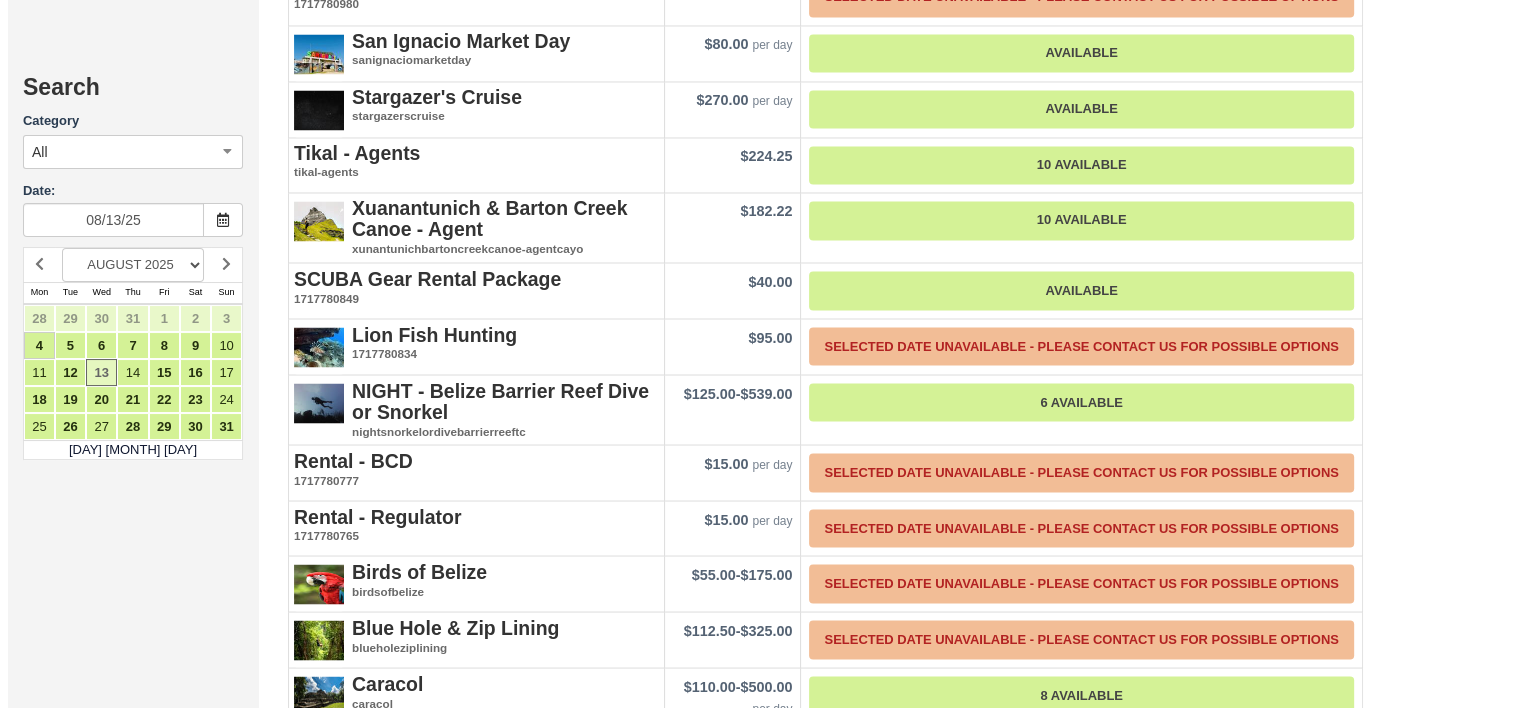 scroll, scrollTop: 3600, scrollLeft: 0, axis: vertical 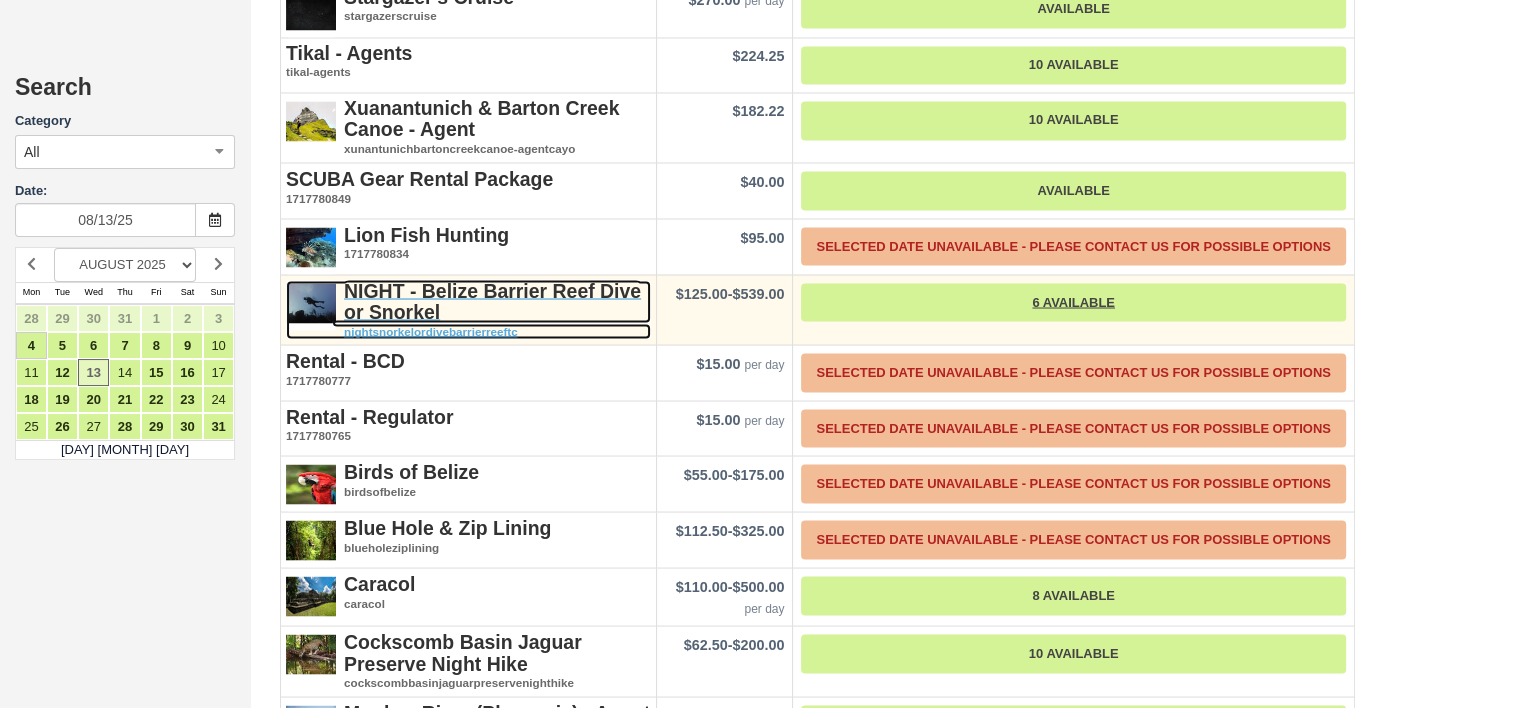 click on "NIGHT - Belize Barrier Reef Dive or Snorkel" at bounding box center [492, 300] 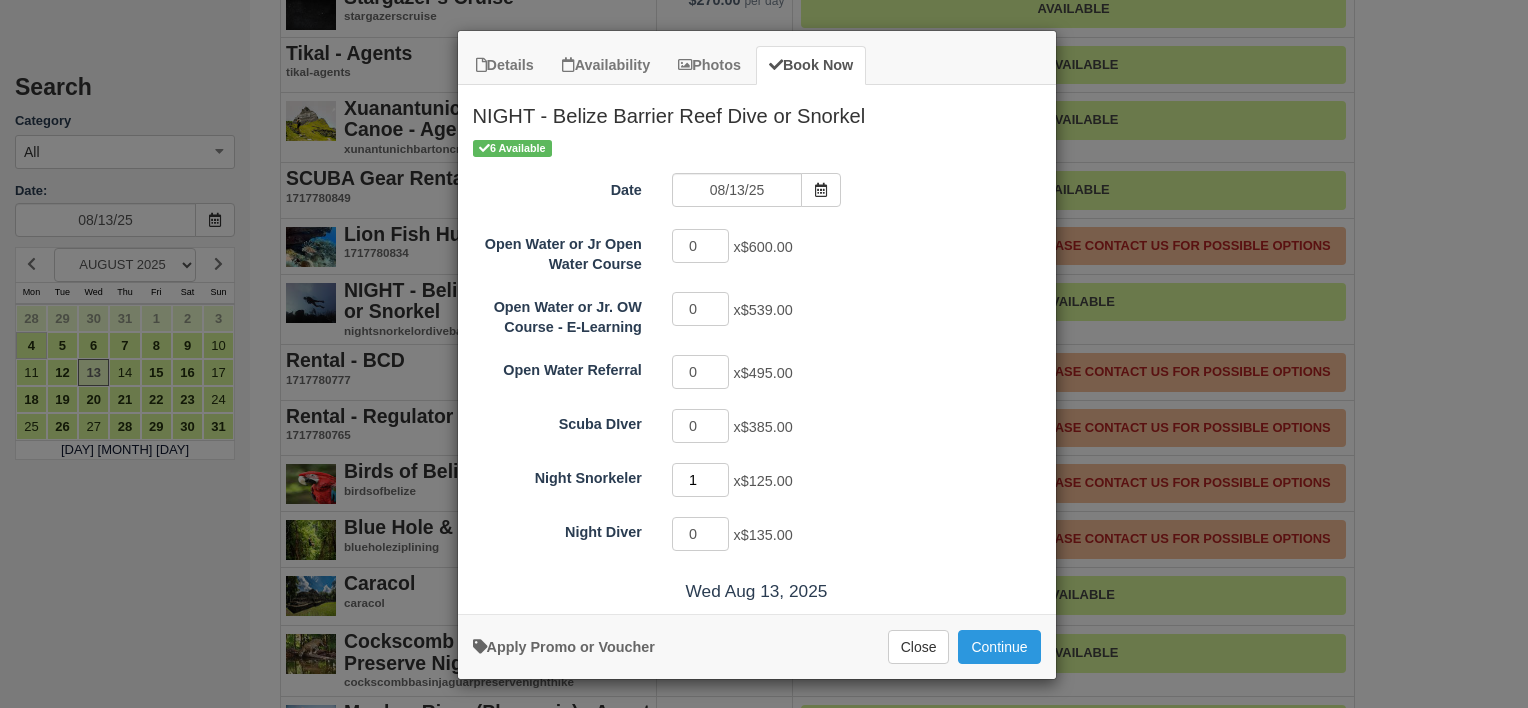 click on "1" at bounding box center (701, 480) 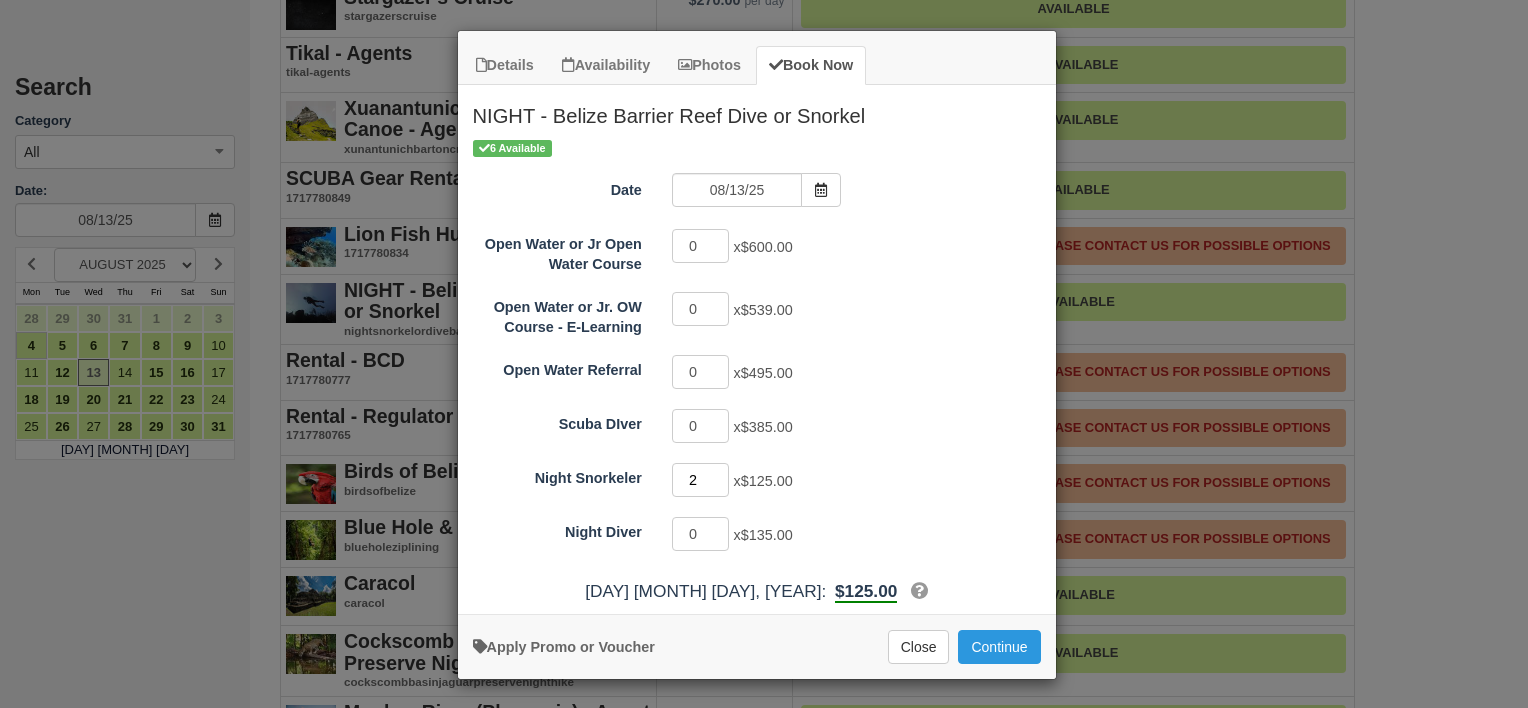 type on "2" 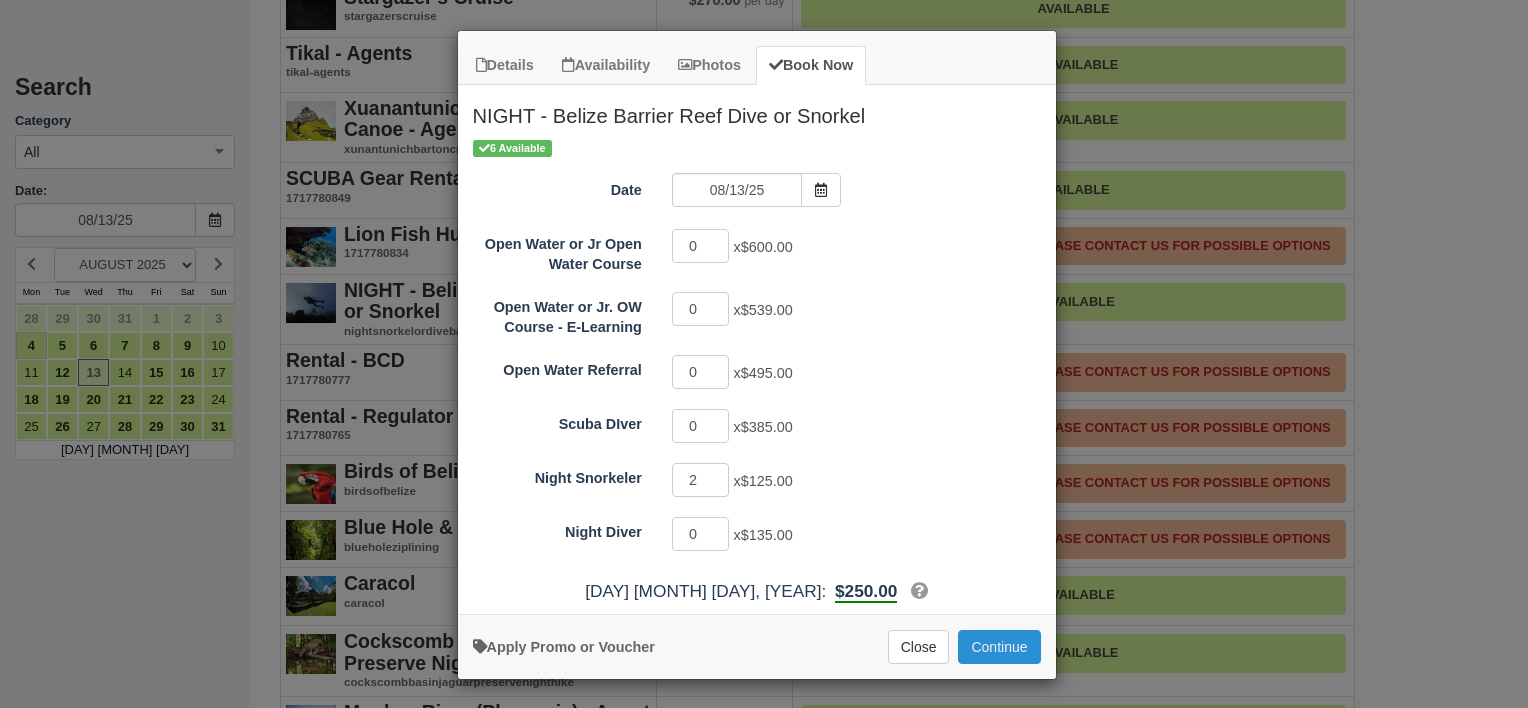 click on "Continue" at bounding box center (999, 647) 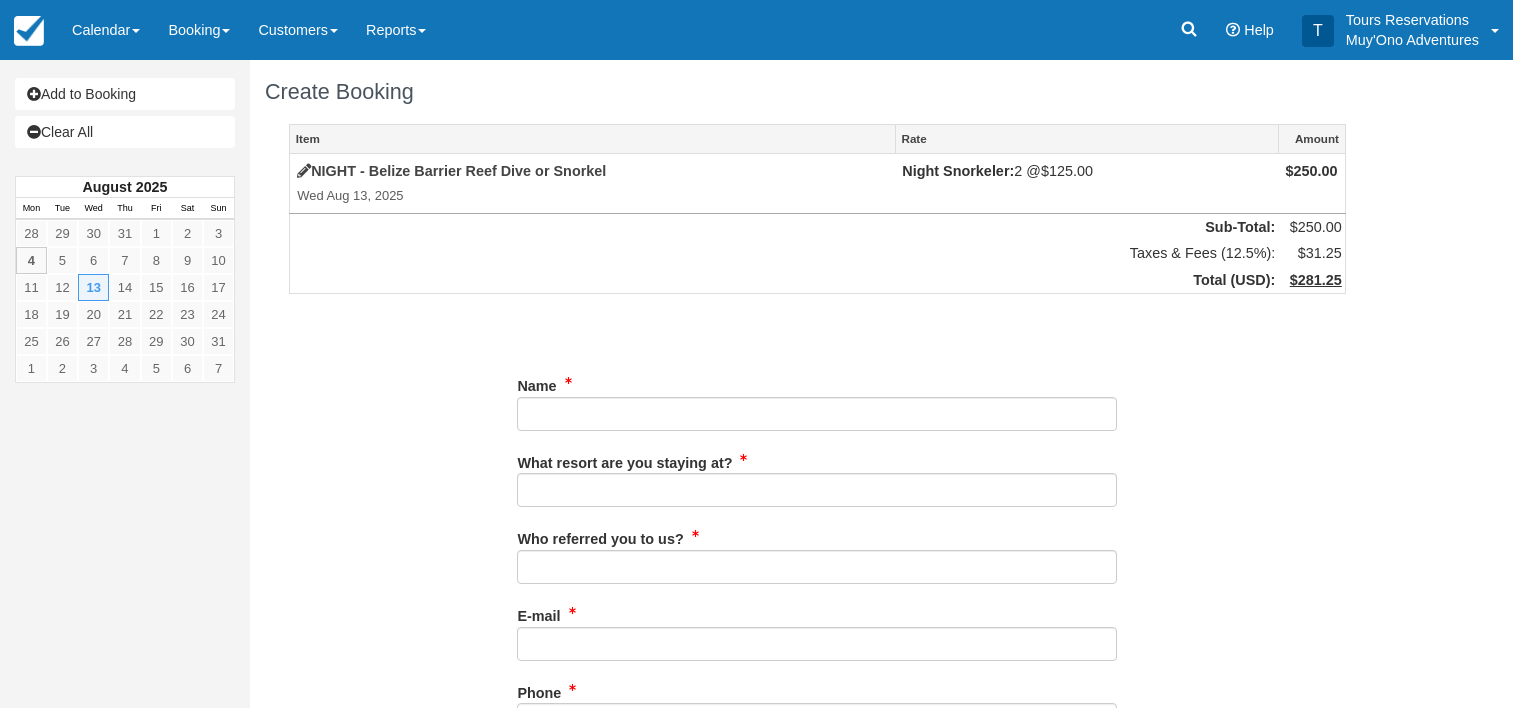scroll, scrollTop: 0, scrollLeft: 0, axis: both 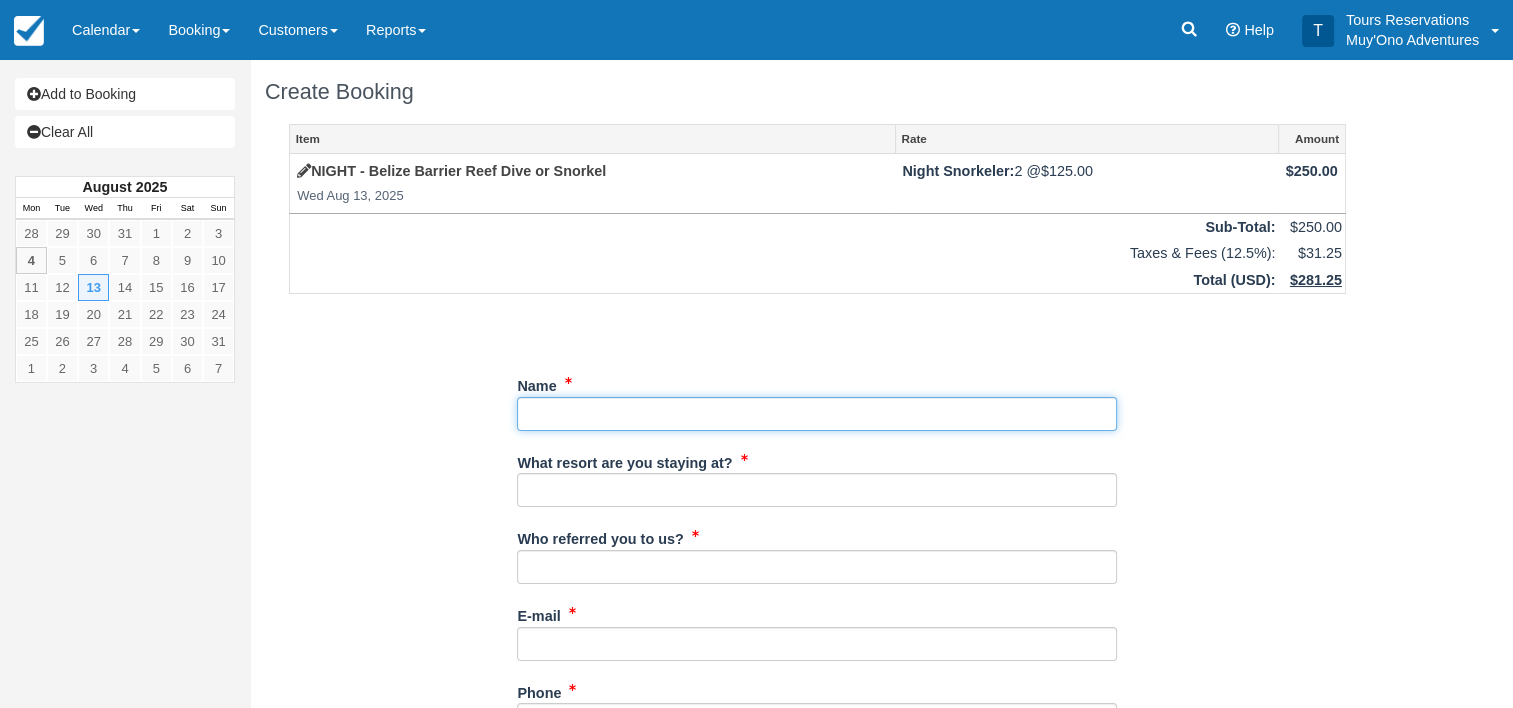 click on "Name" at bounding box center [817, 414] 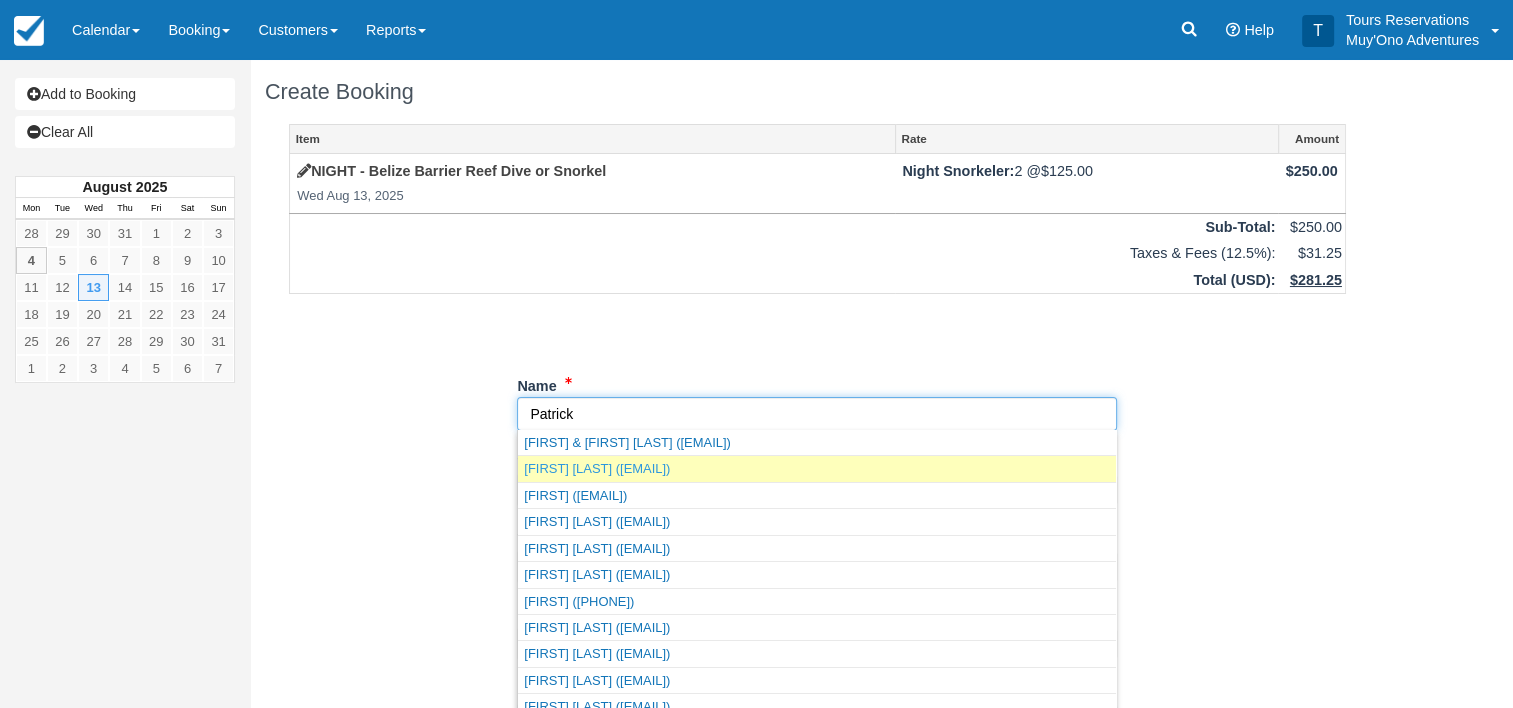 click on "[FIRST] [LAST] ([EMAIL])" at bounding box center (817, 468) 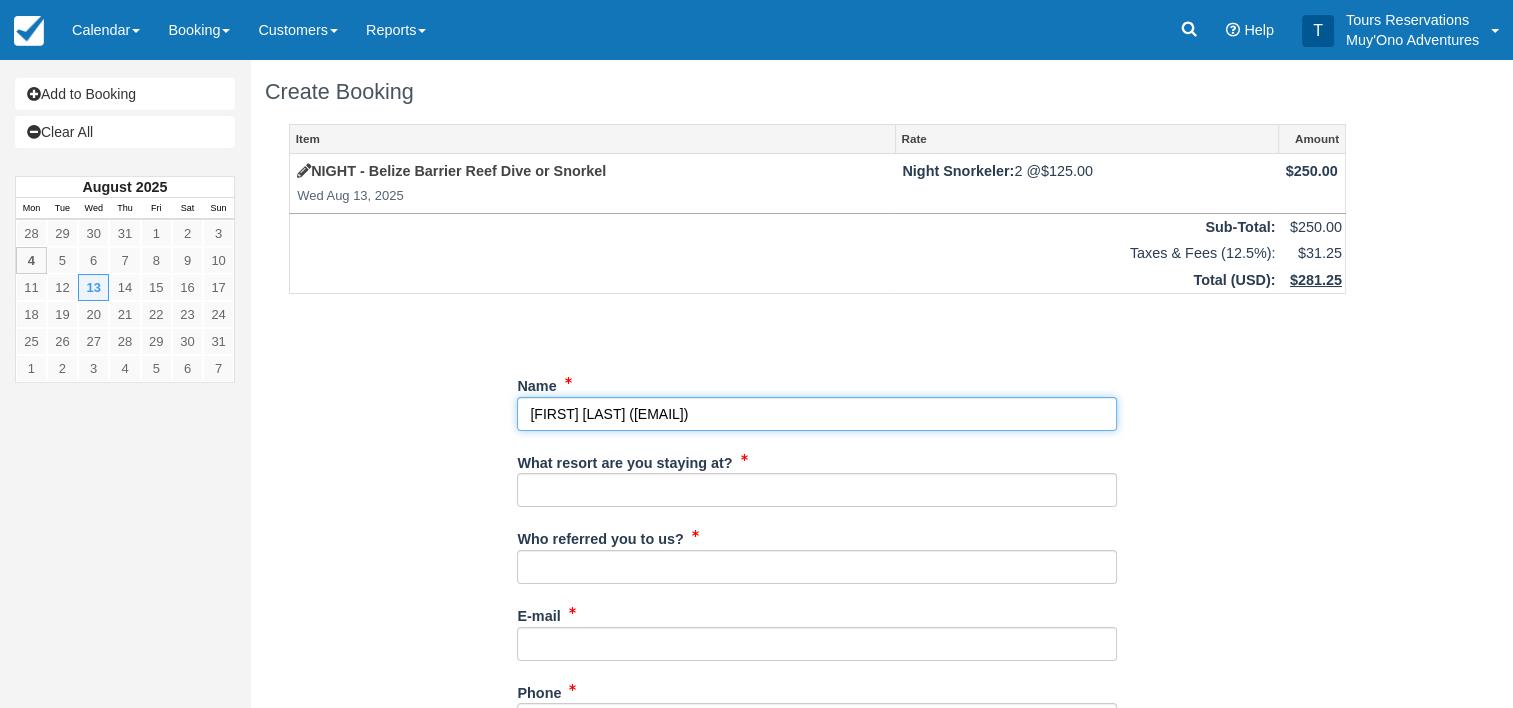 type on "[FIRST] [LAST]" 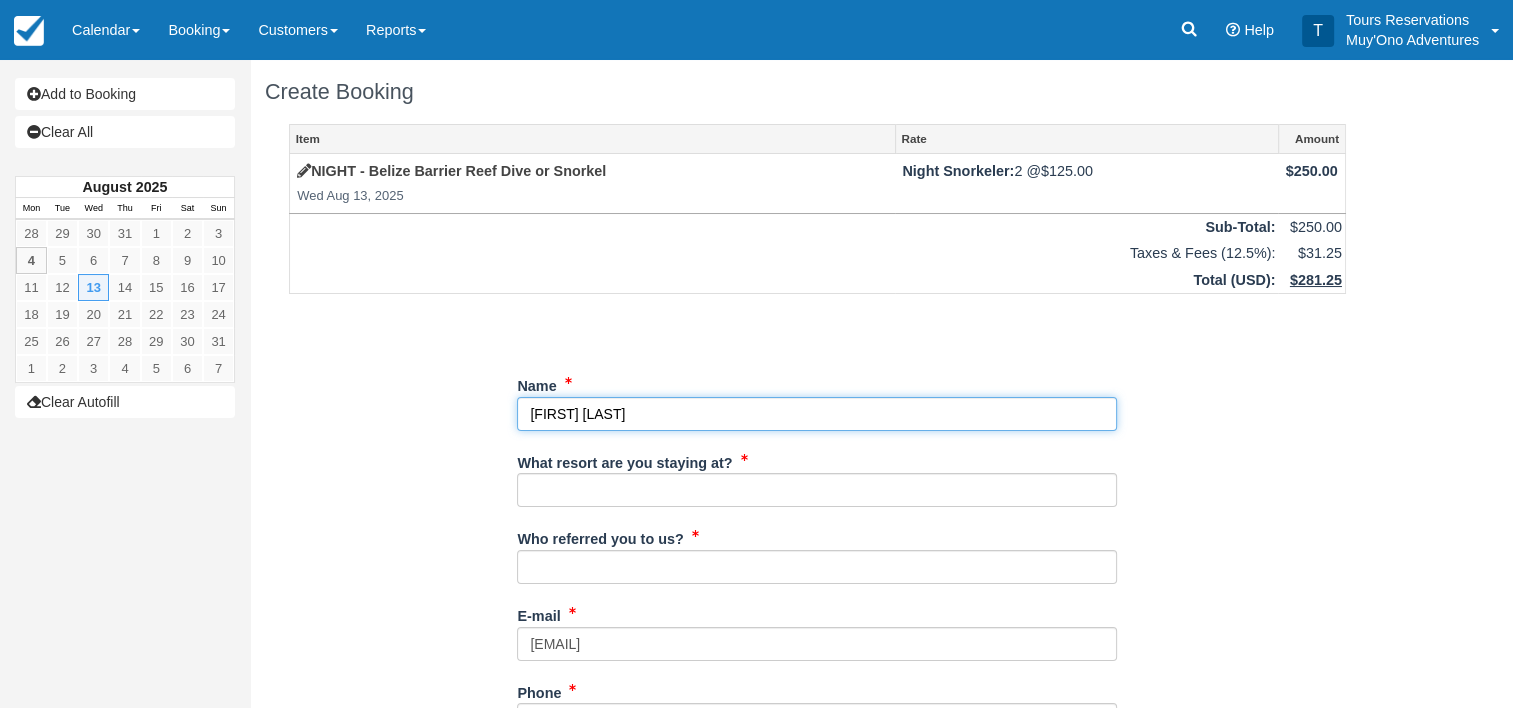 type on "[FIRST] [LAST]" 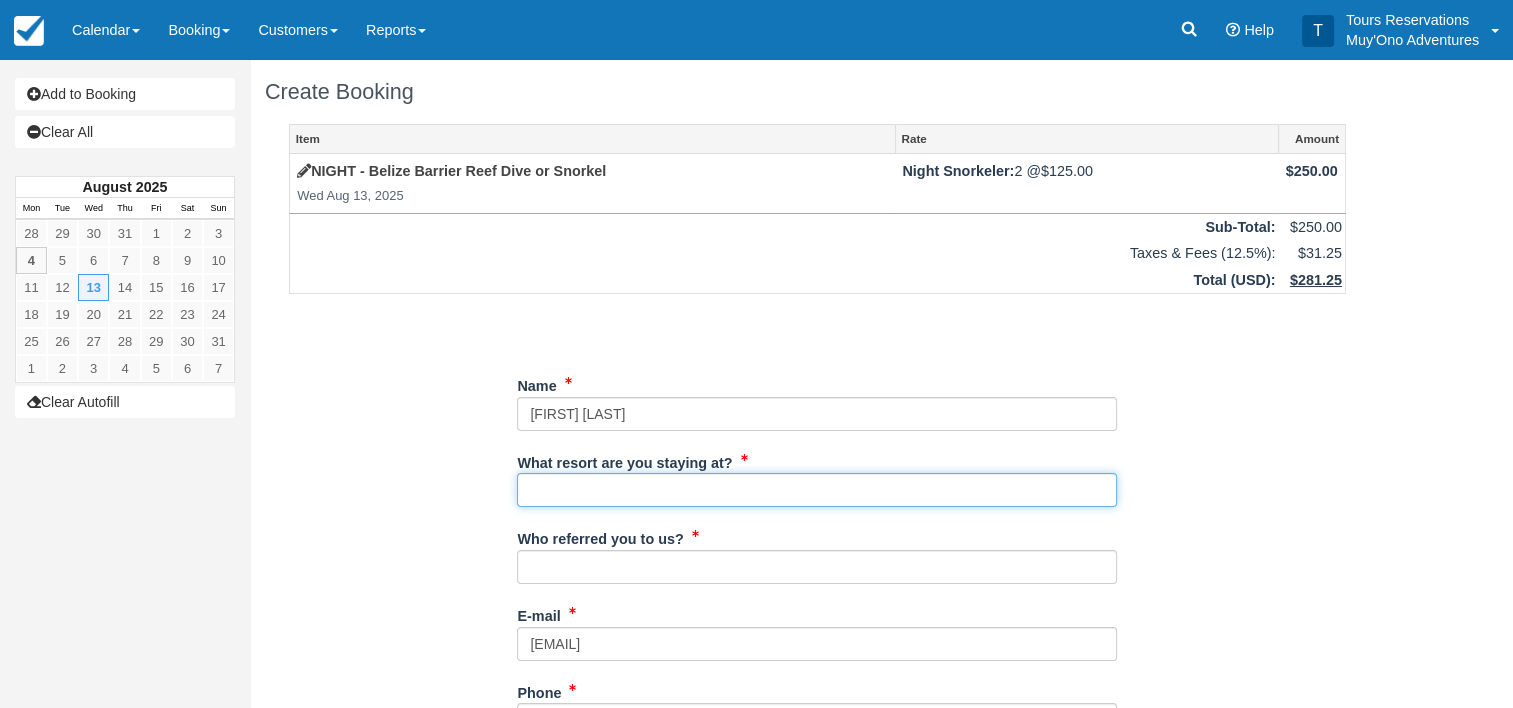 click on "What resort are you staying at?" at bounding box center [817, 490] 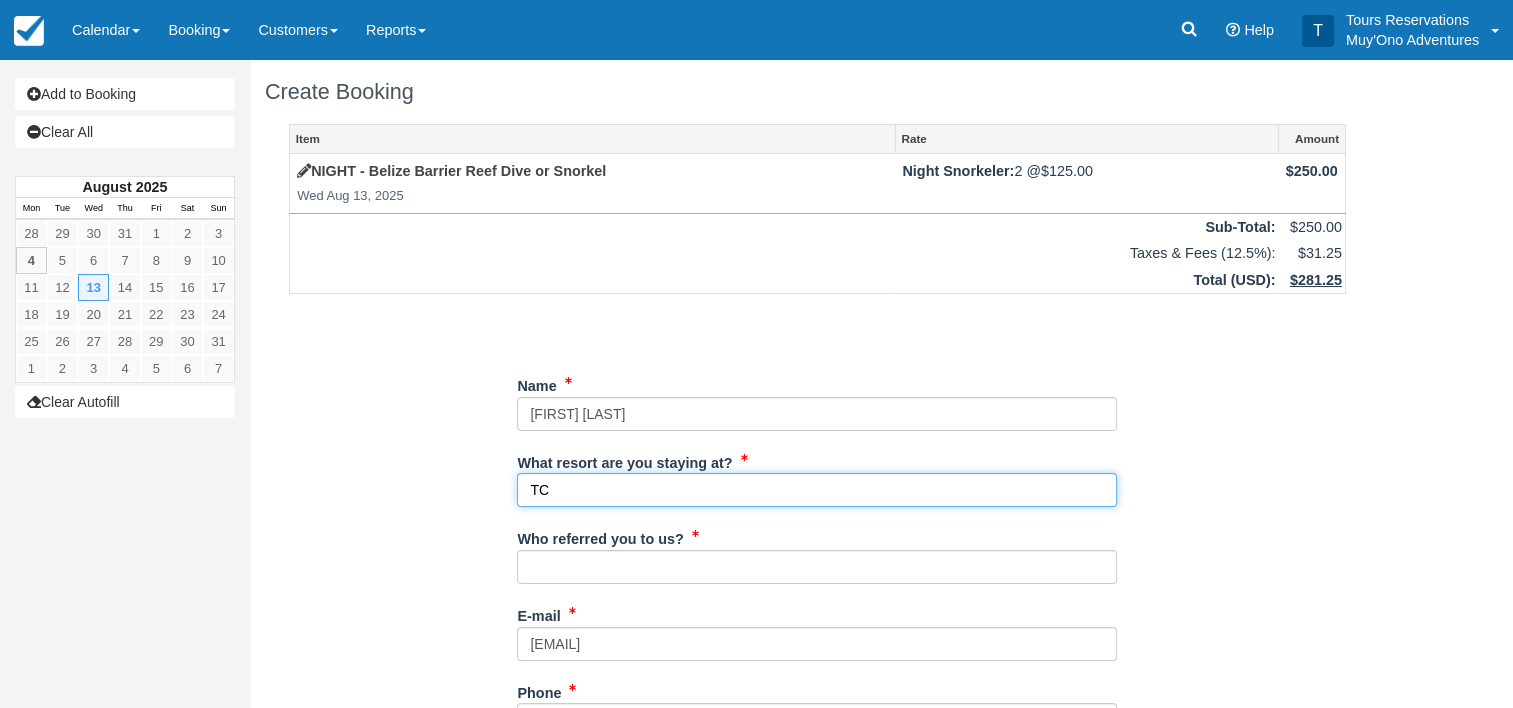 type on "TC" 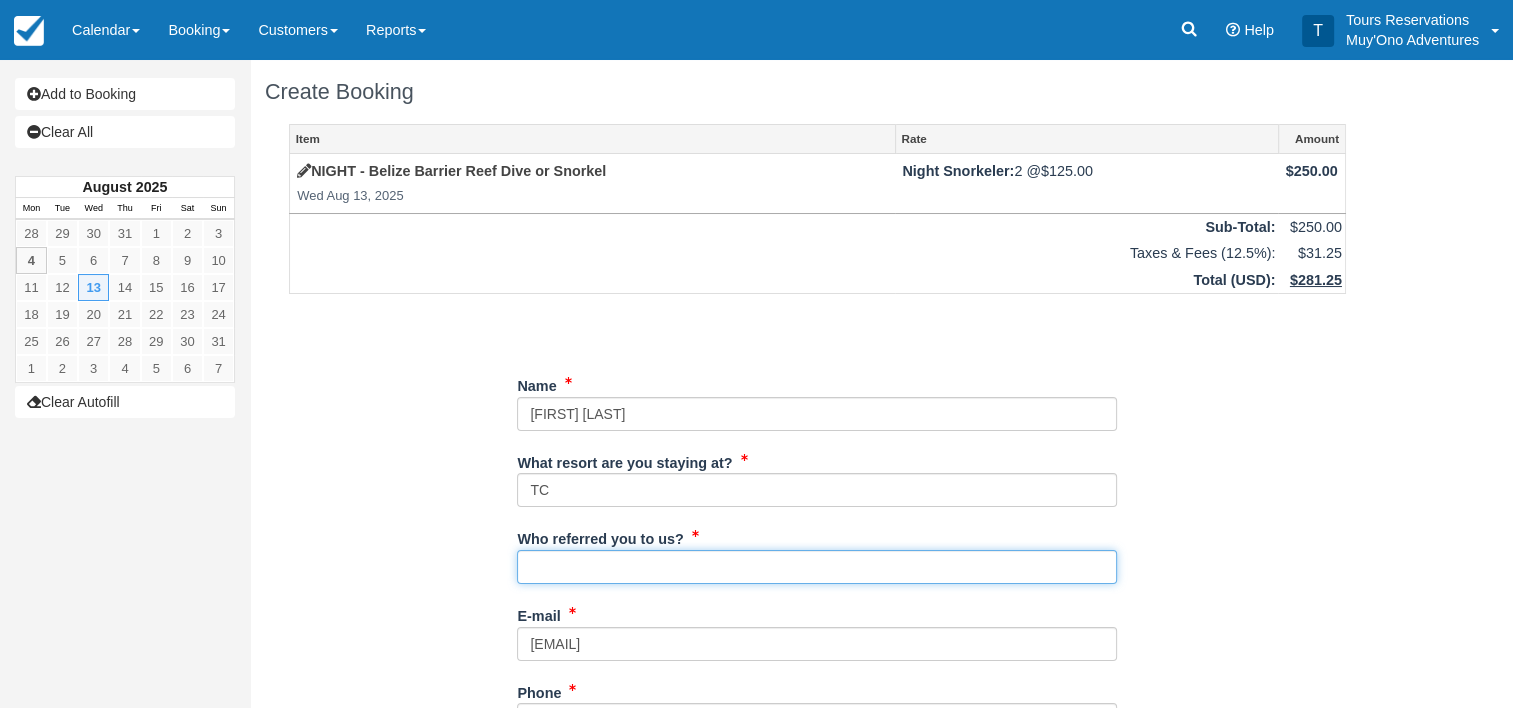 click on "Who referred you to us?" at bounding box center (817, 567) 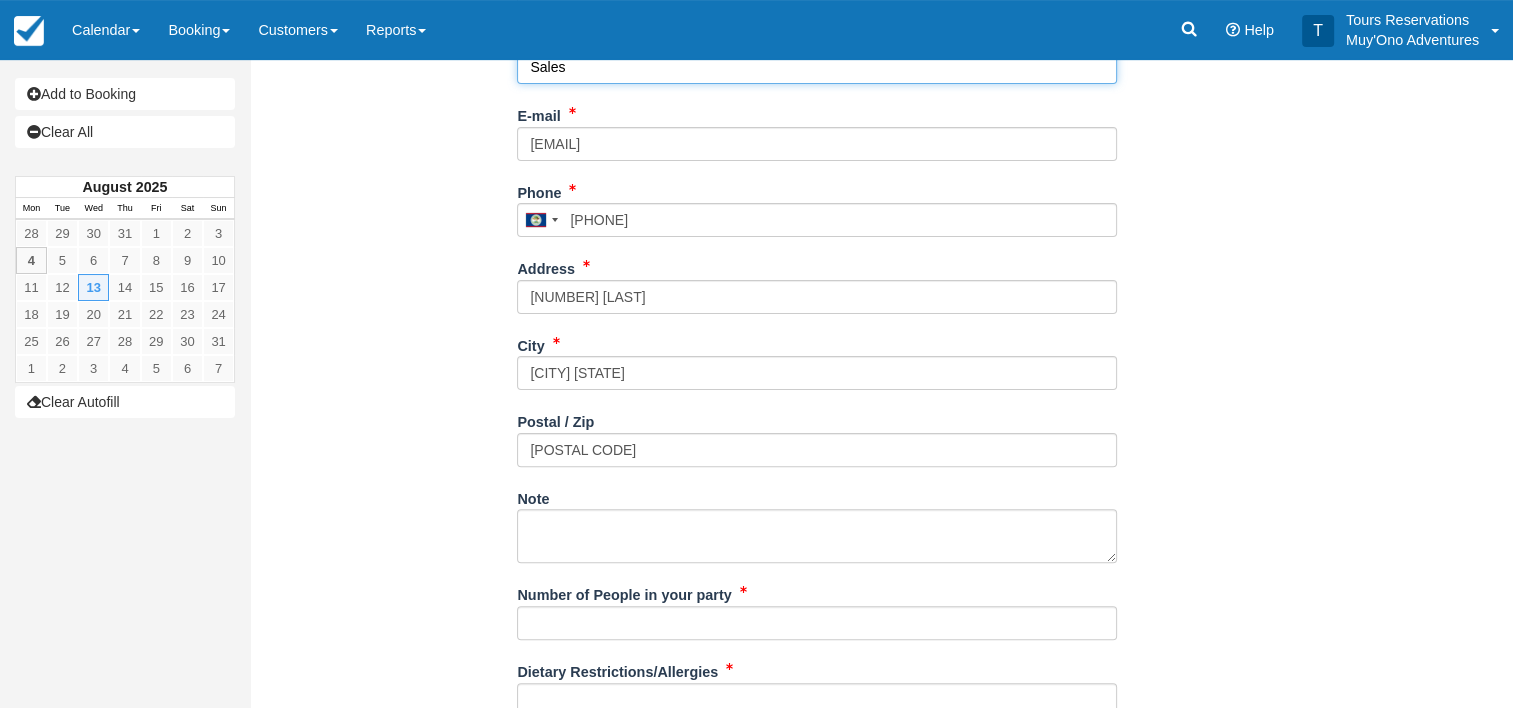 scroll, scrollTop: 647, scrollLeft: 0, axis: vertical 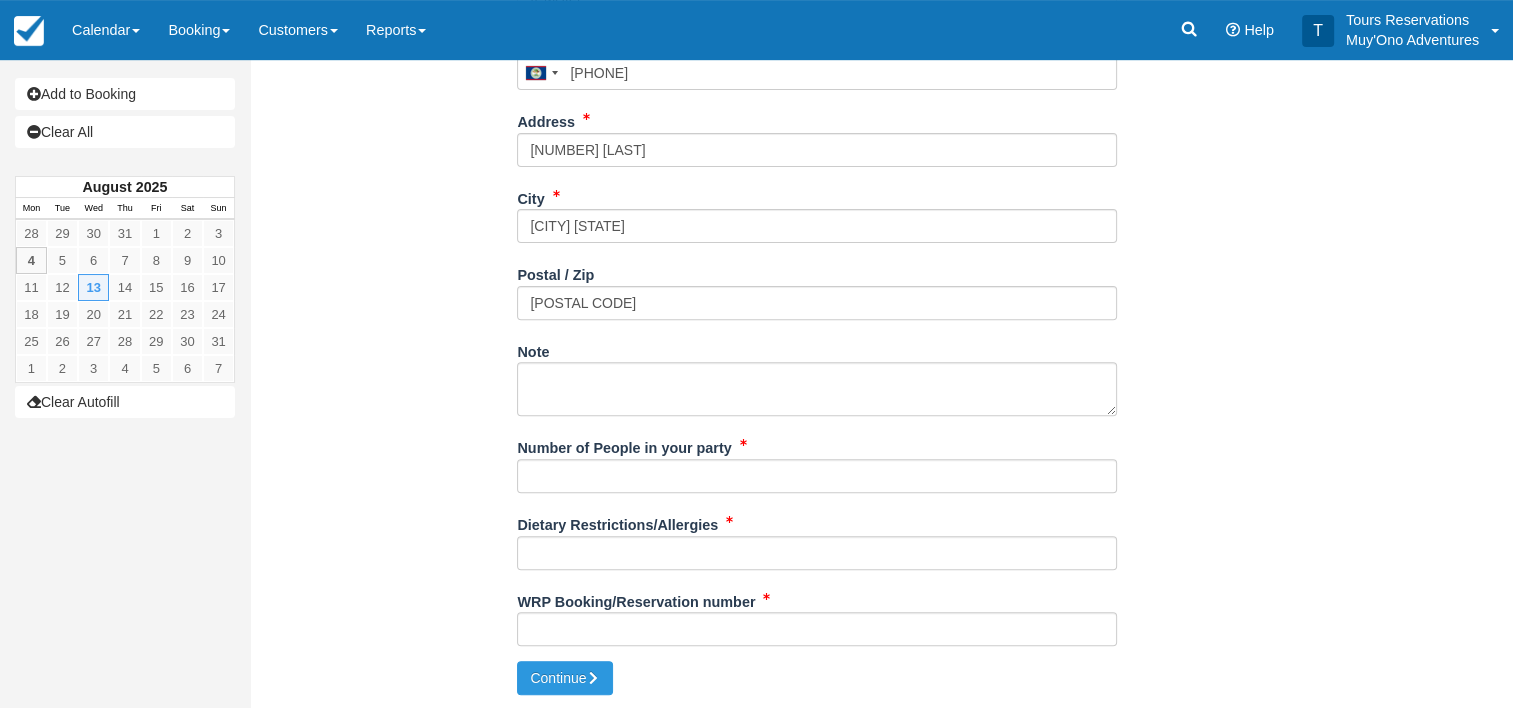 type on "Sales" 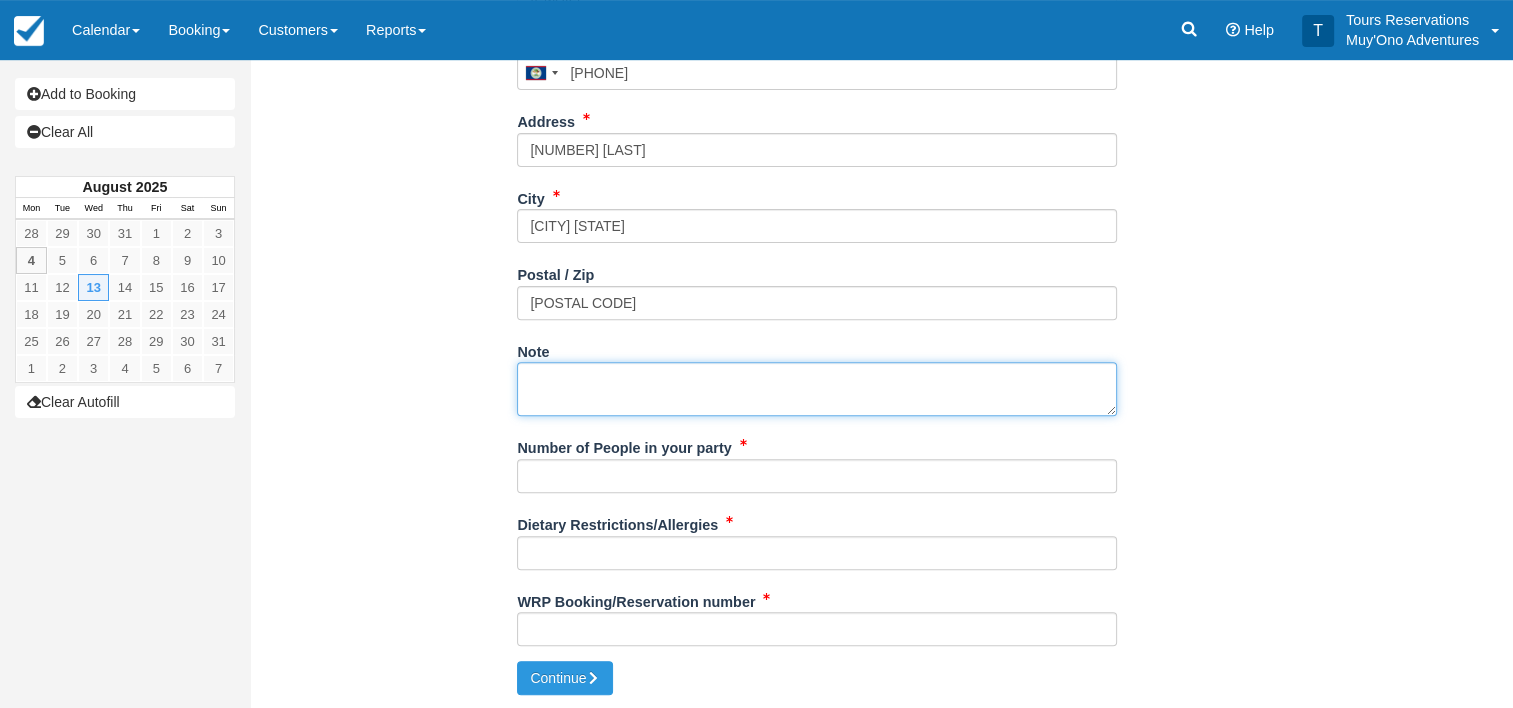 click on "Note" at bounding box center (817, 389) 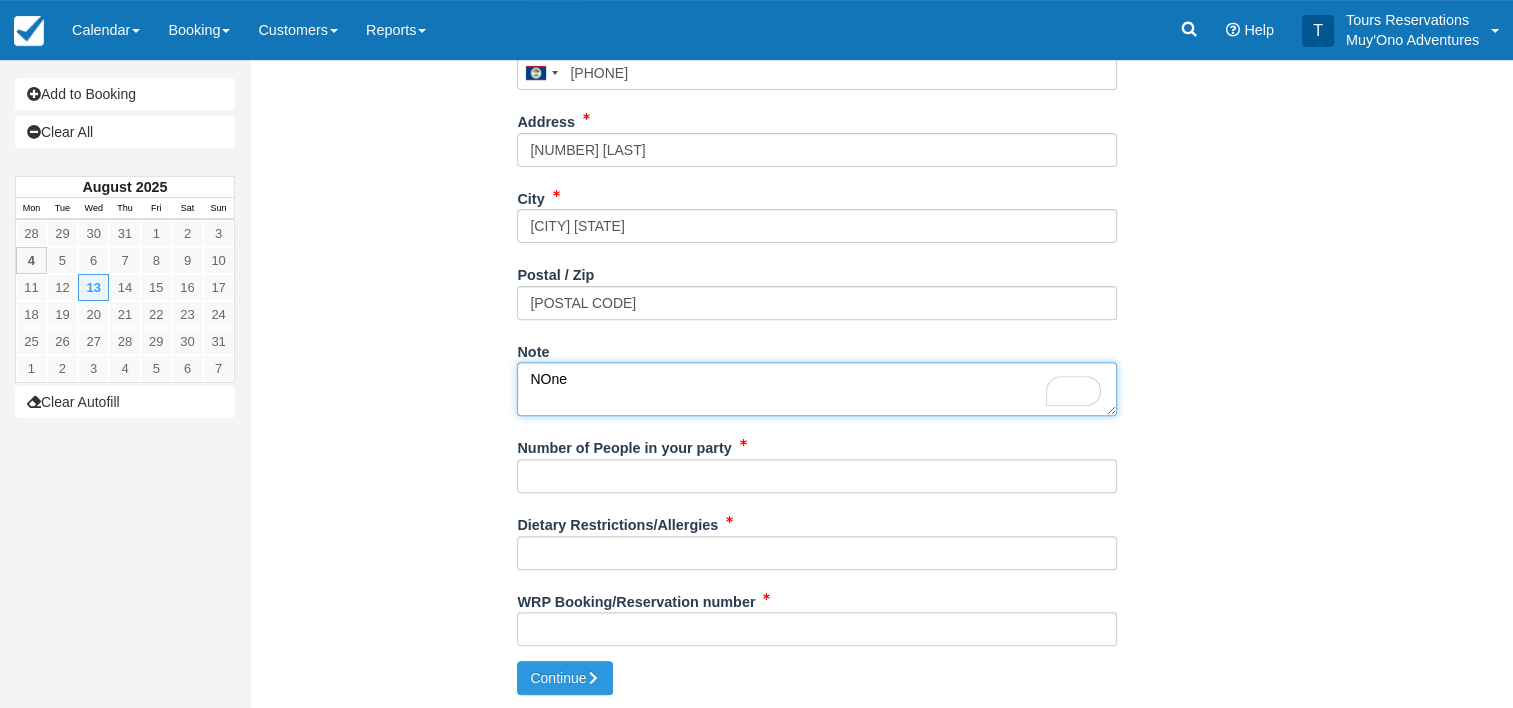 type on "NOne" 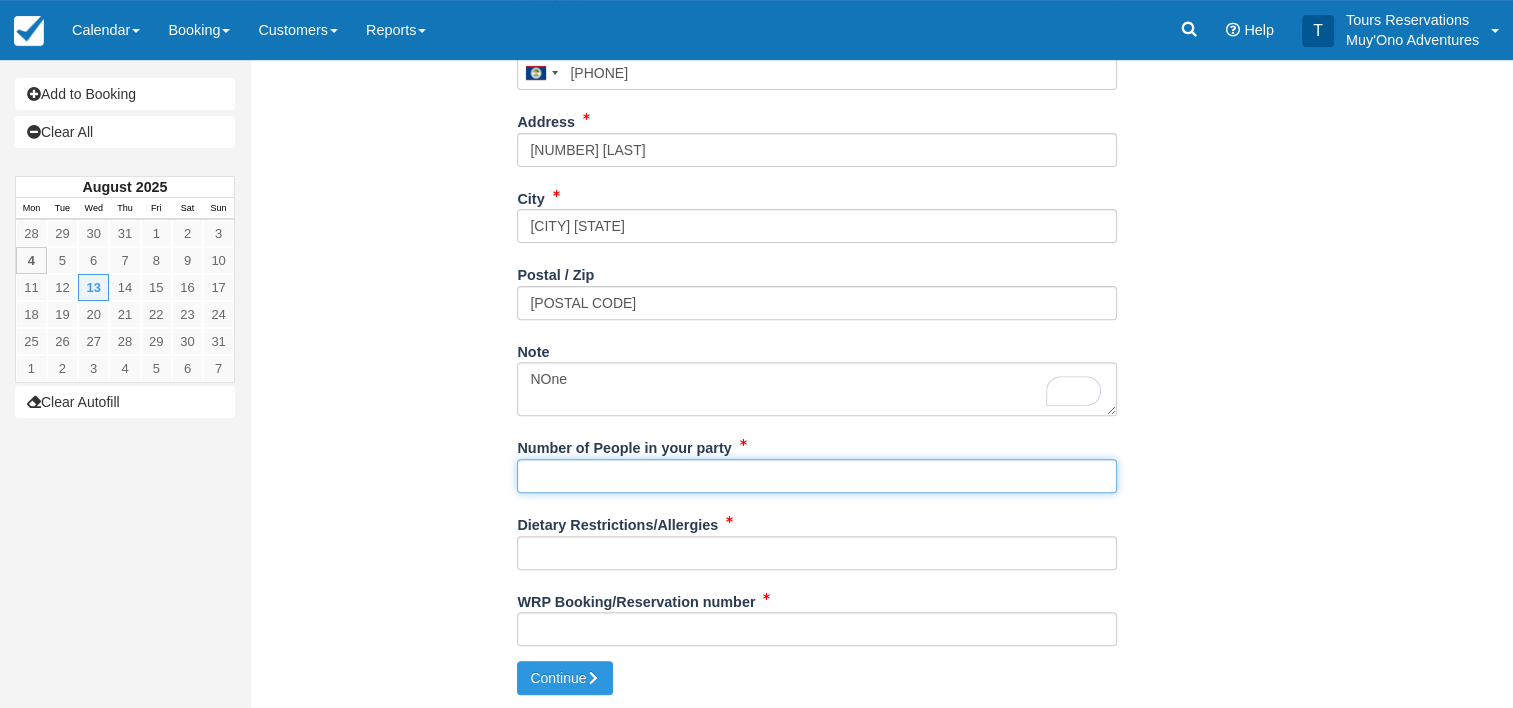 click on "Number of People in your party" at bounding box center [817, 476] 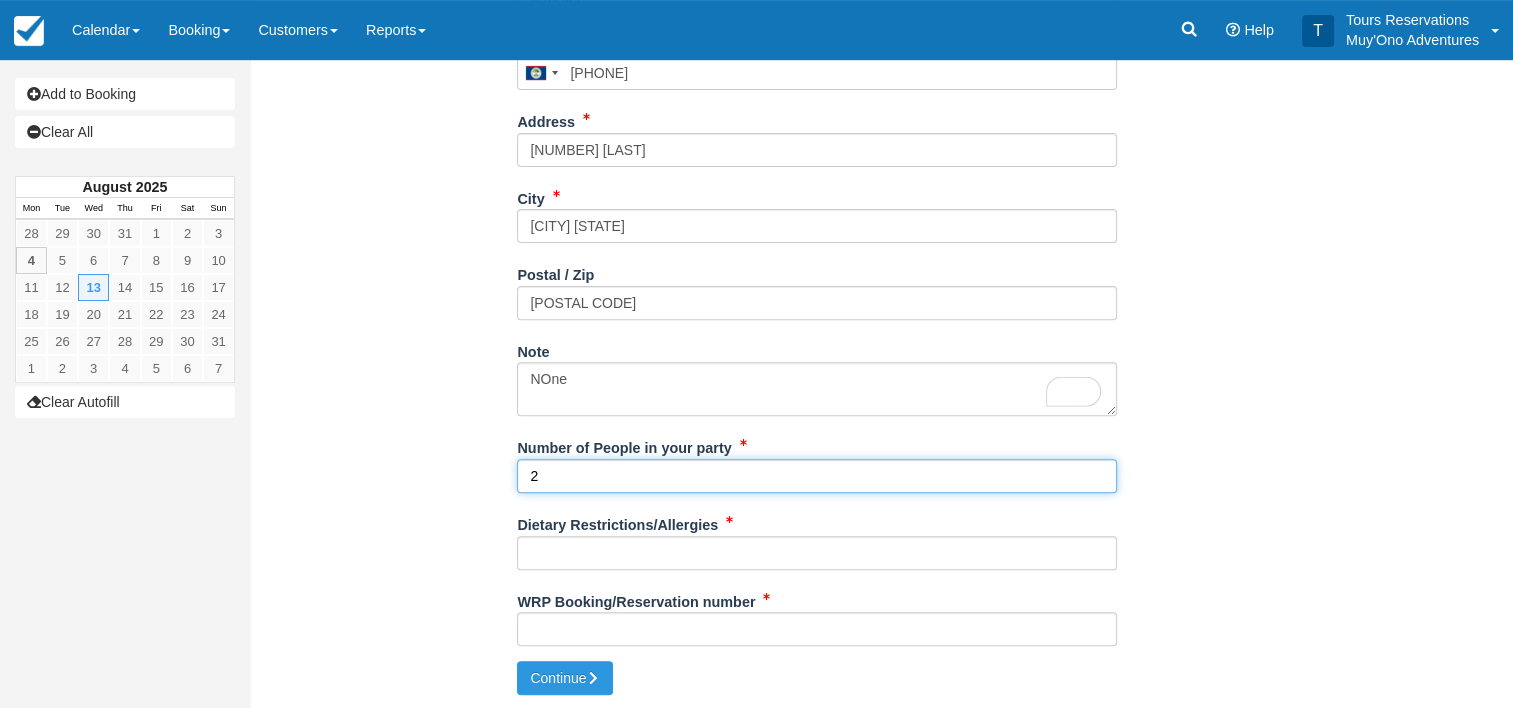 type on "2" 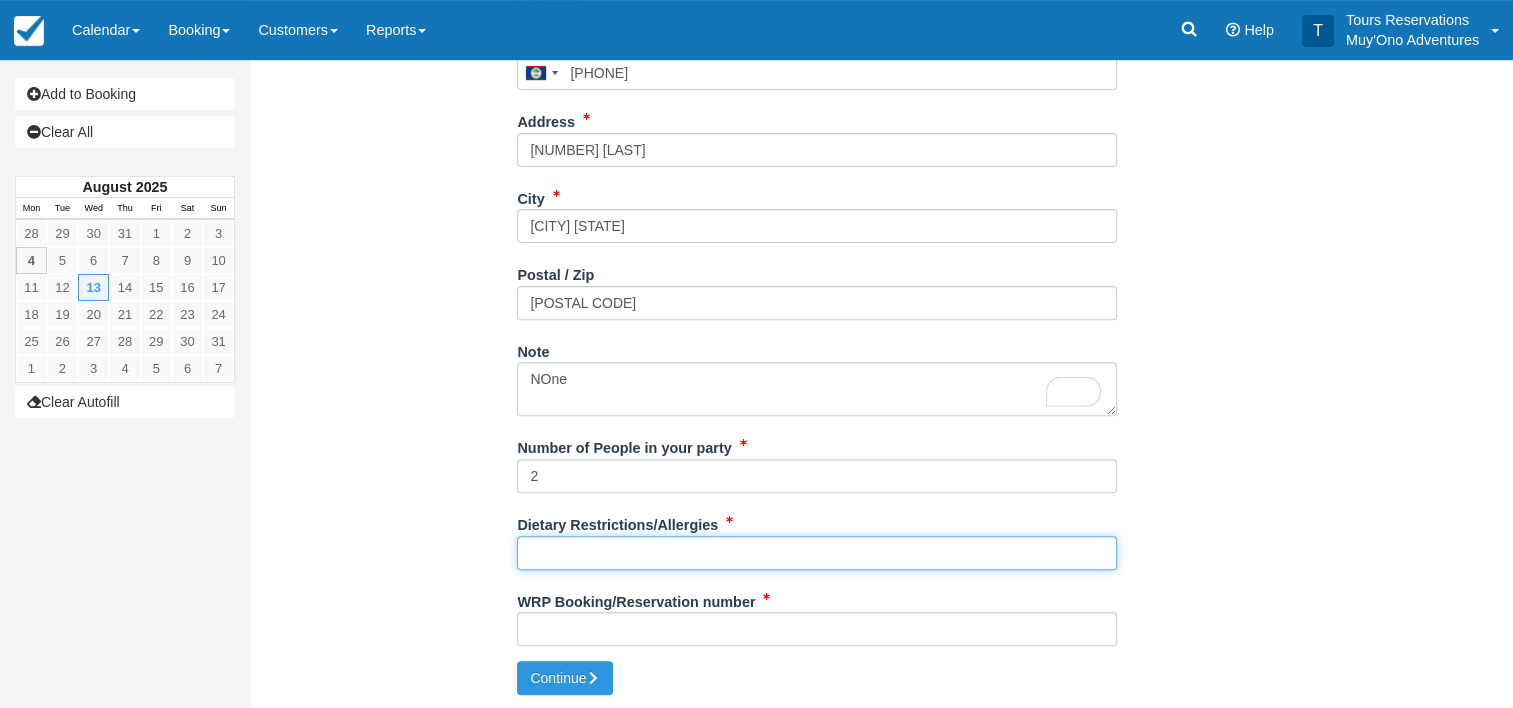 click on "Dietary Restrictions/Allergies" at bounding box center (817, 553) 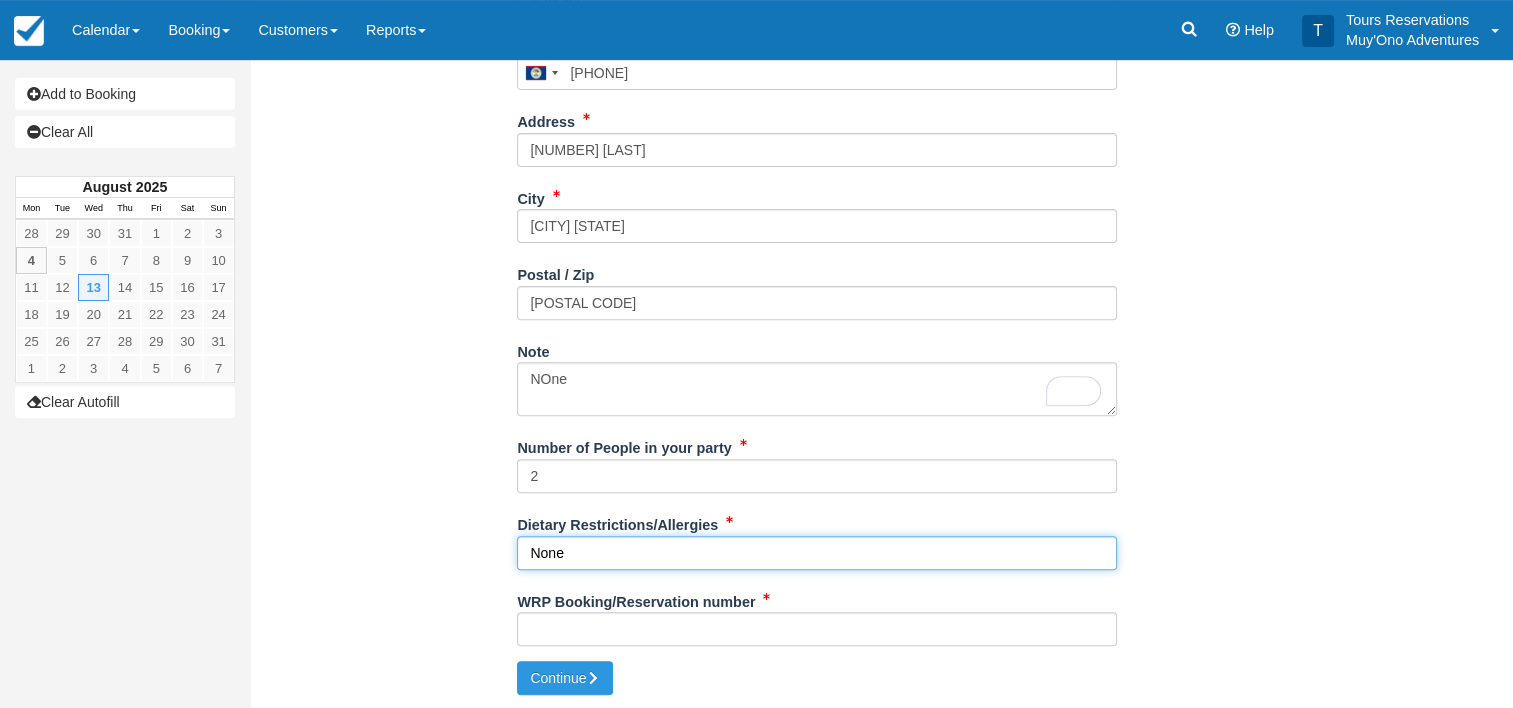 type on "None" 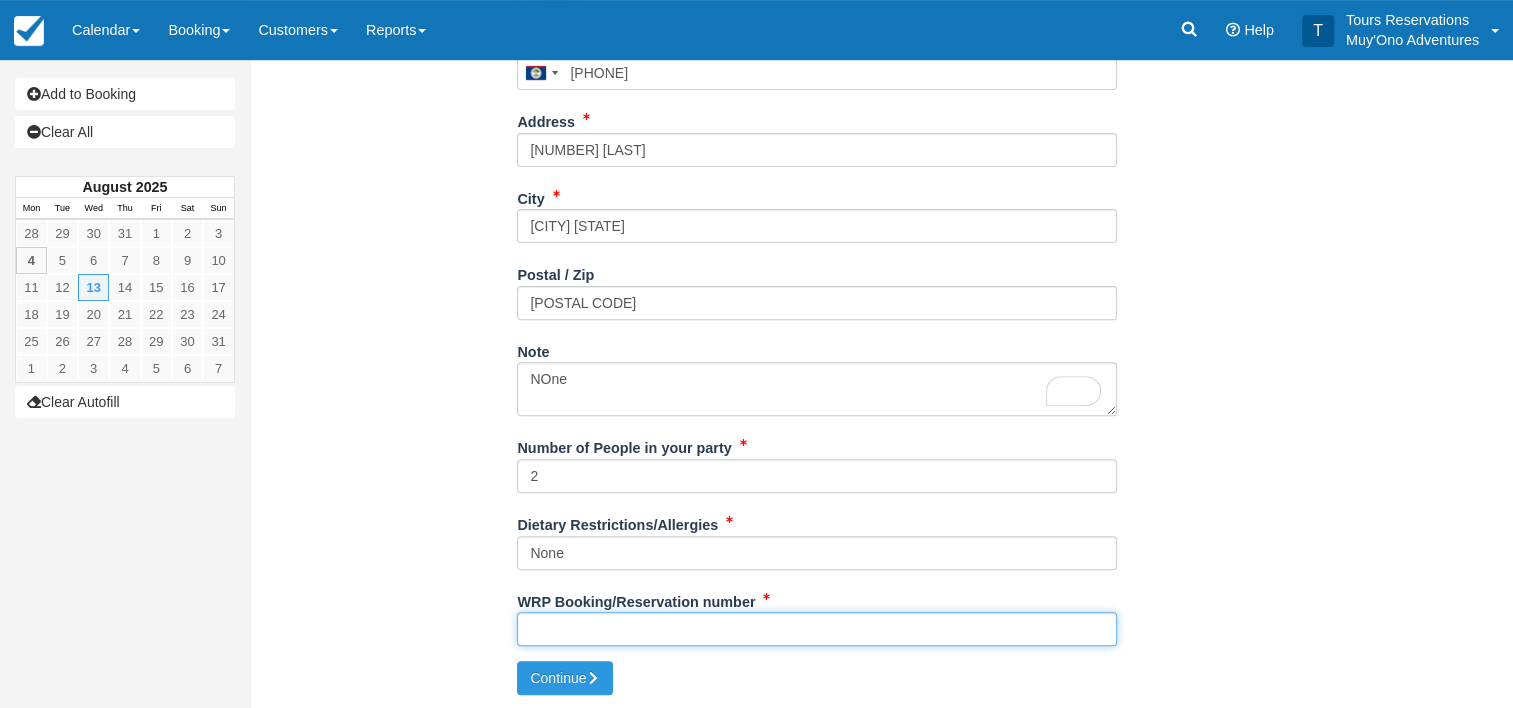 click on "WRP Booking/Reservation number" at bounding box center [817, 629] 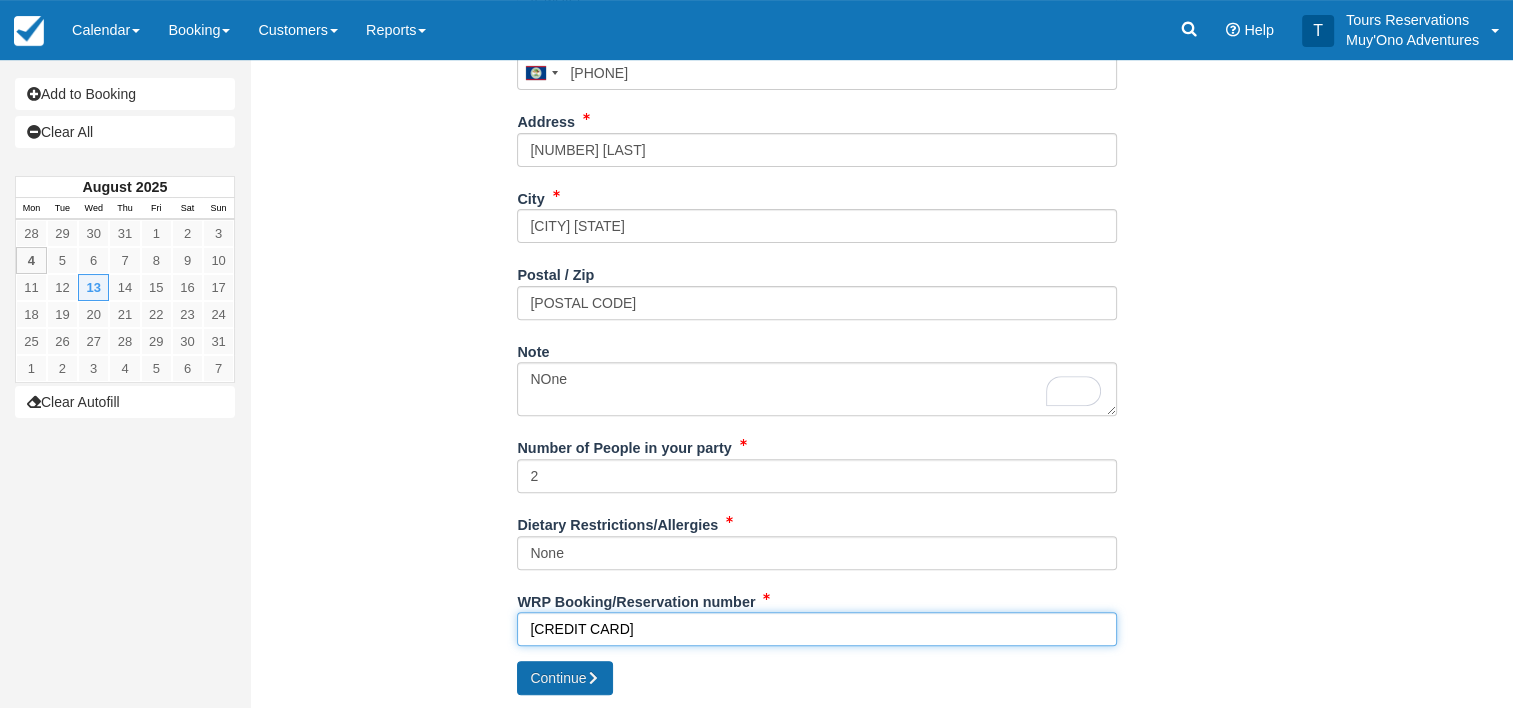 type on "[CODE]" 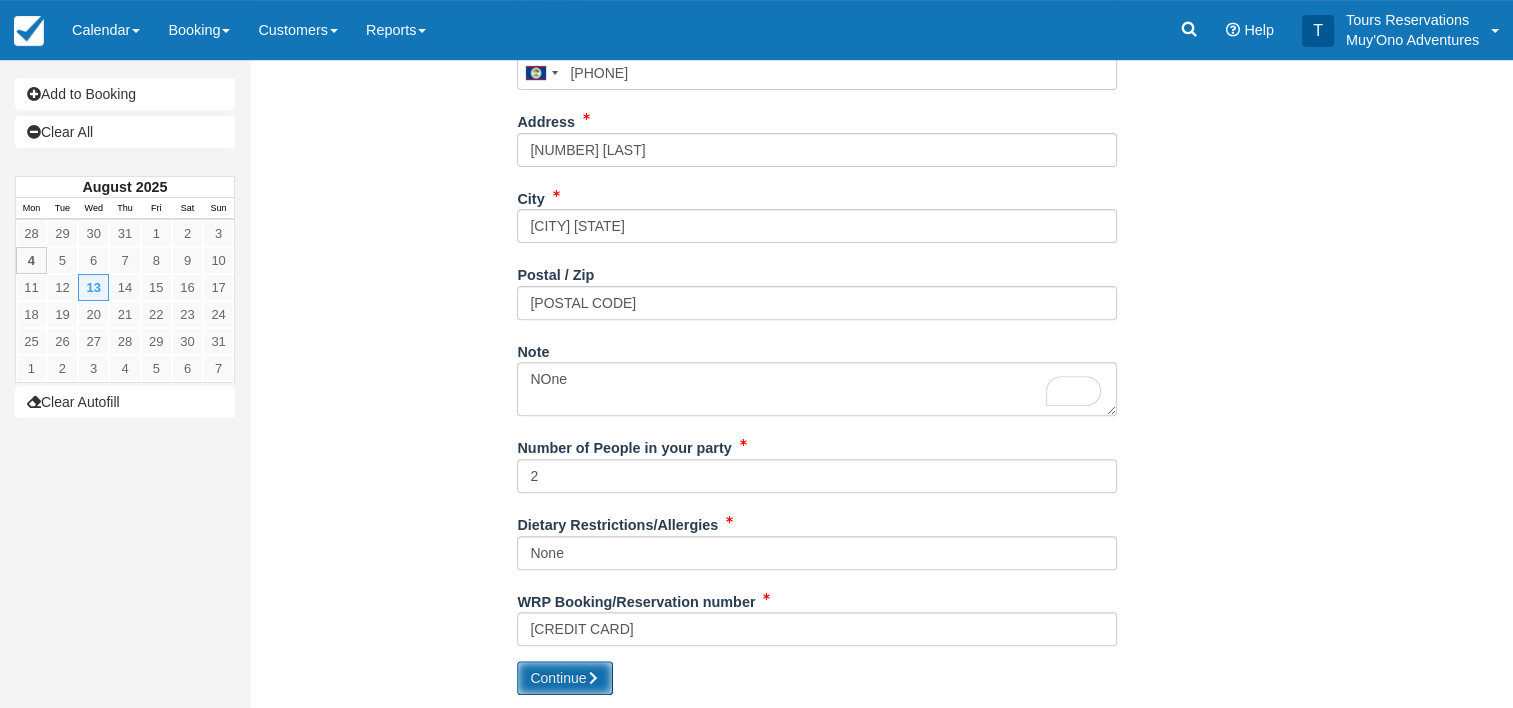 click on "Continue" at bounding box center [565, 678] 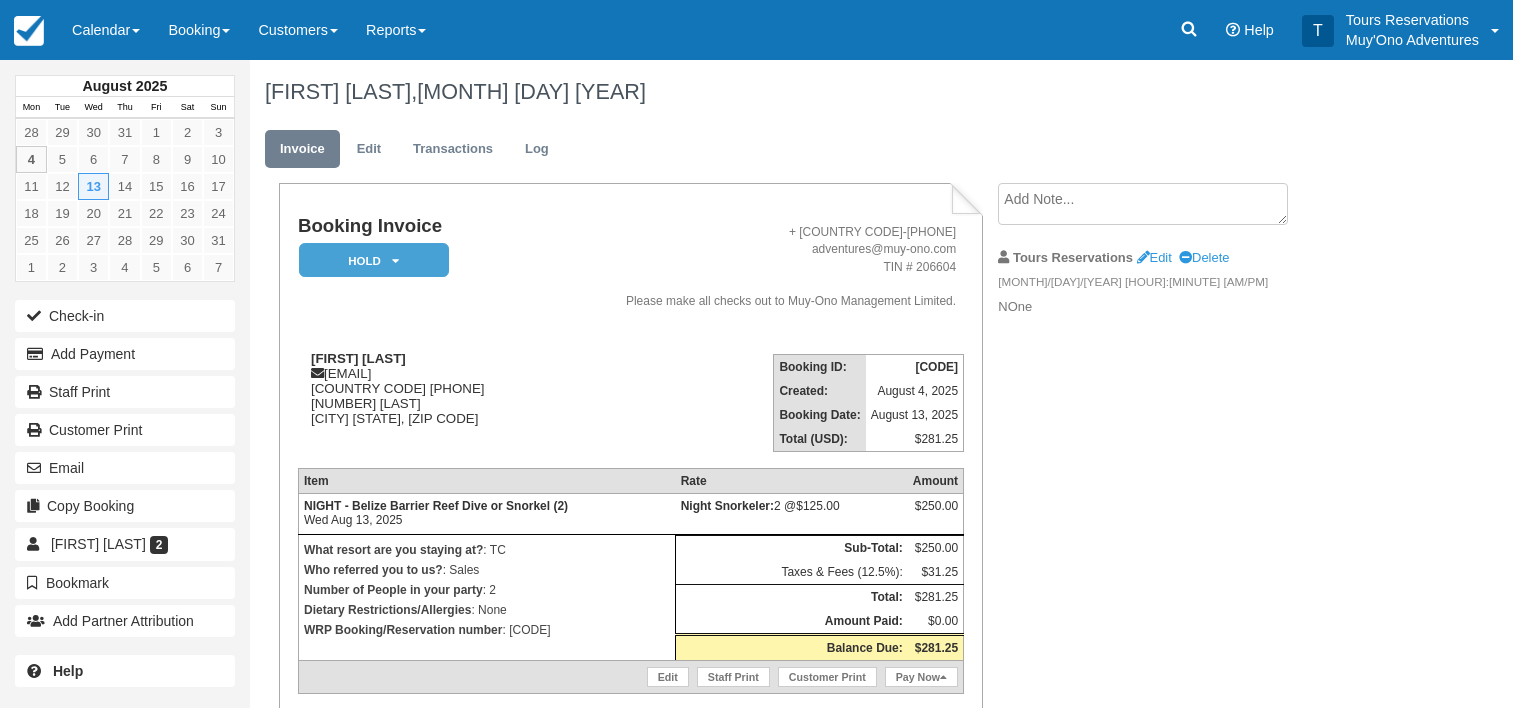 scroll, scrollTop: 0, scrollLeft: 0, axis: both 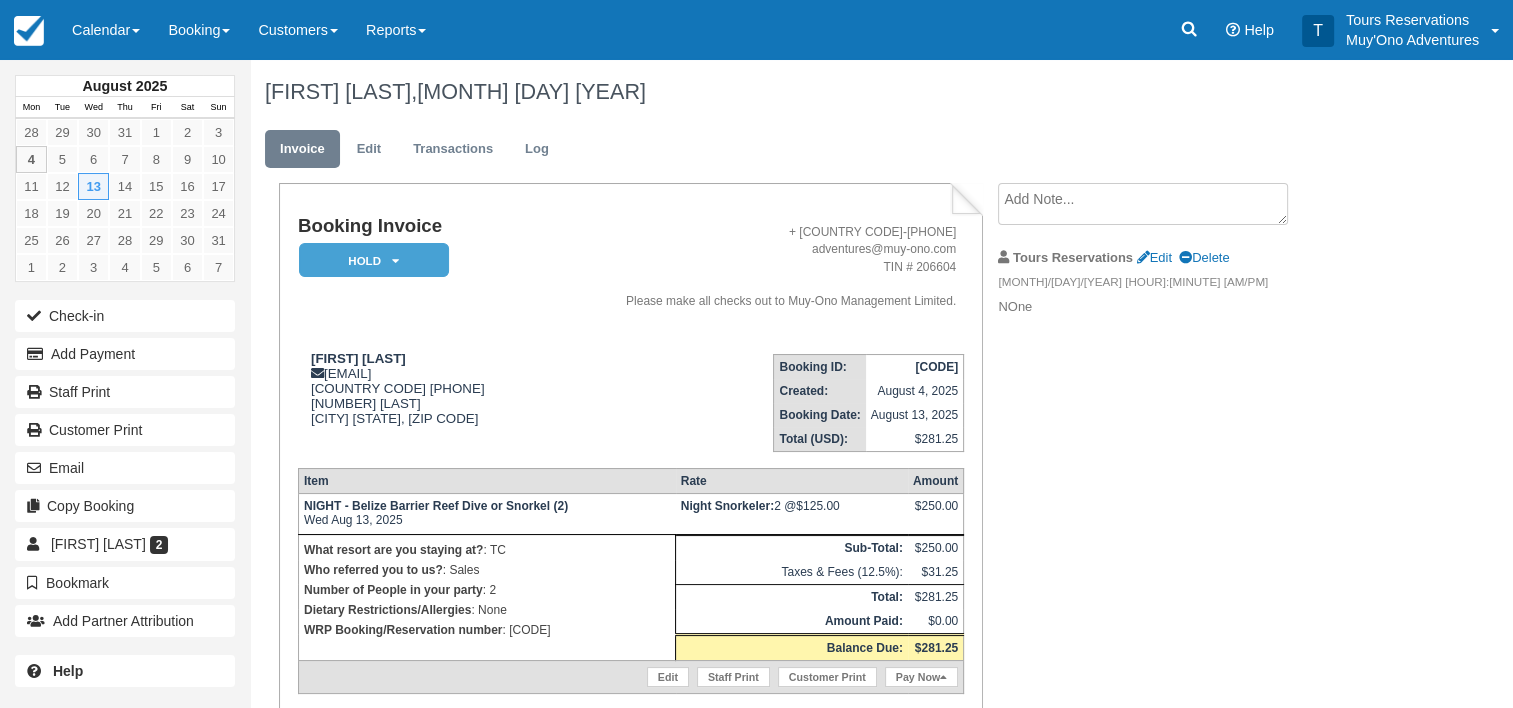 click on "Invoice
Edit
Transactions
Log" at bounding box center (817, 154) 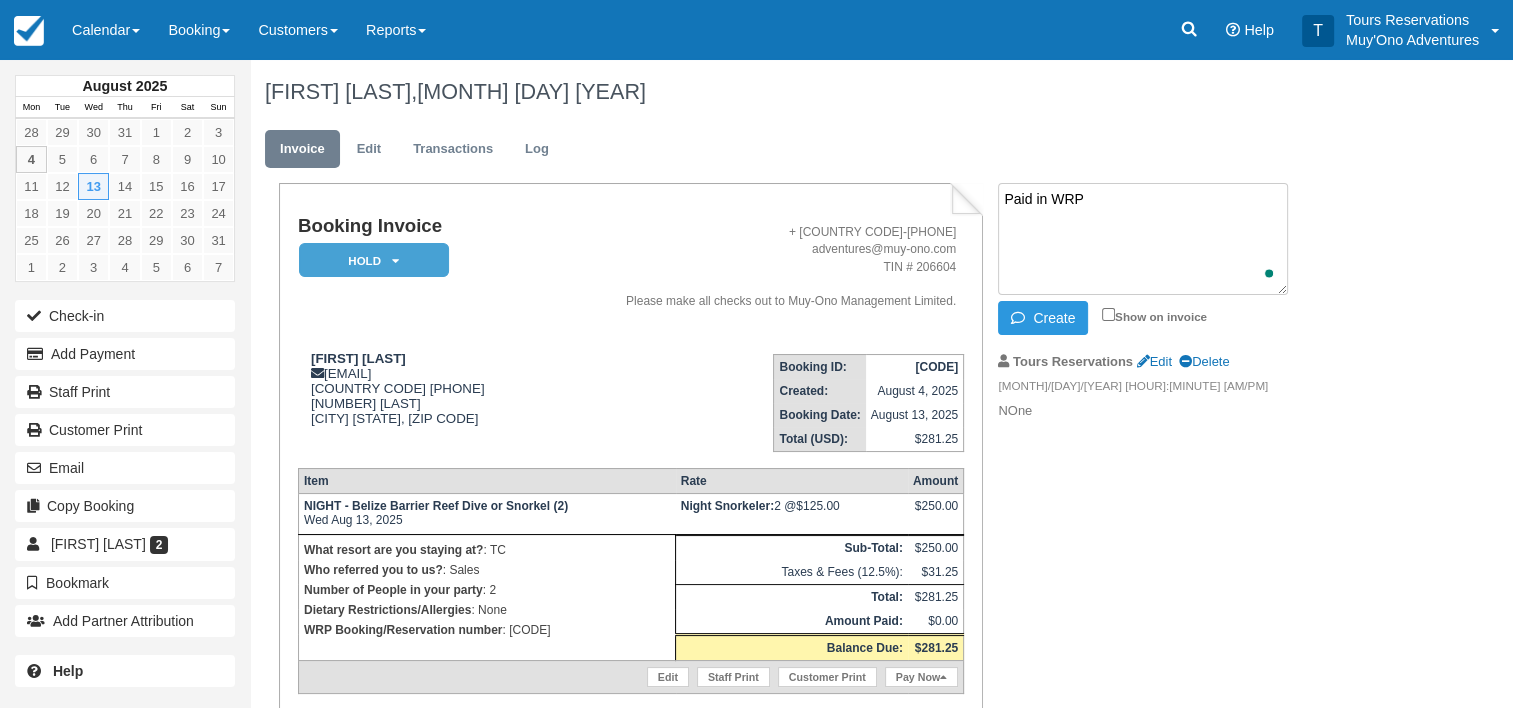 paste on "[CODE]" 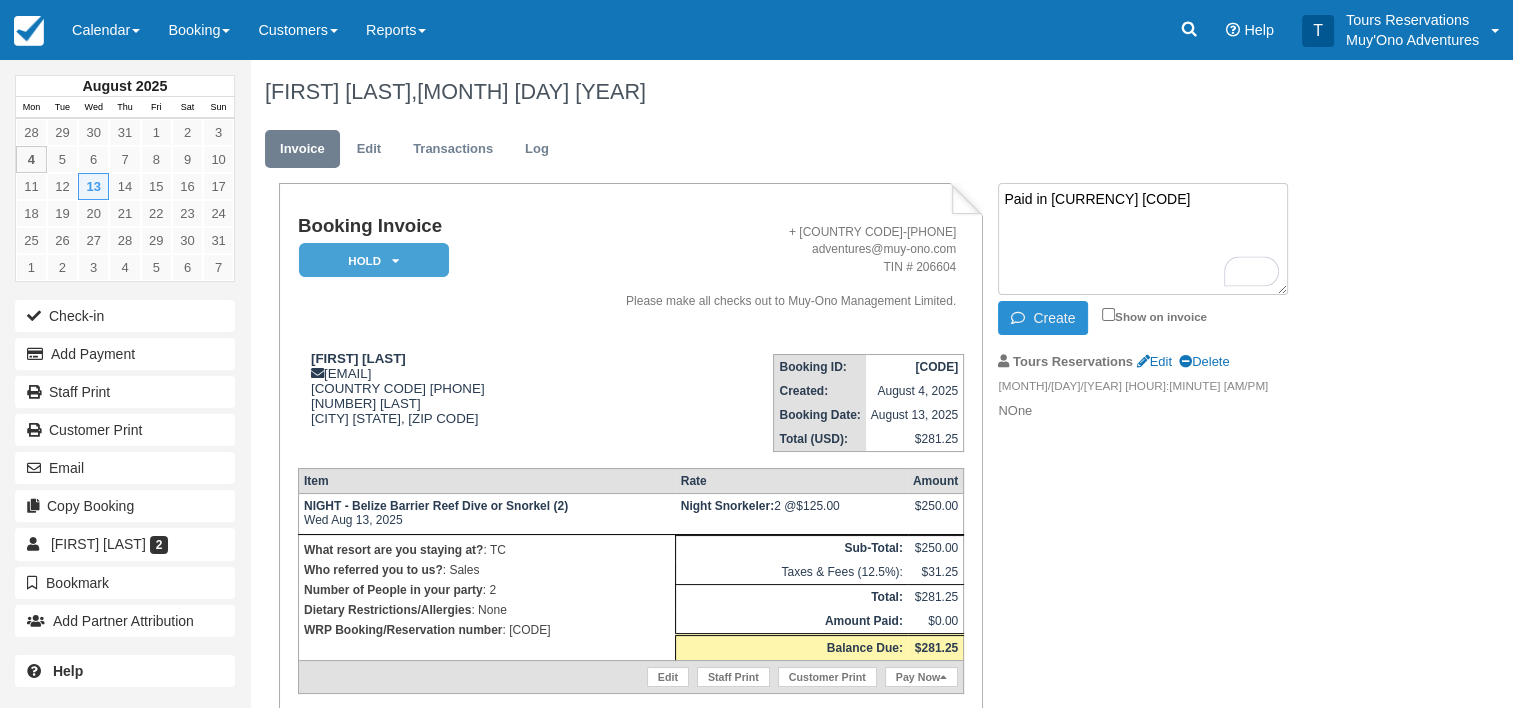 type on "Paid in [CURRENCY] [CODE]" 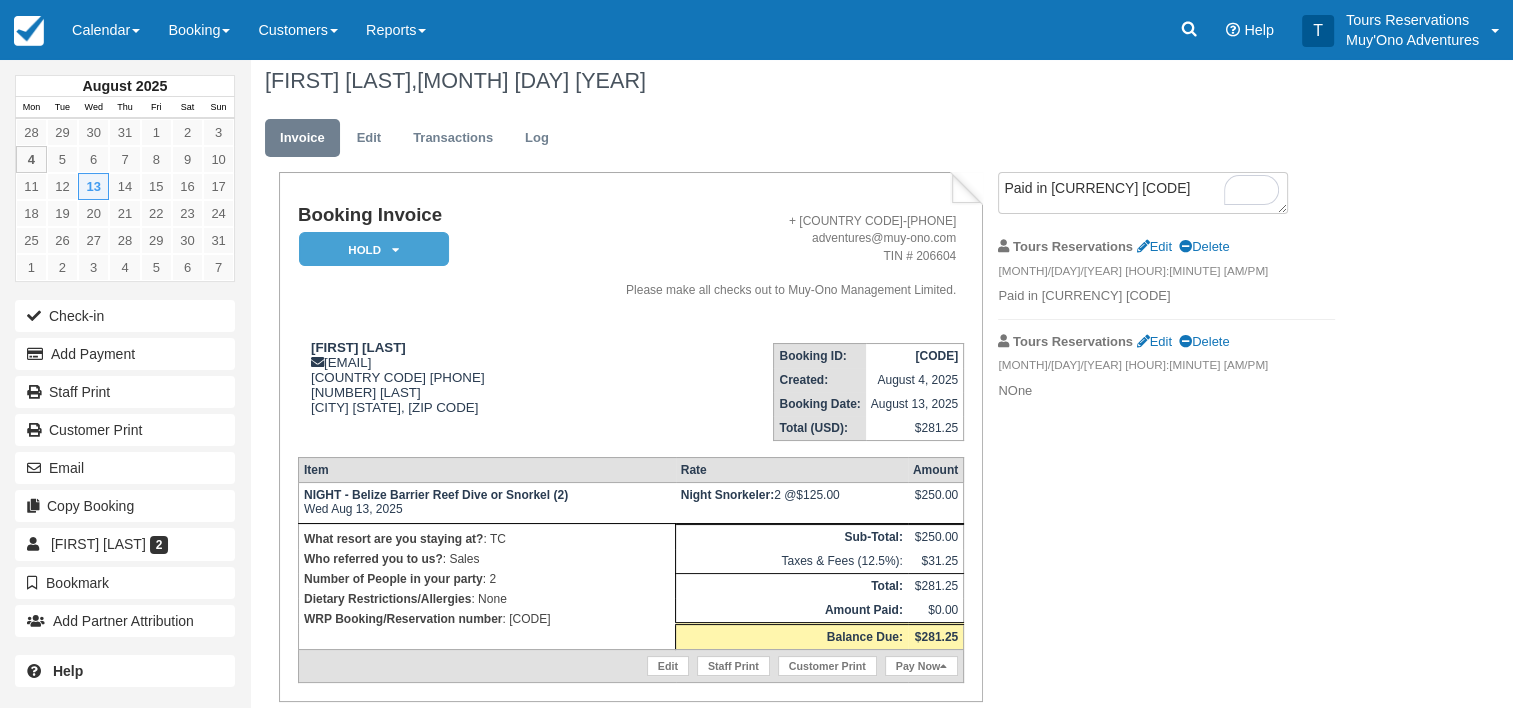 scroll, scrollTop: 80, scrollLeft: 0, axis: vertical 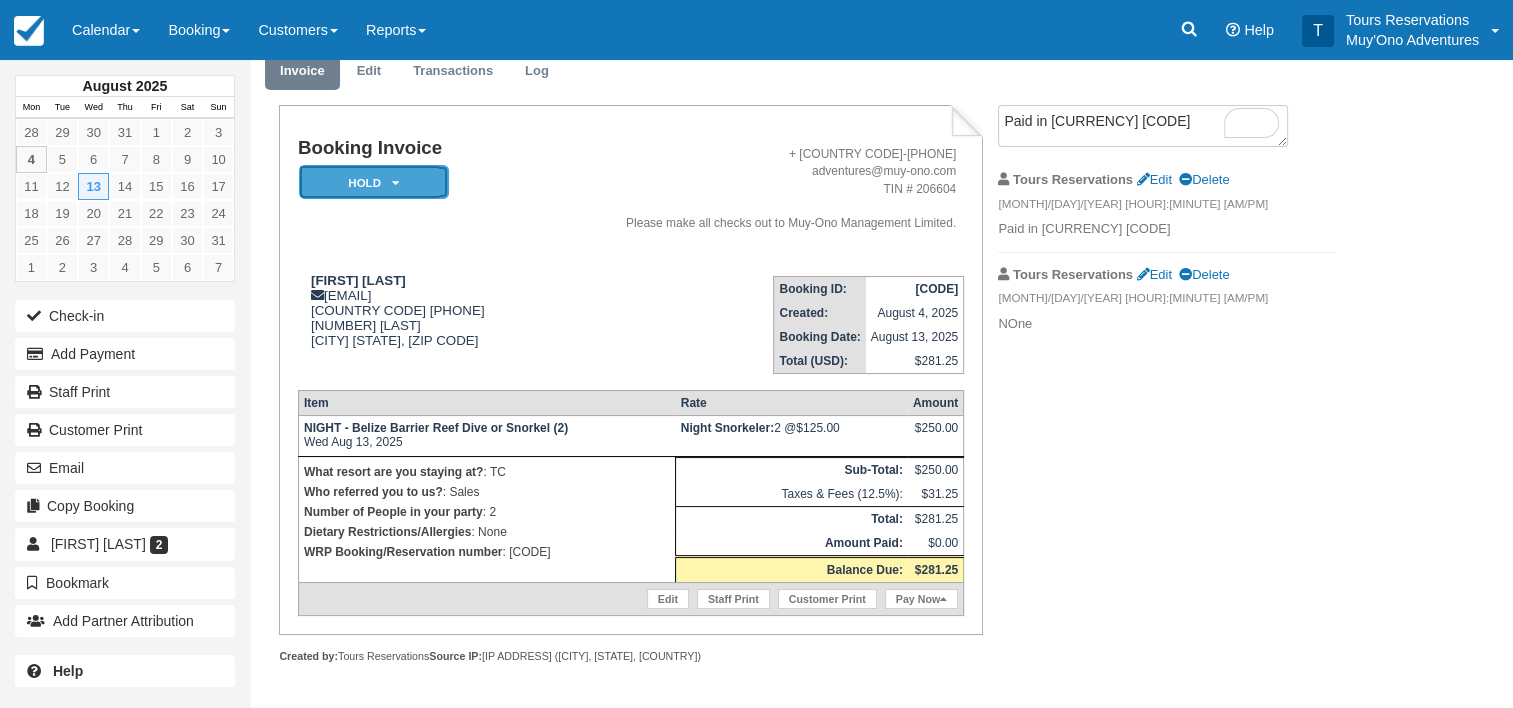 click on "HOLD" at bounding box center [374, 182] 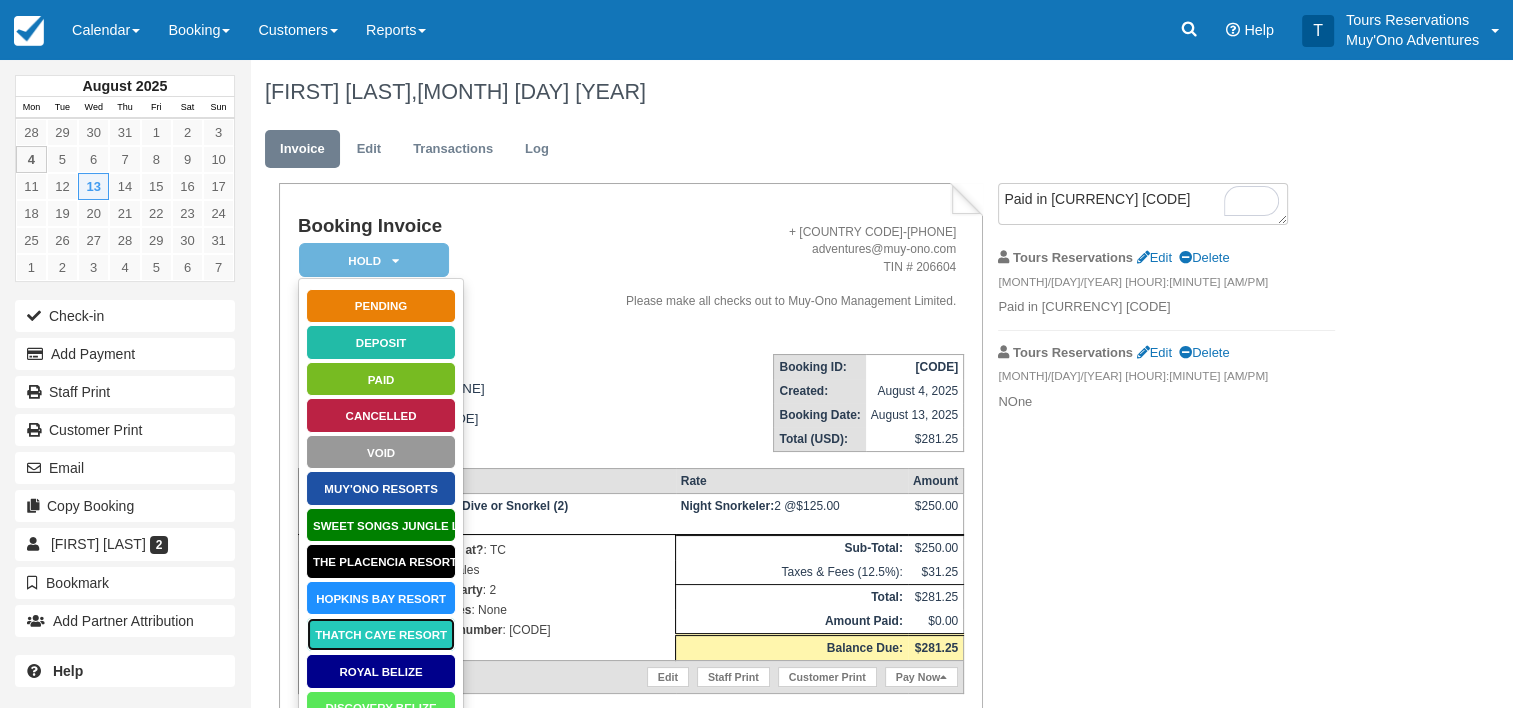 click on "Thatch Caye Resort" at bounding box center (381, 634) 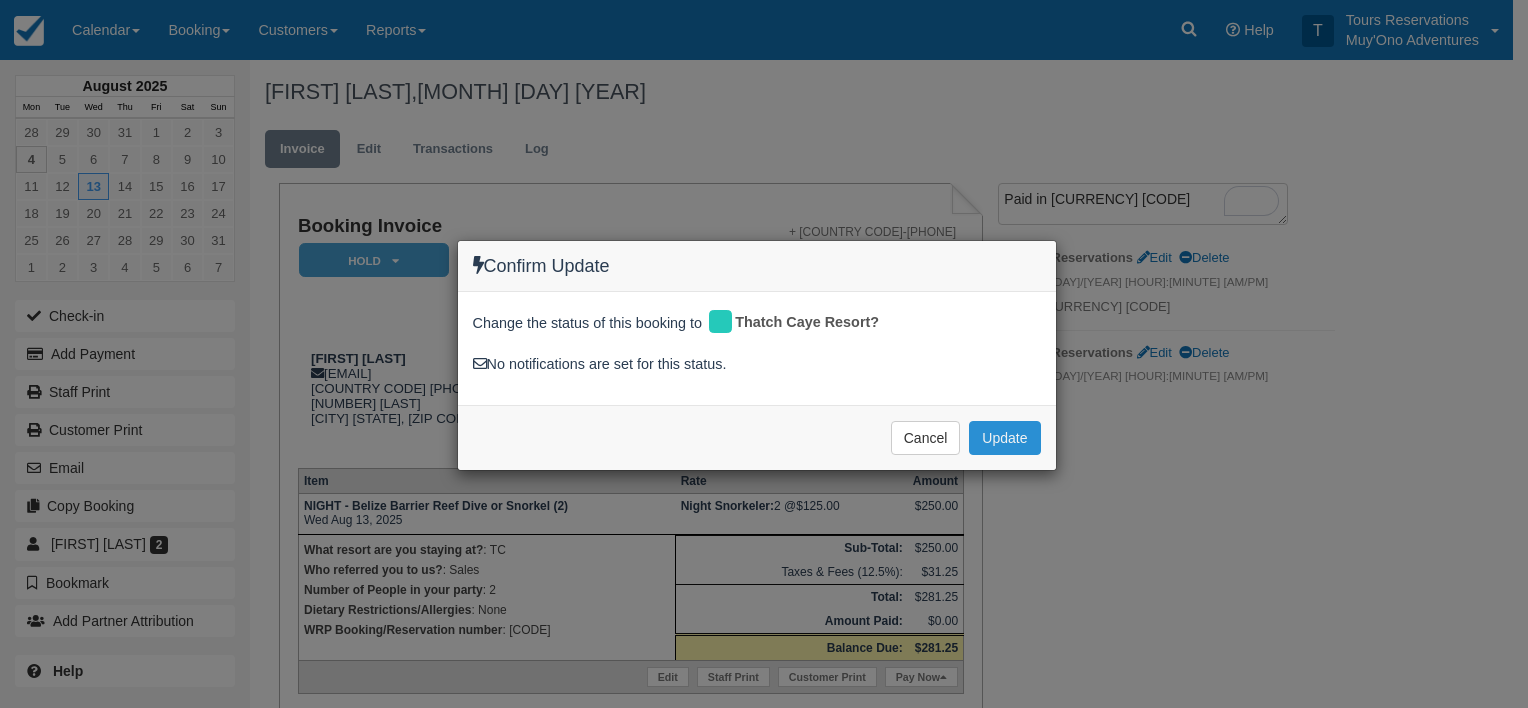 click on "Update" at bounding box center (1004, 438) 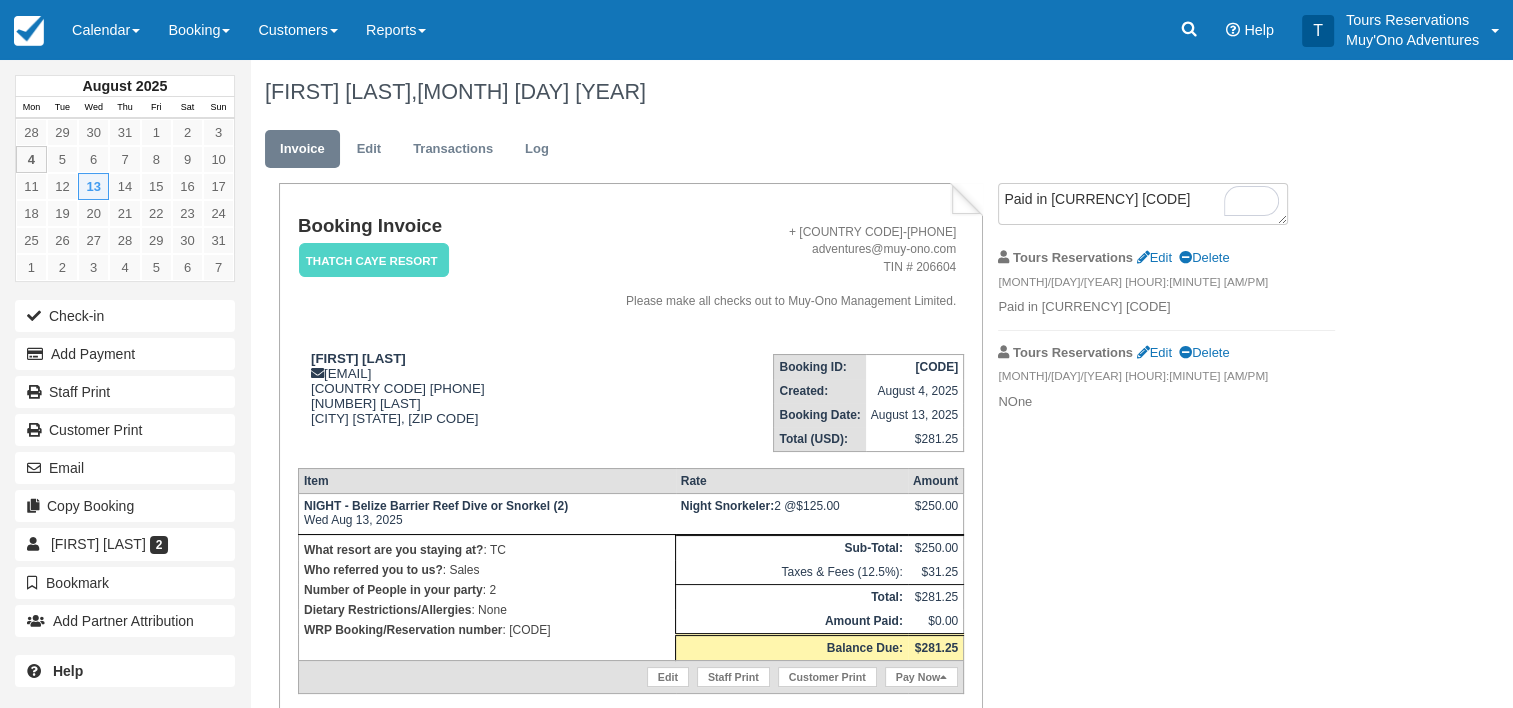 drag, startPoint x: 879, startPoint y: 364, endPoint x: 956, endPoint y: 364, distance: 77 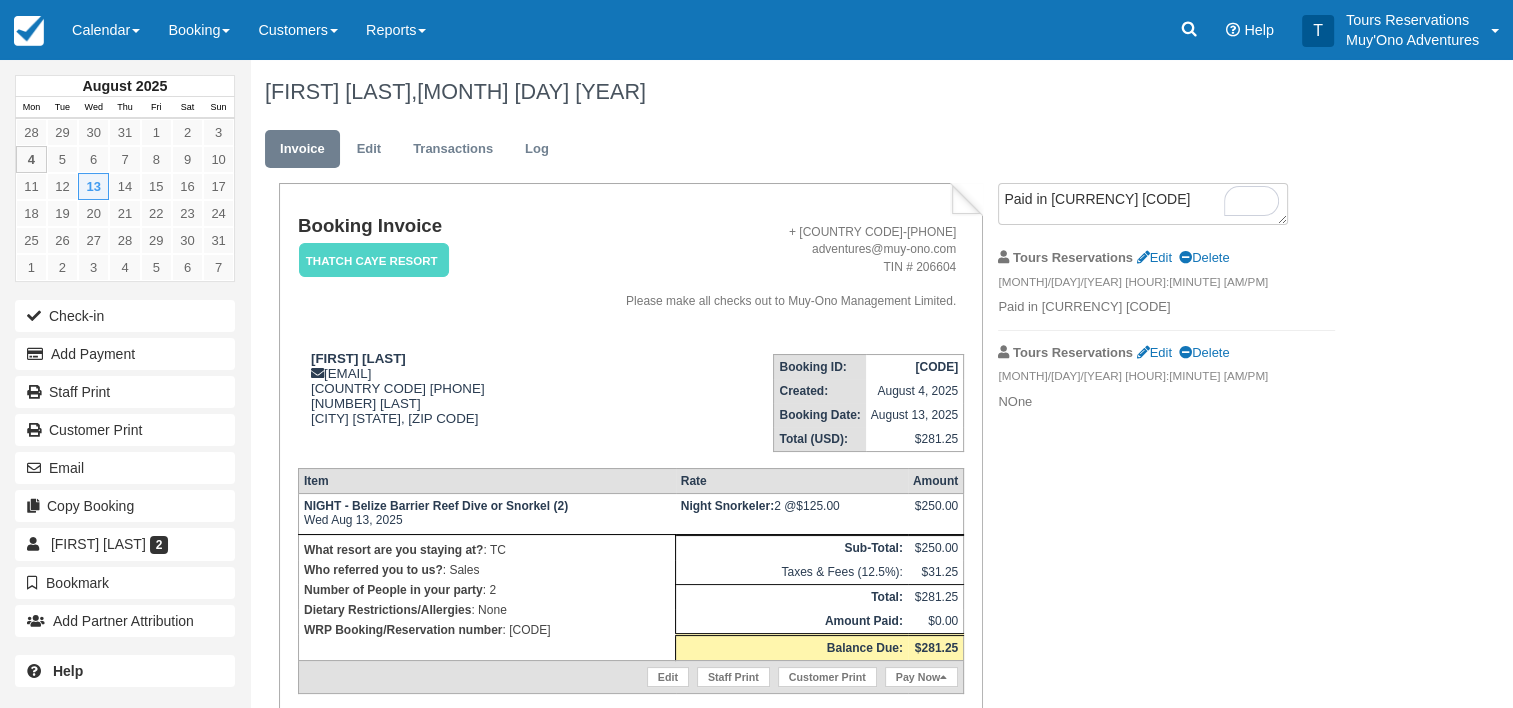 click on "GQAR-040825" at bounding box center (936, 367) 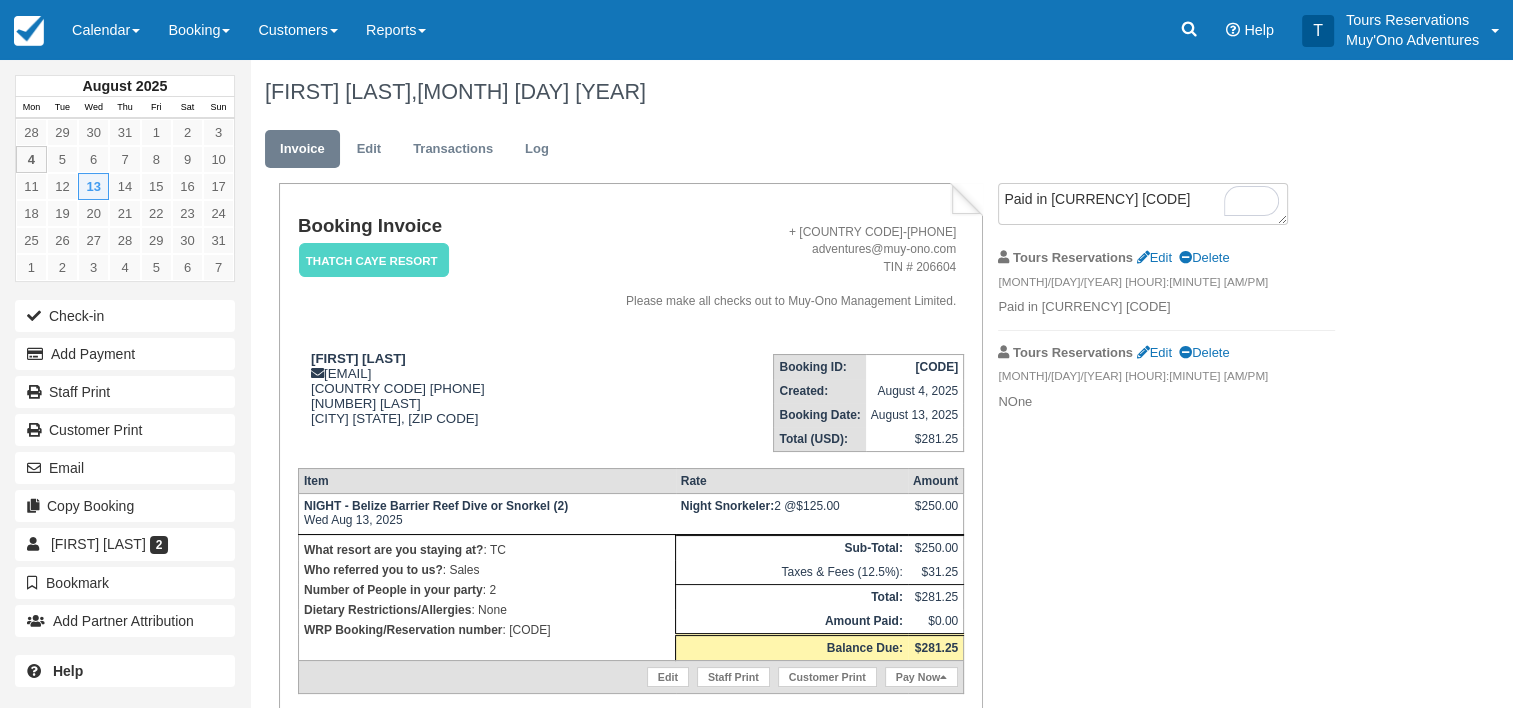 copy on "GQAR-040825" 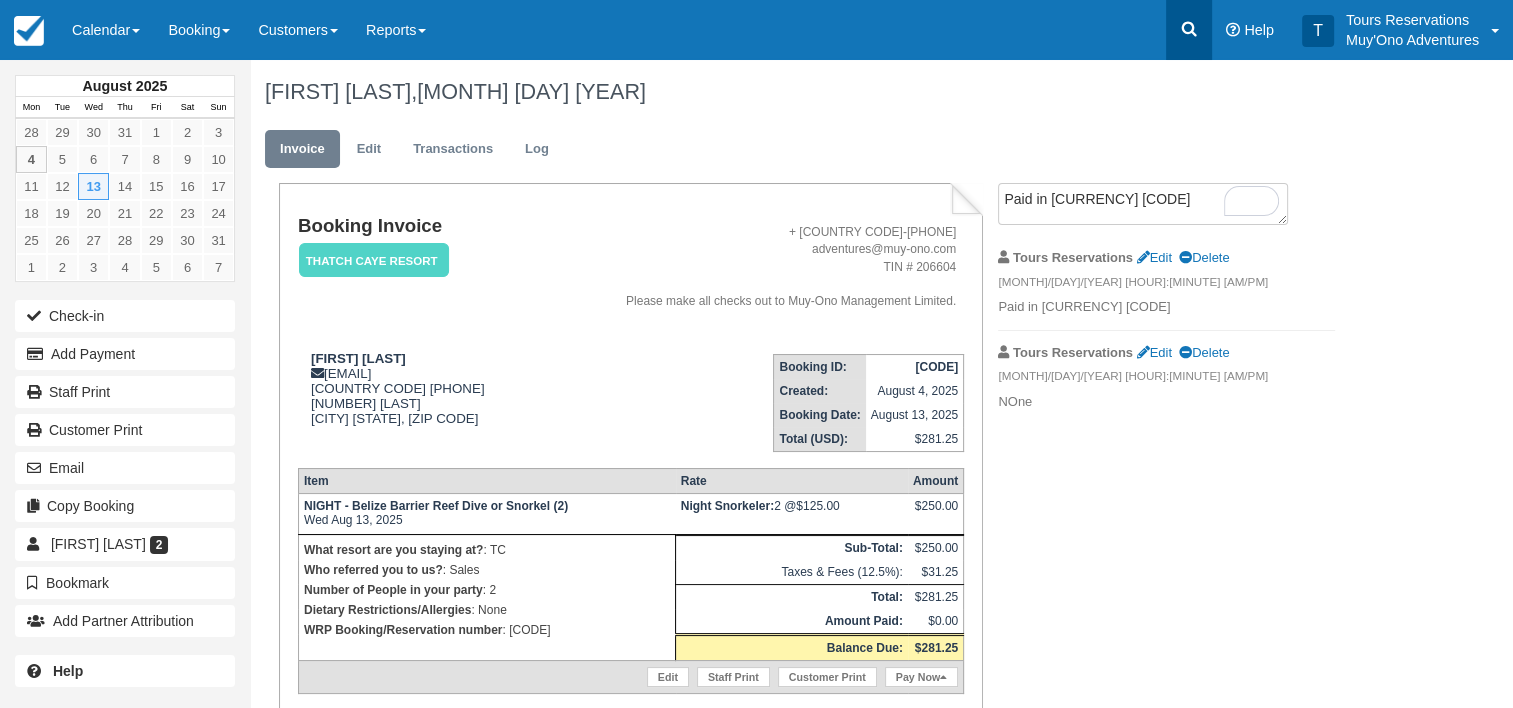 click at bounding box center [1189, 30] 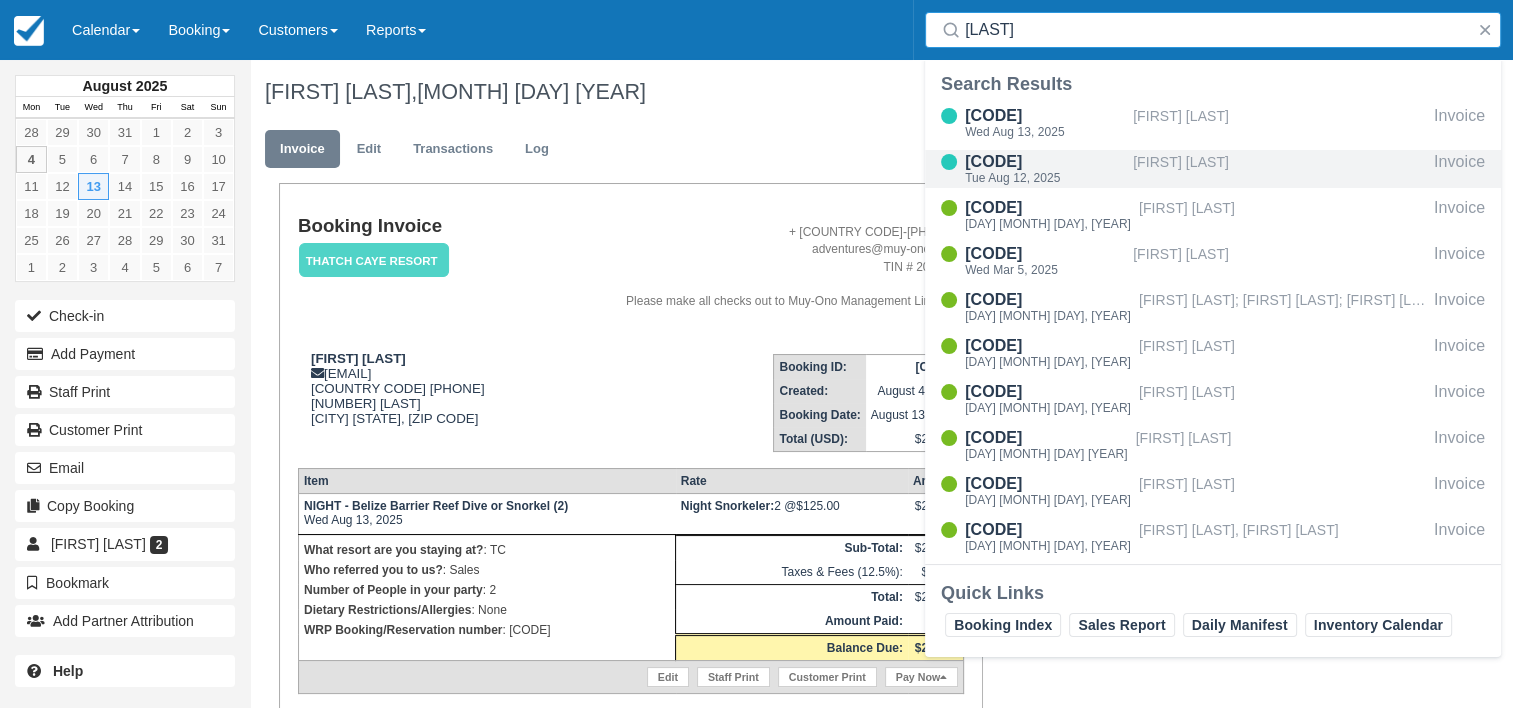 type on "Baker" 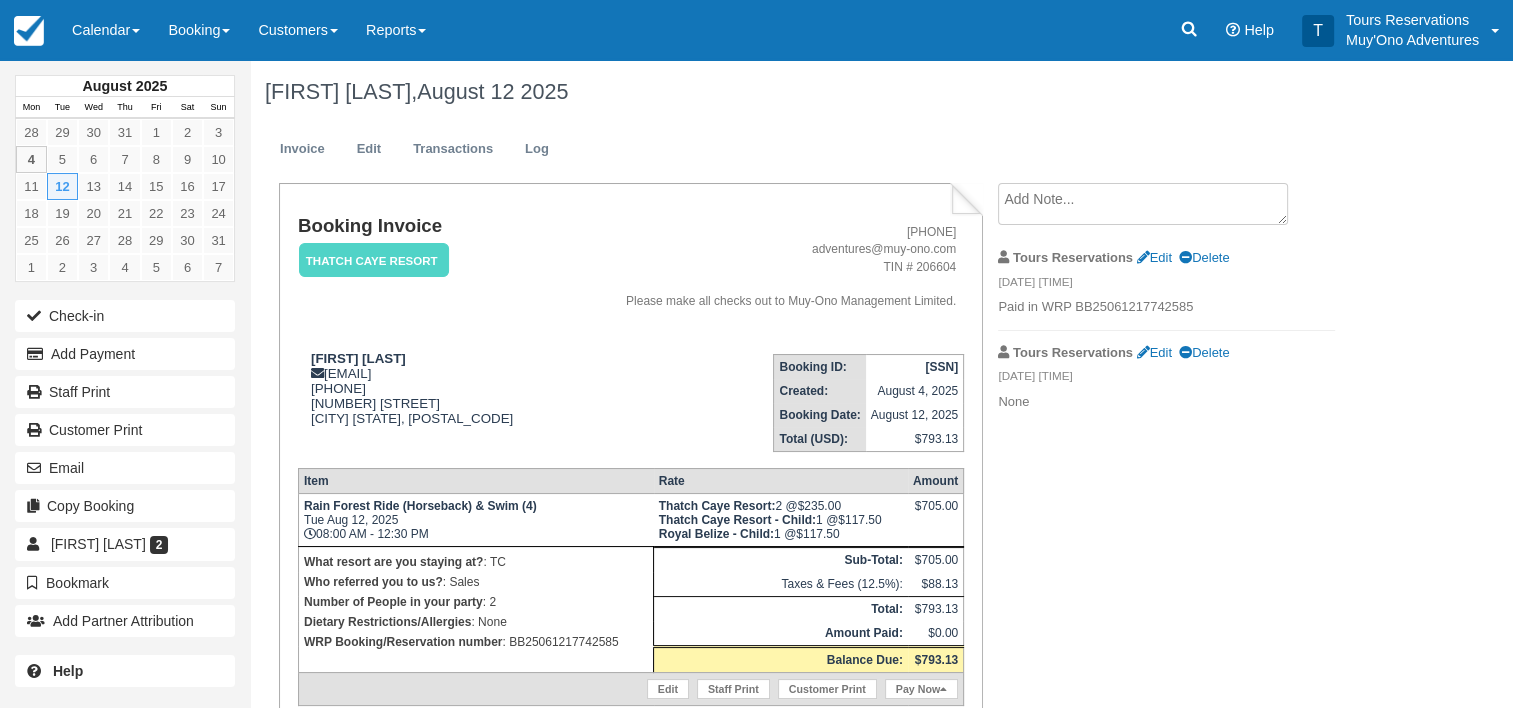 scroll, scrollTop: 90, scrollLeft: 0, axis: vertical 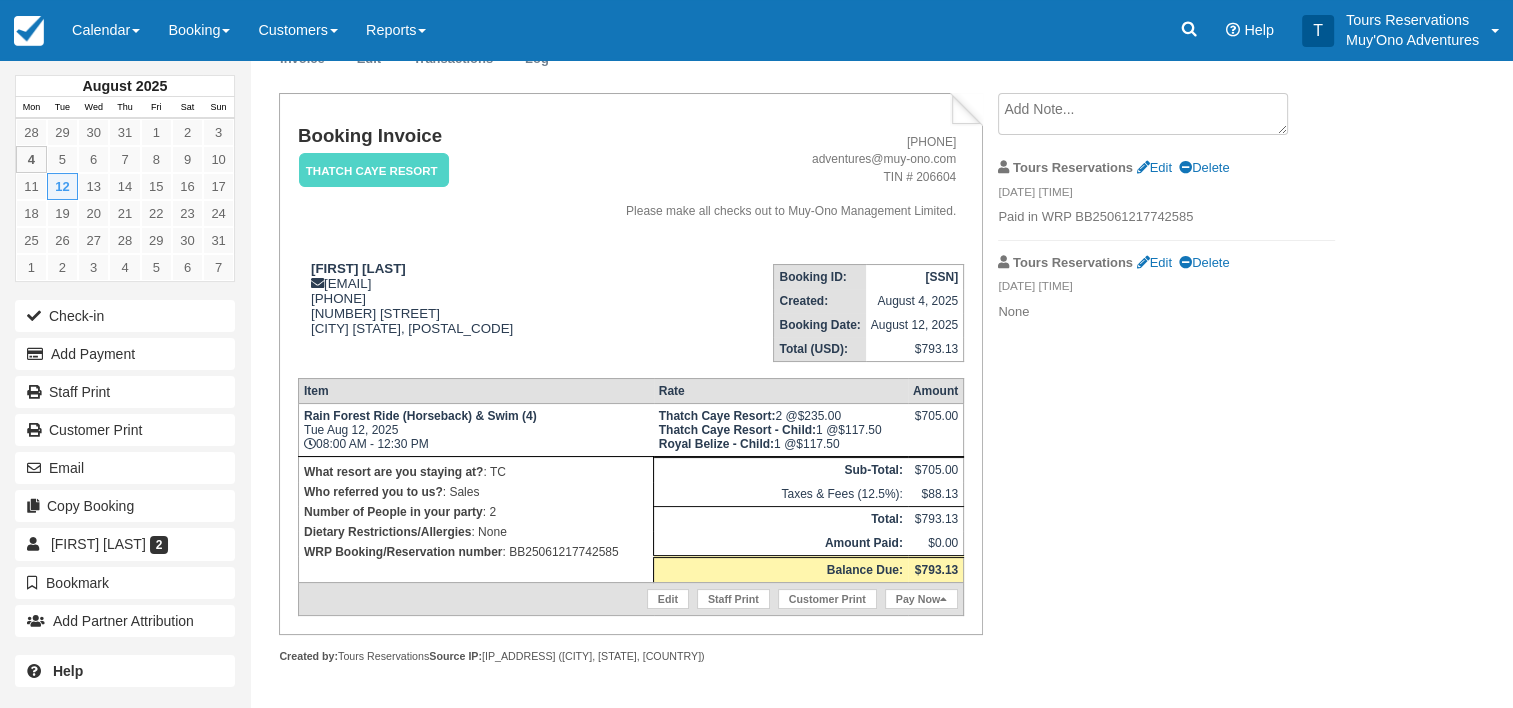 drag, startPoint x: 882, startPoint y: 278, endPoint x: 958, endPoint y: 277, distance: 76.00658 